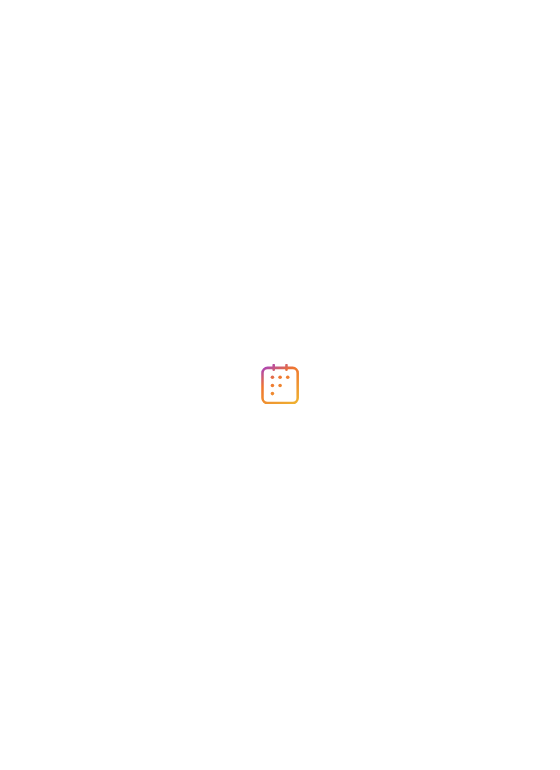 scroll, scrollTop: 0, scrollLeft: 0, axis: both 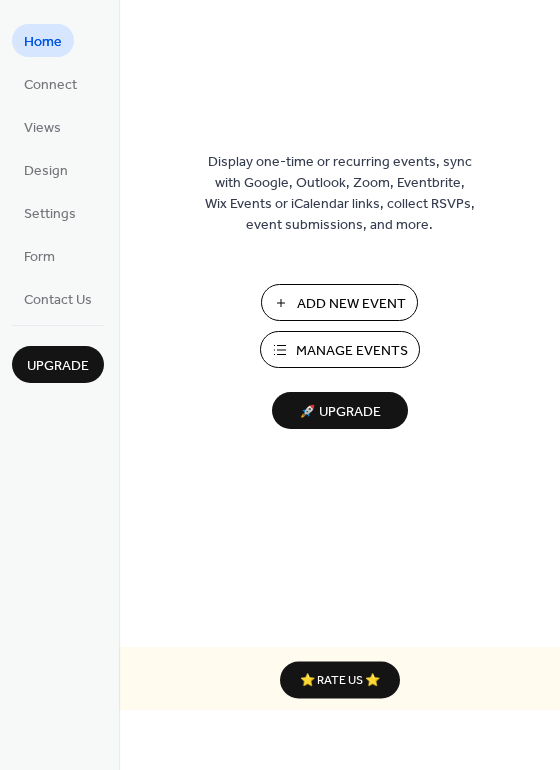 click on "Add New Event" at bounding box center (351, 304) 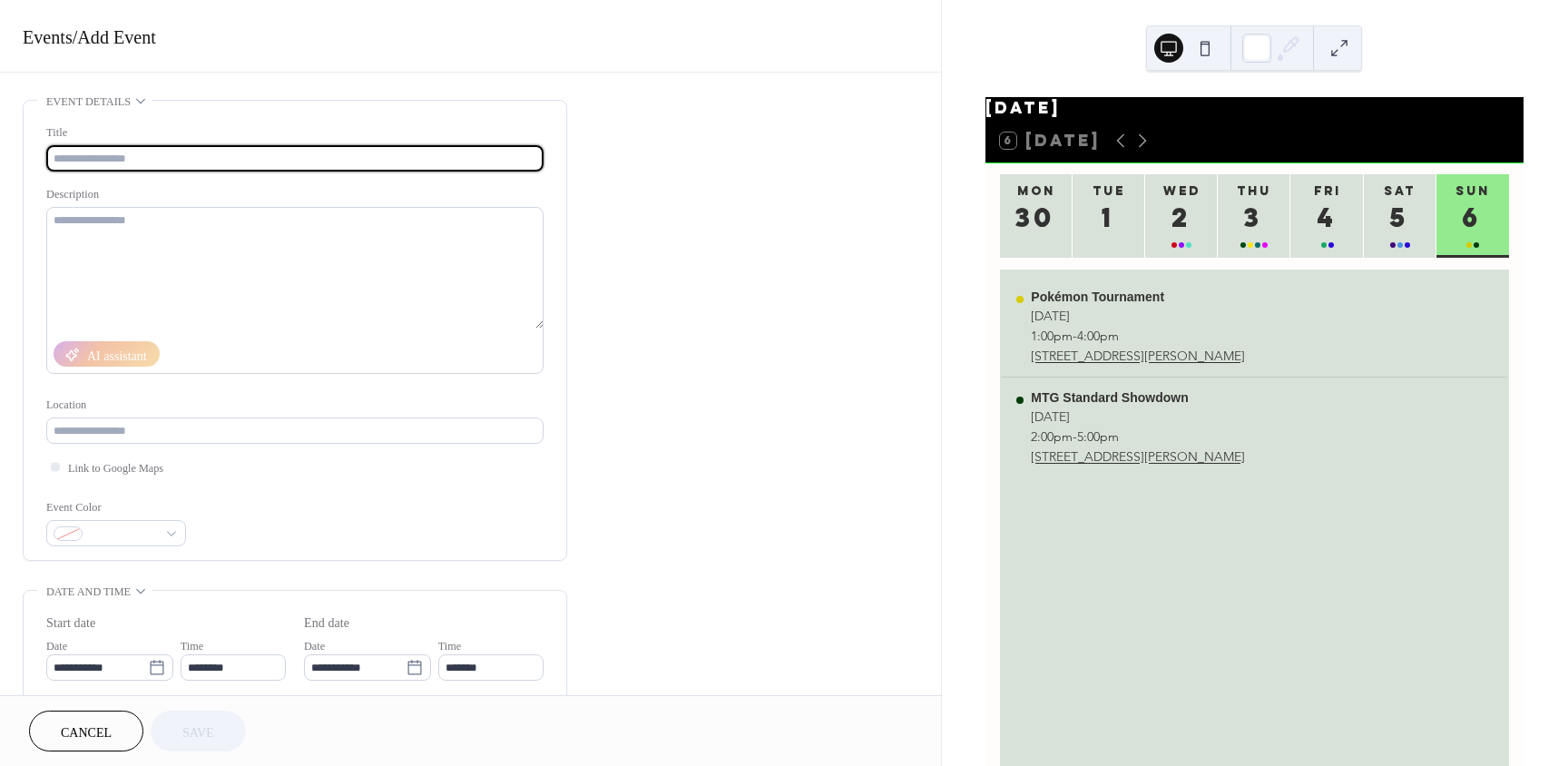 scroll, scrollTop: 0, scrollLeft: 0, axis: both 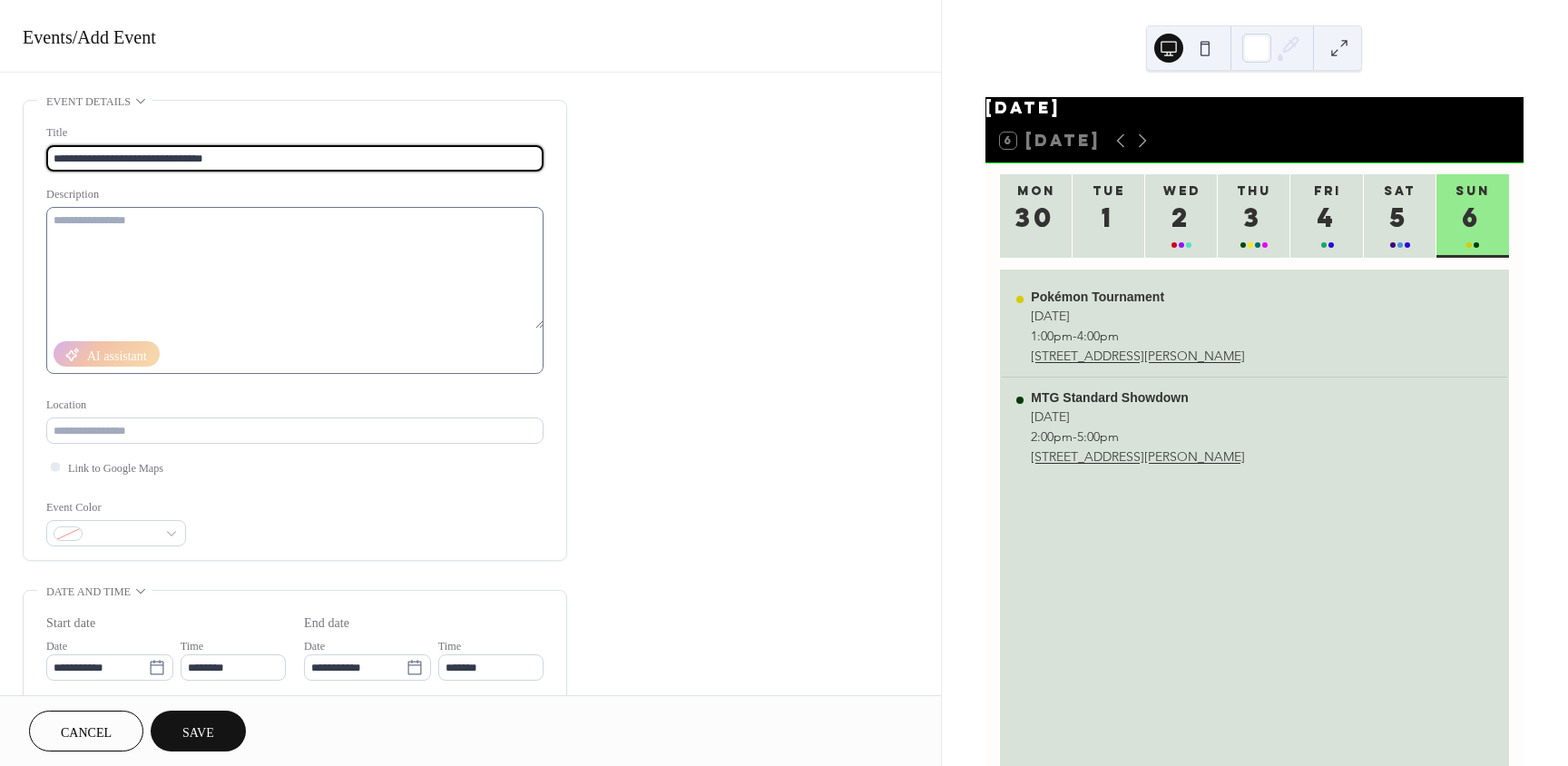 type on "**********" 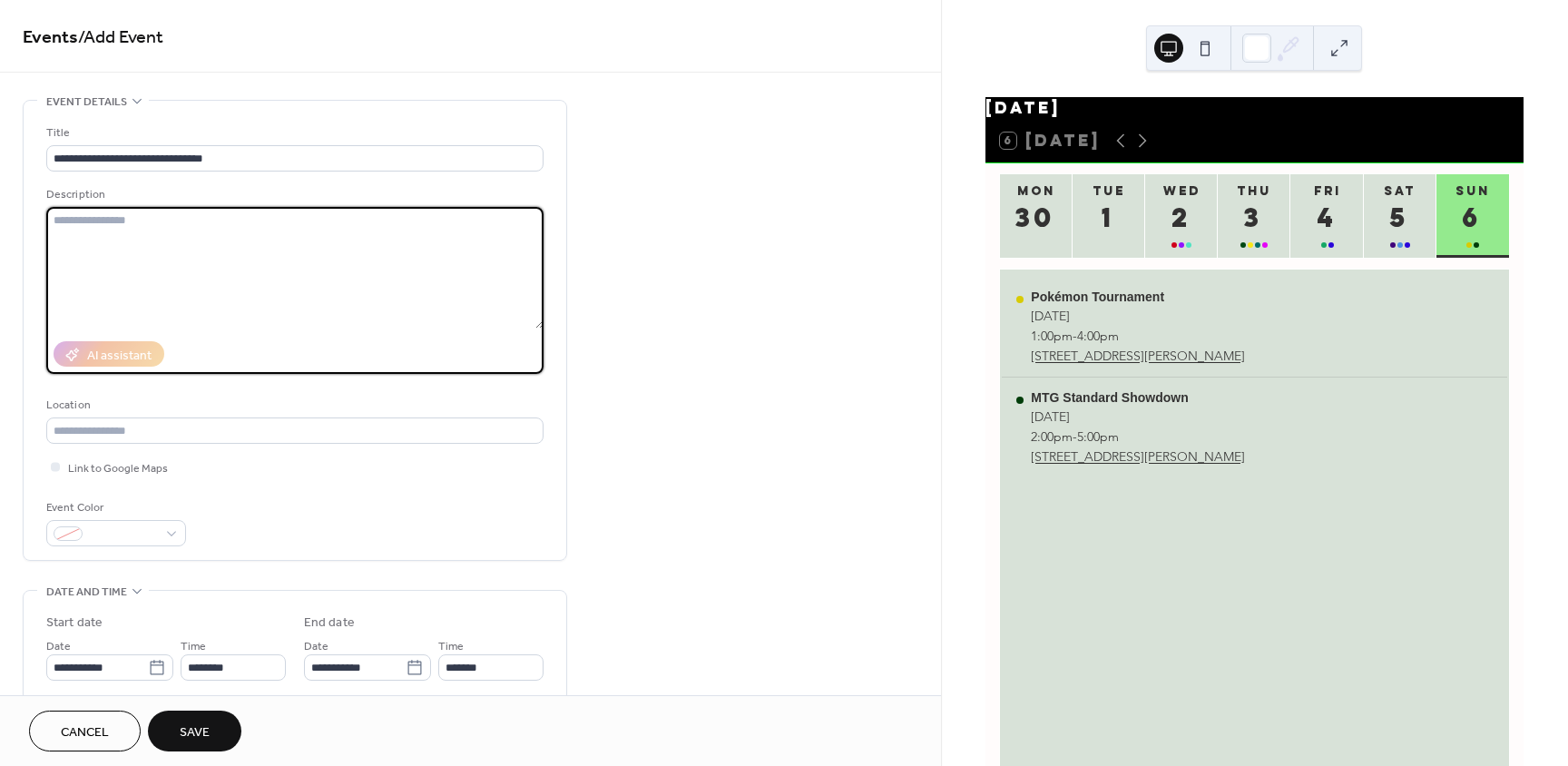 click at bounding box center (295, 268) 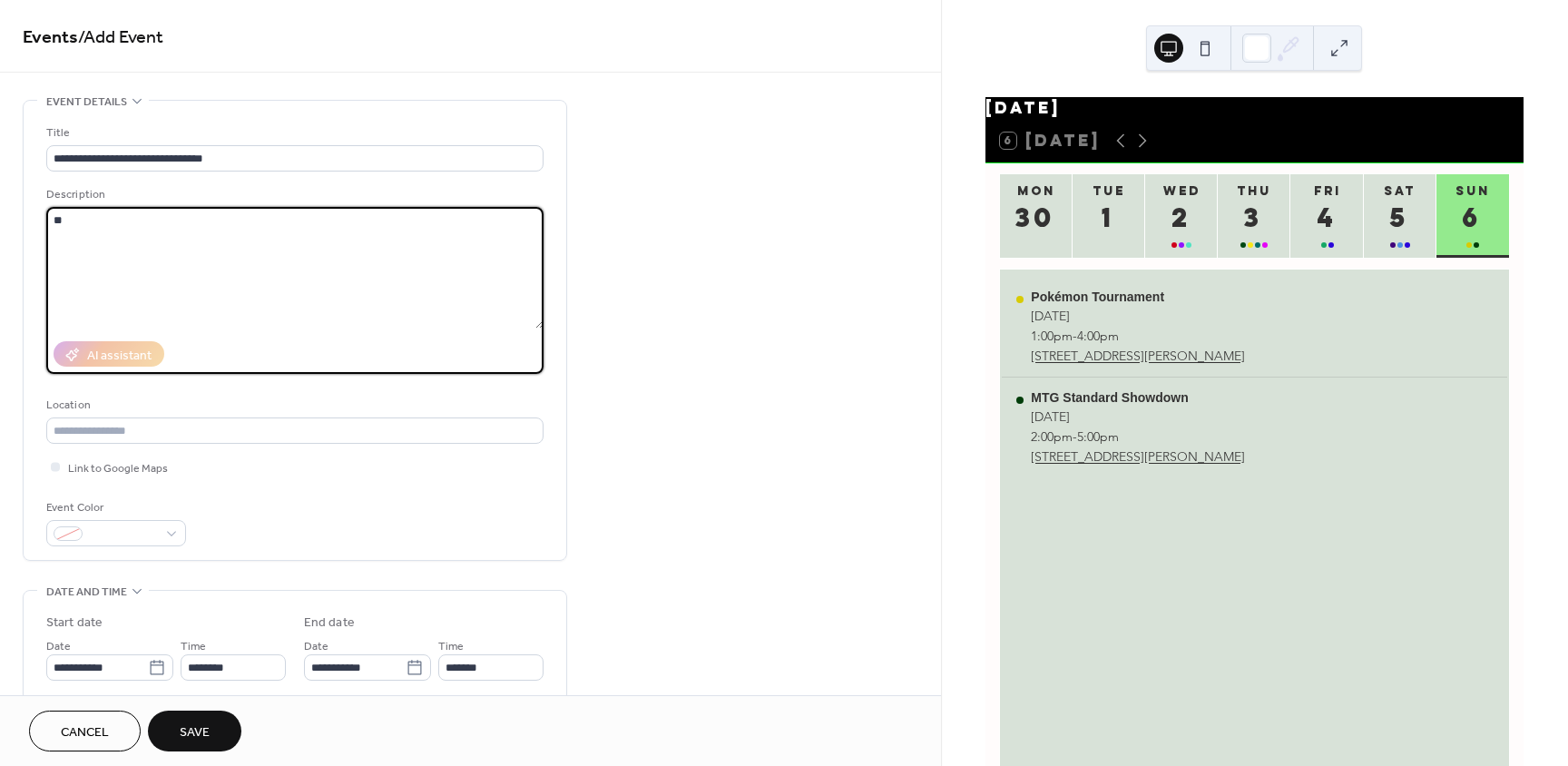 type on "*" 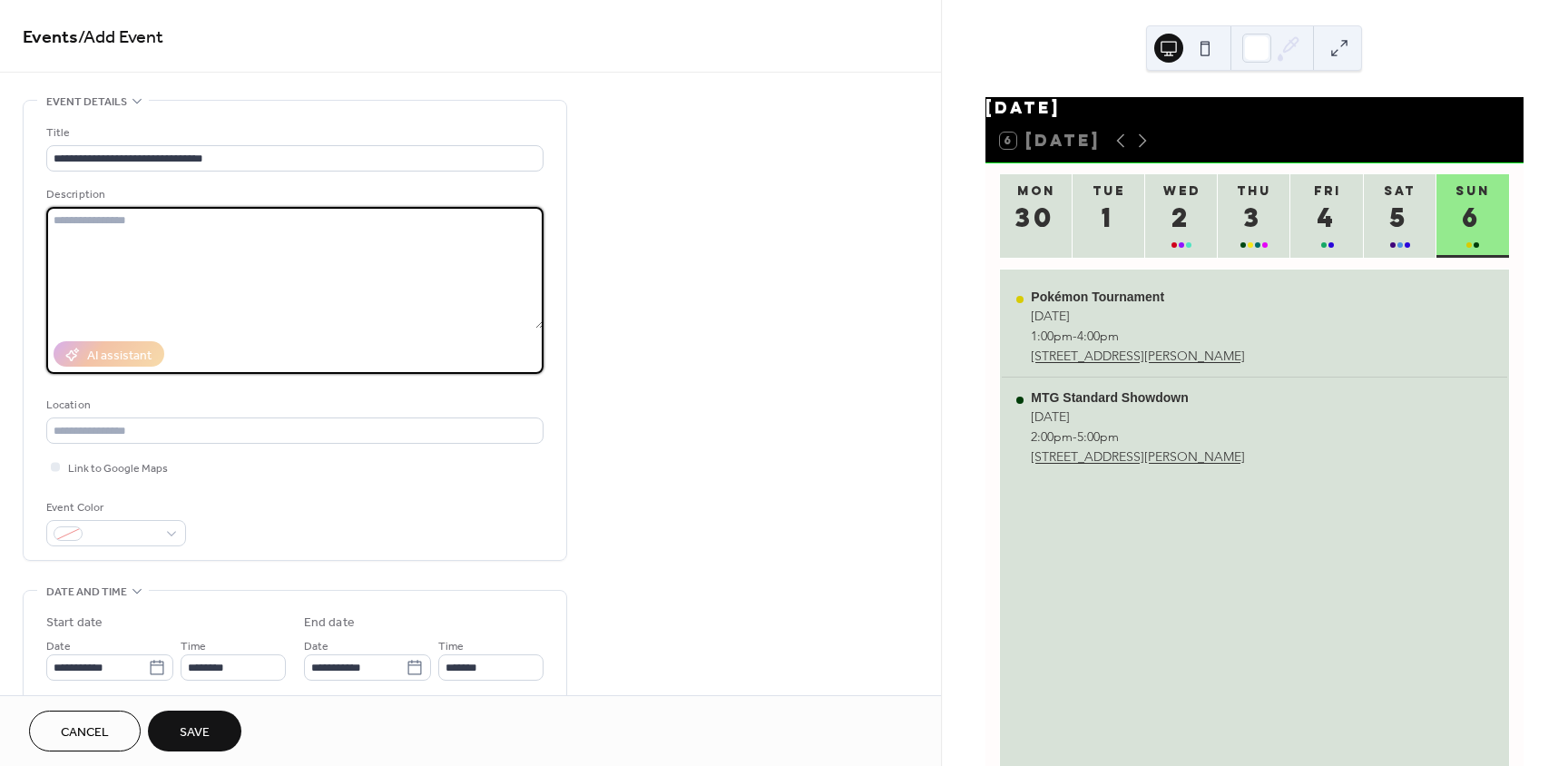 paste on "**********" 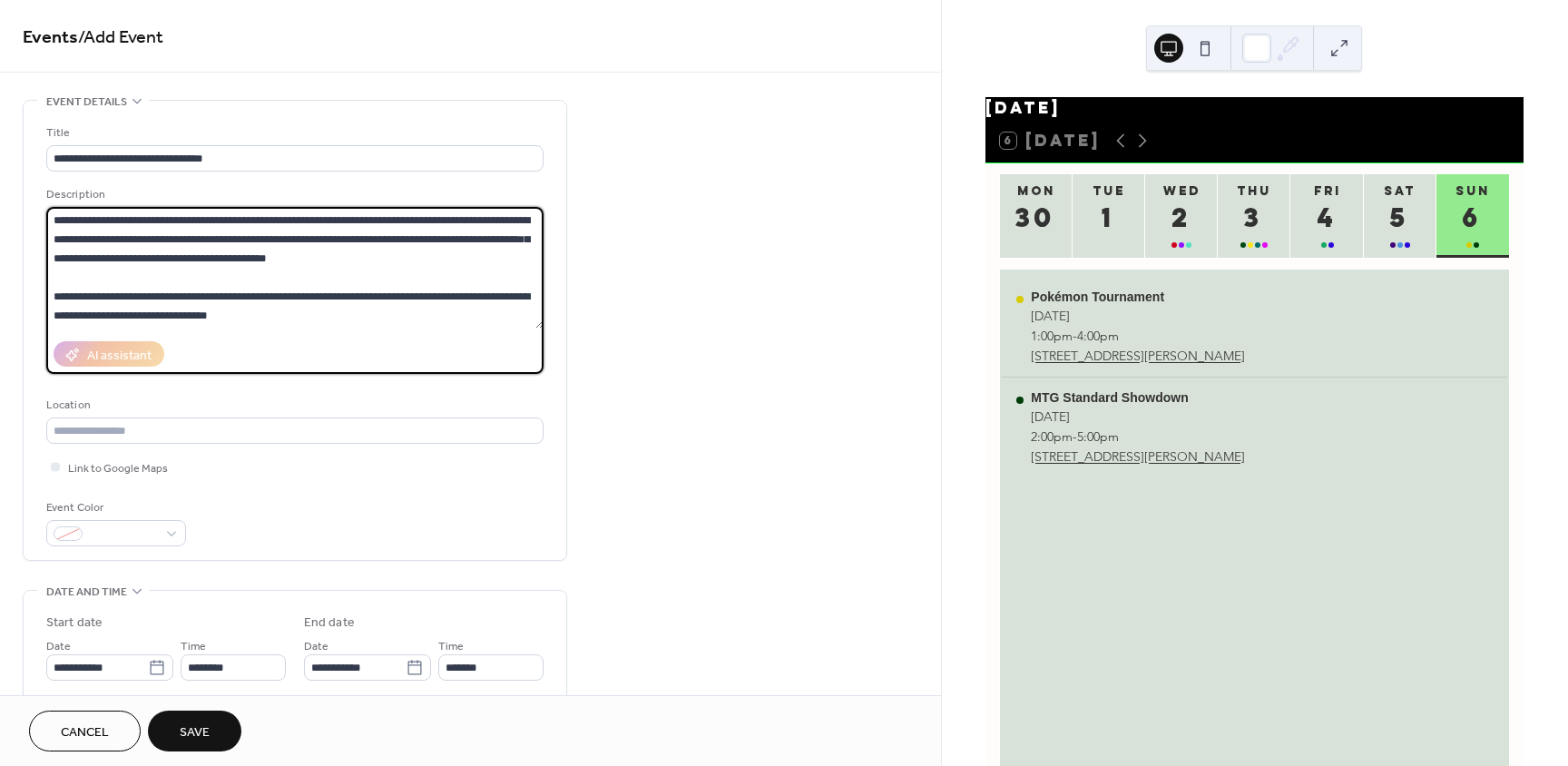 scroll, scrollTop: 35, scrollLeft: 0, axis: vertical 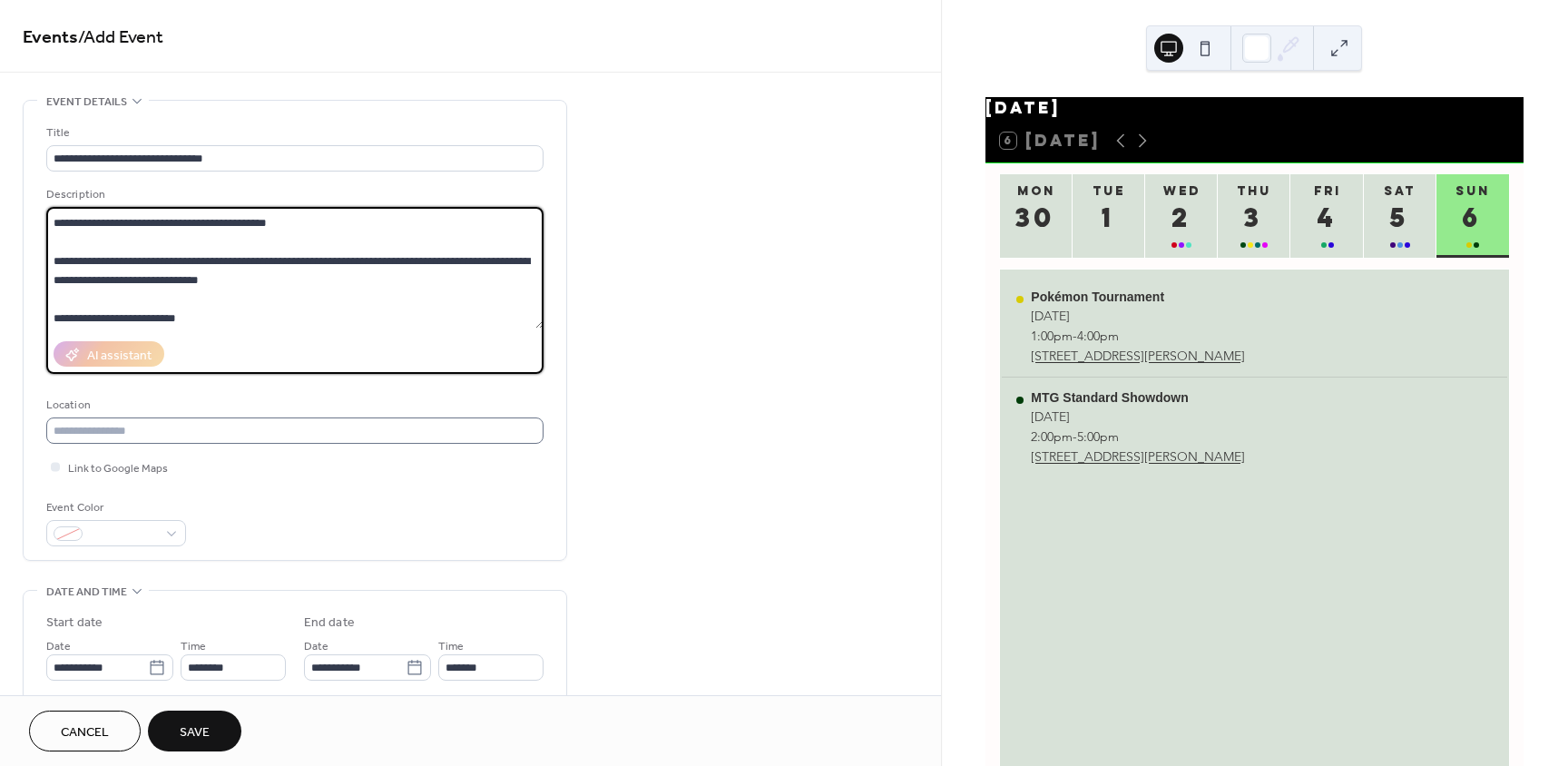 type on "**********" 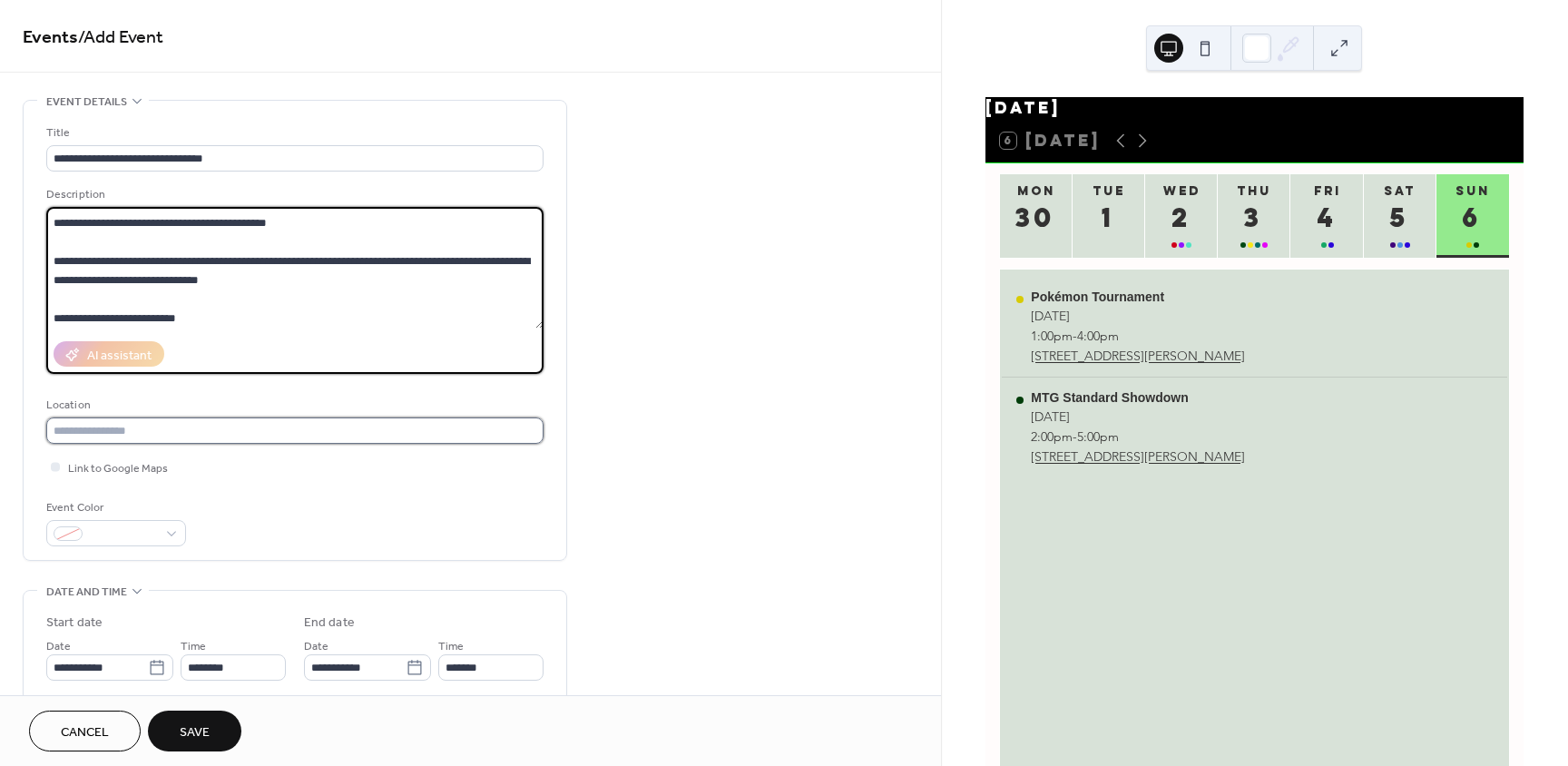 click at bounding box center [295, 430] 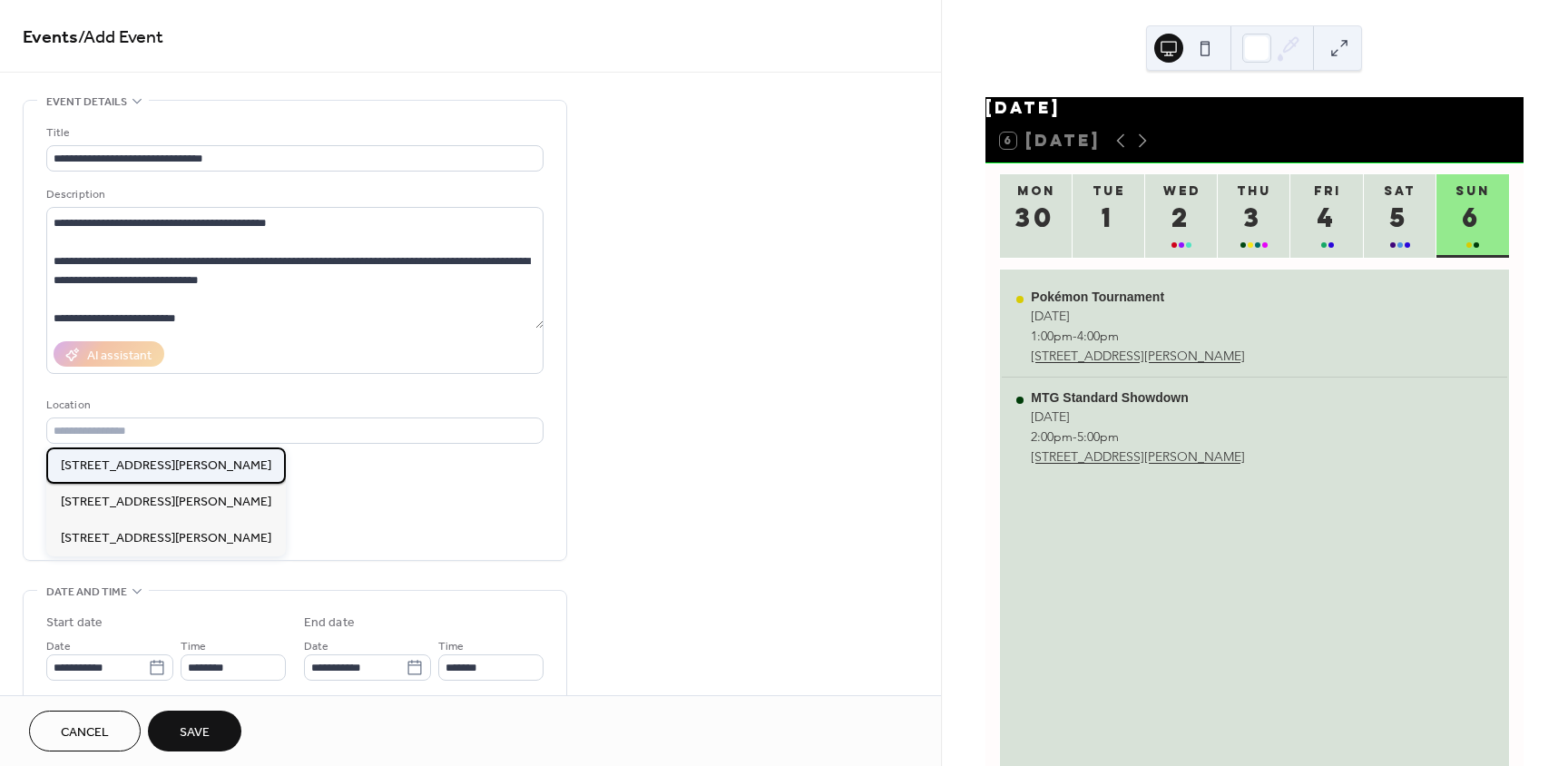 click on "[STREET_ADDRESS][PERSON_NAME]" at bounding box center [166, 466] 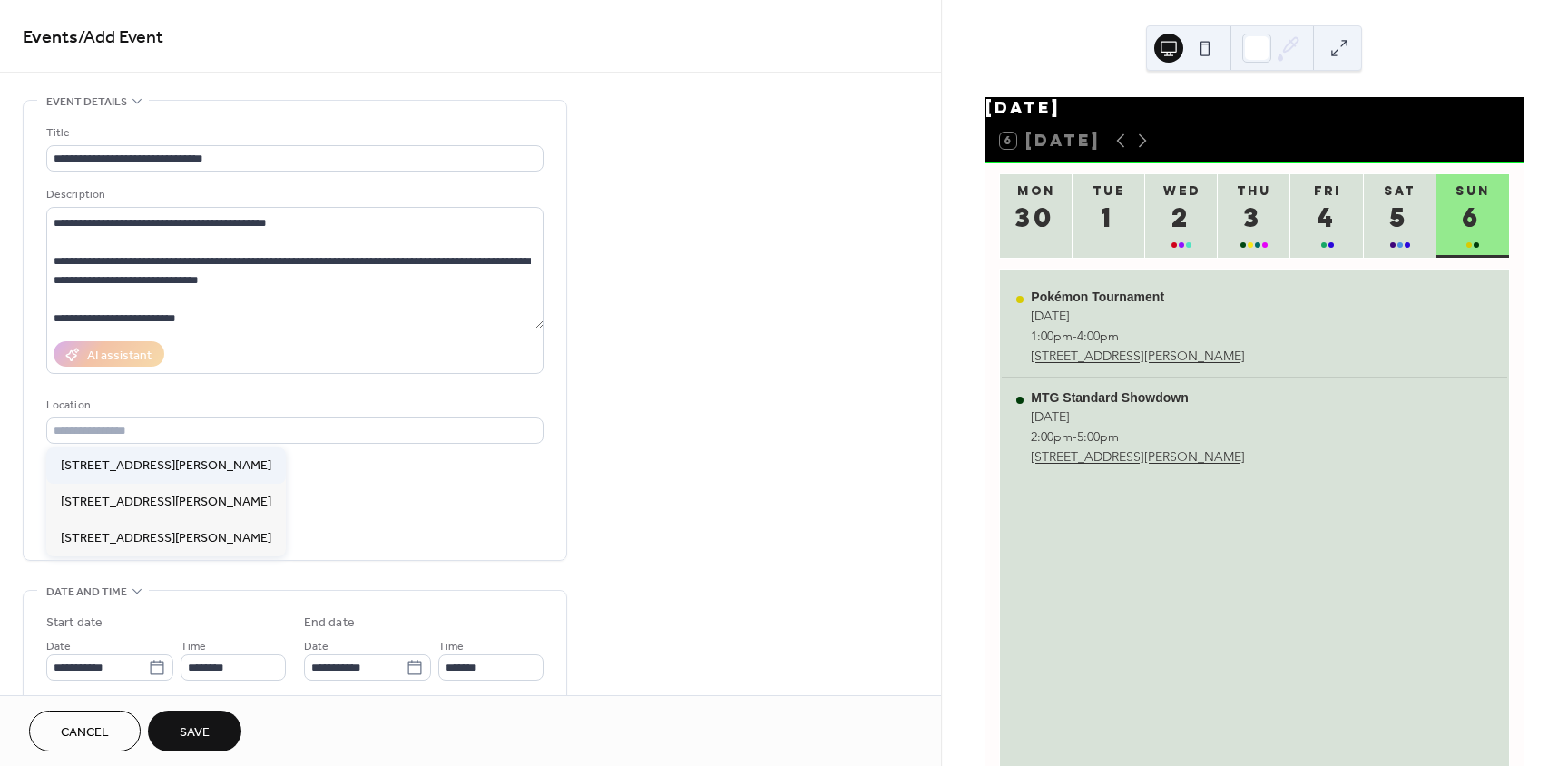 type on "**********" 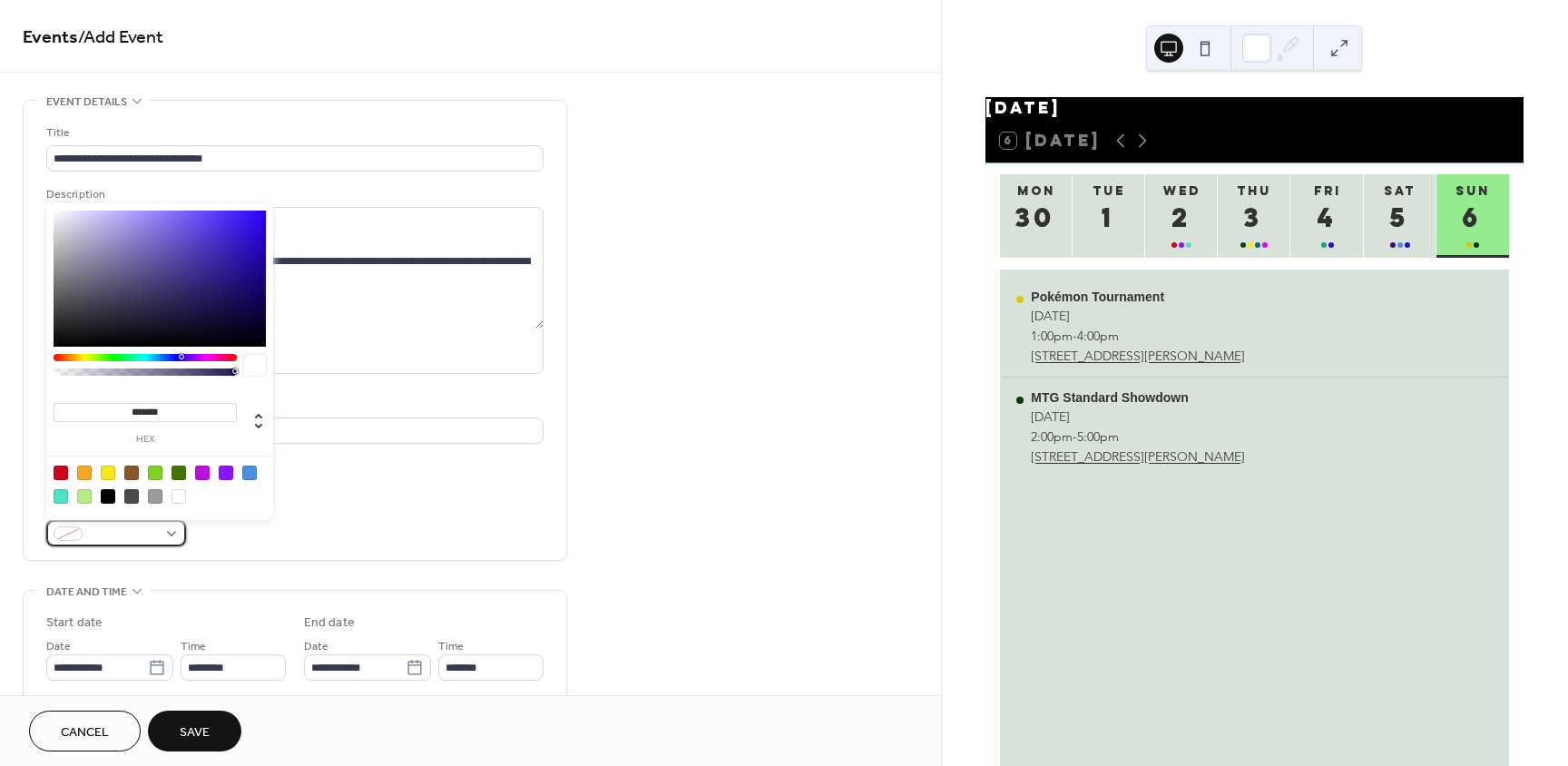 click at bounding box center (116, 533) 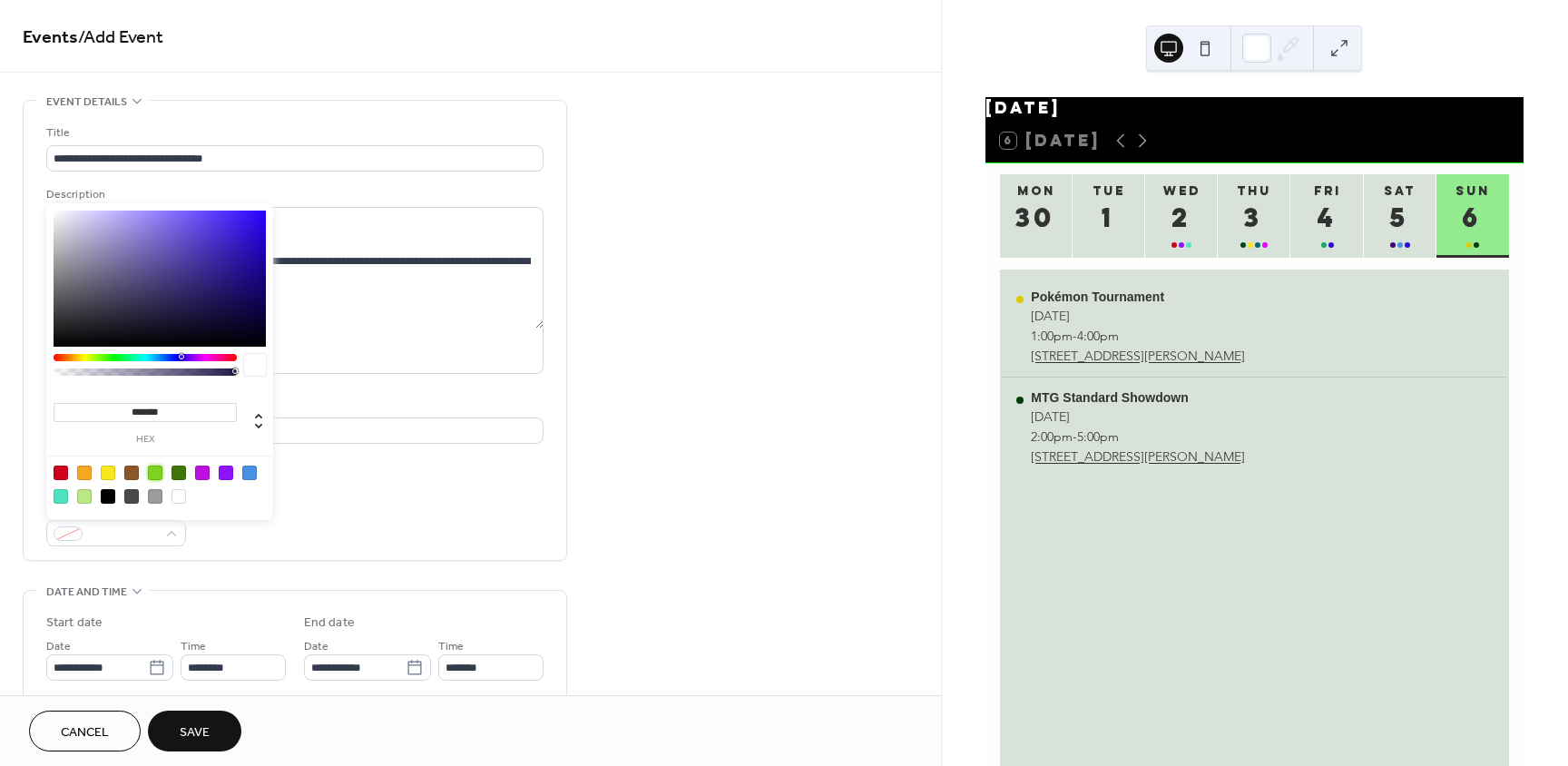 click at bounding box center (155, 473) 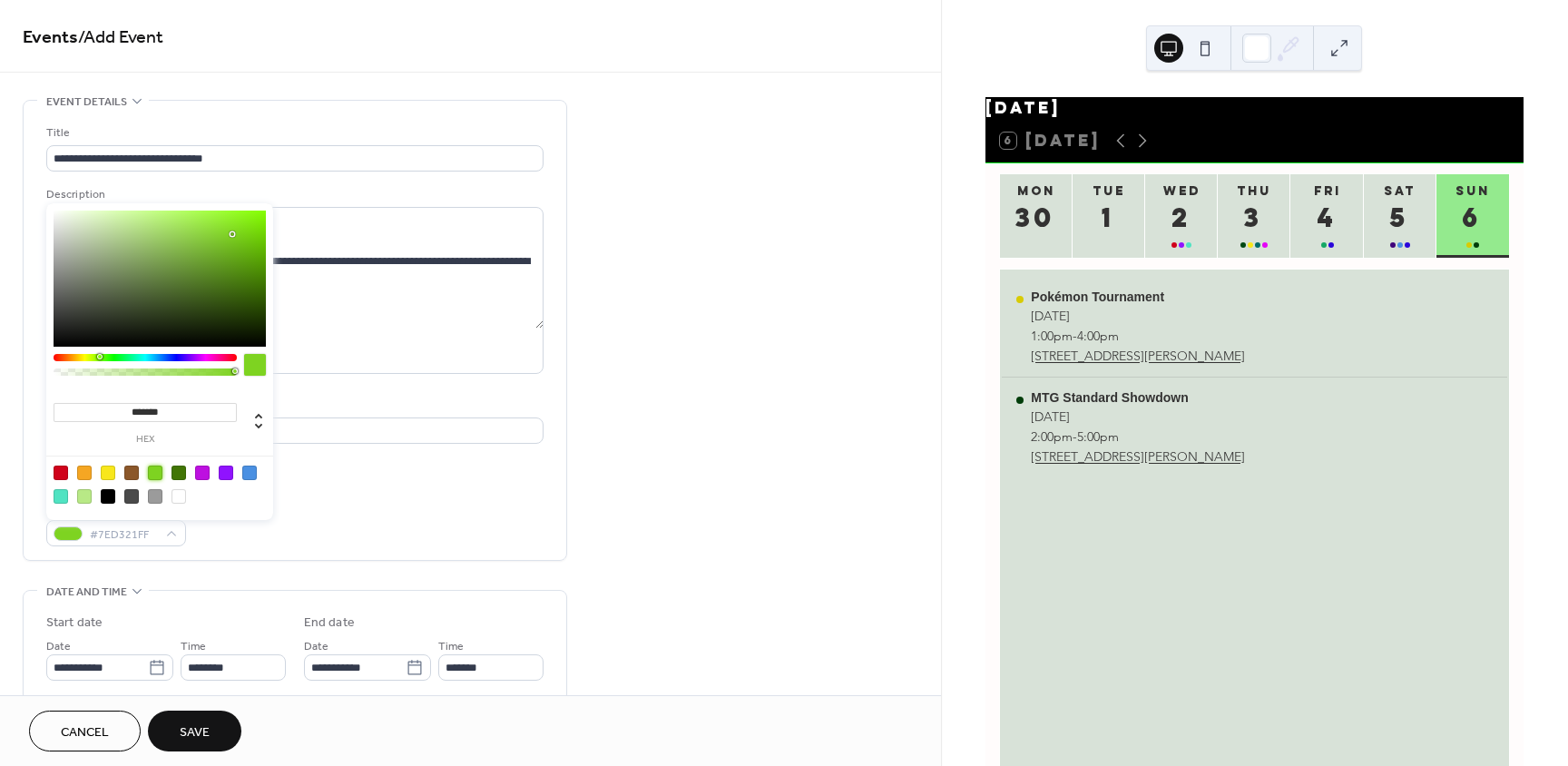 click on "**********" at bounding box center [295, 335] 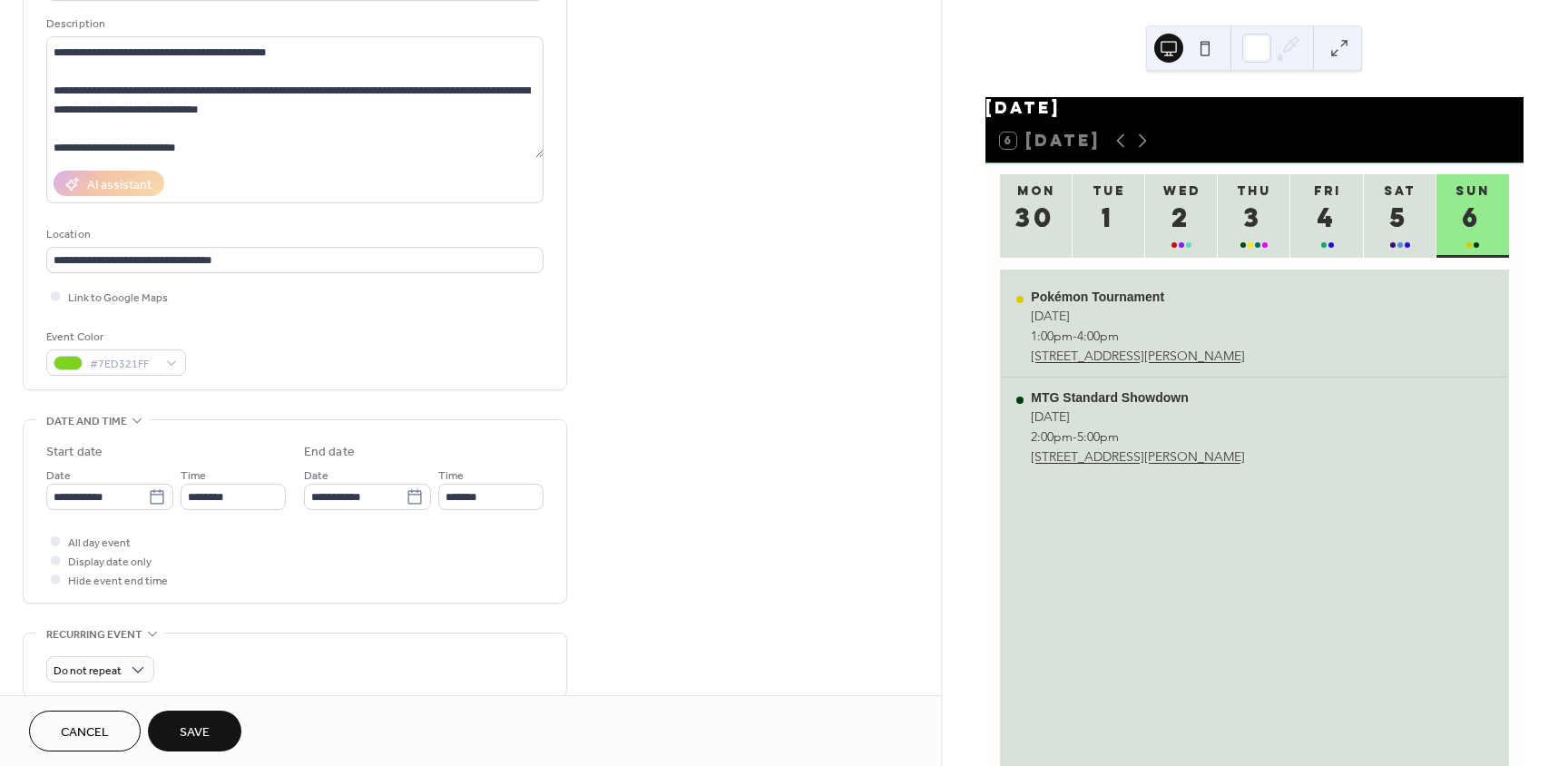 scroll, scrollTop: 182, scrollLeft: 0, axis: vertical 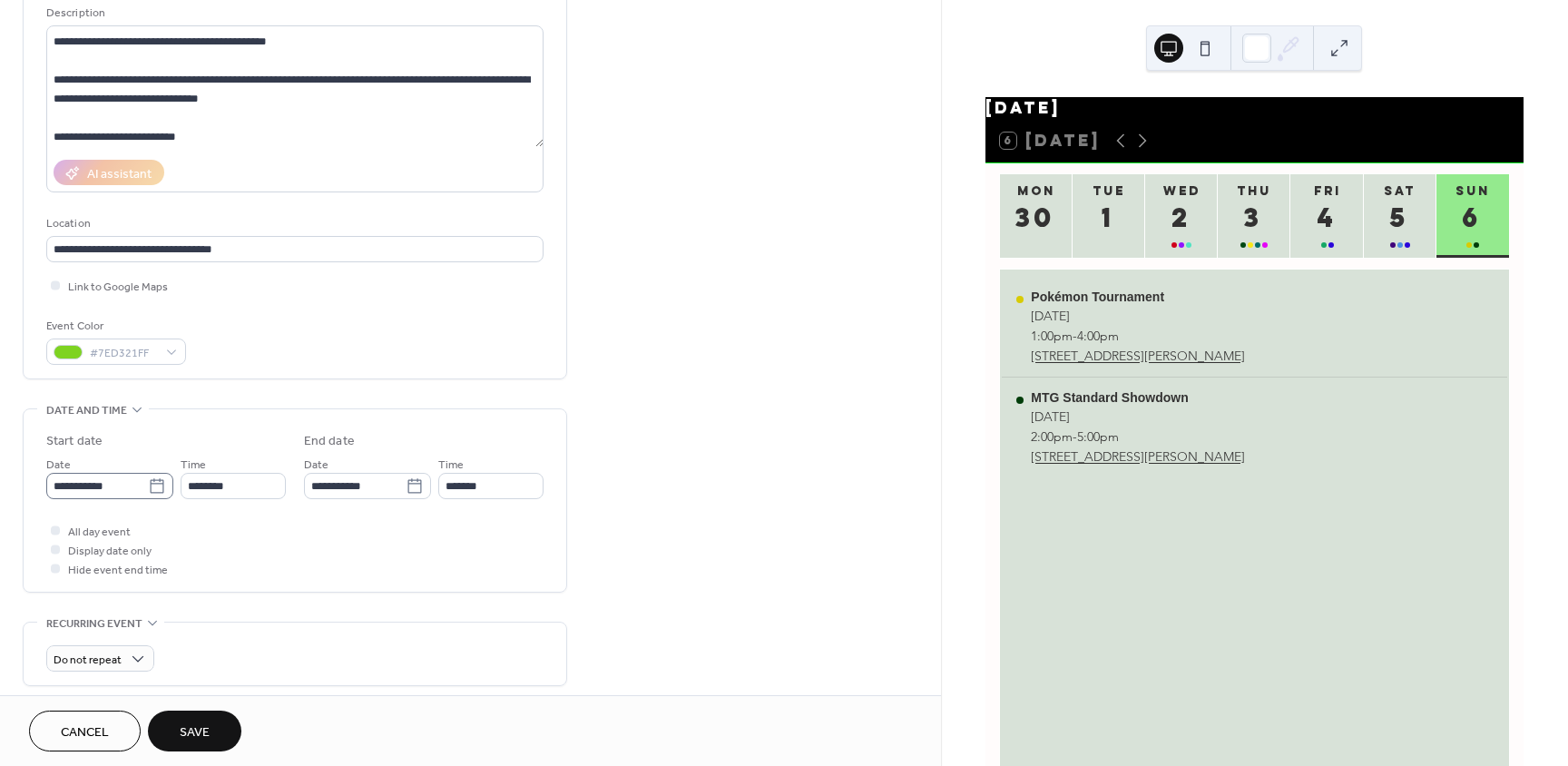 click 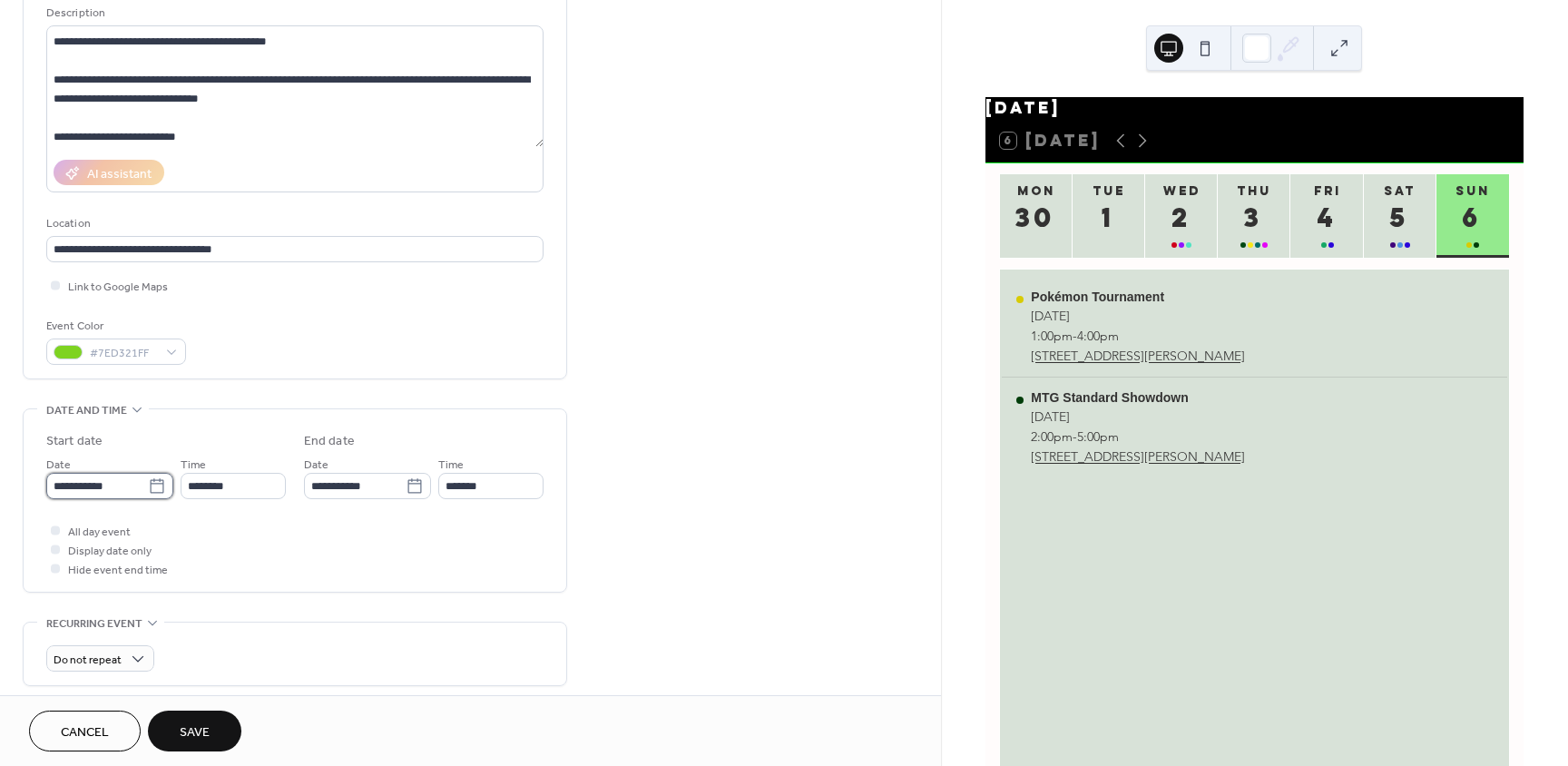 click on "**********" at bounding box center [97, 486] 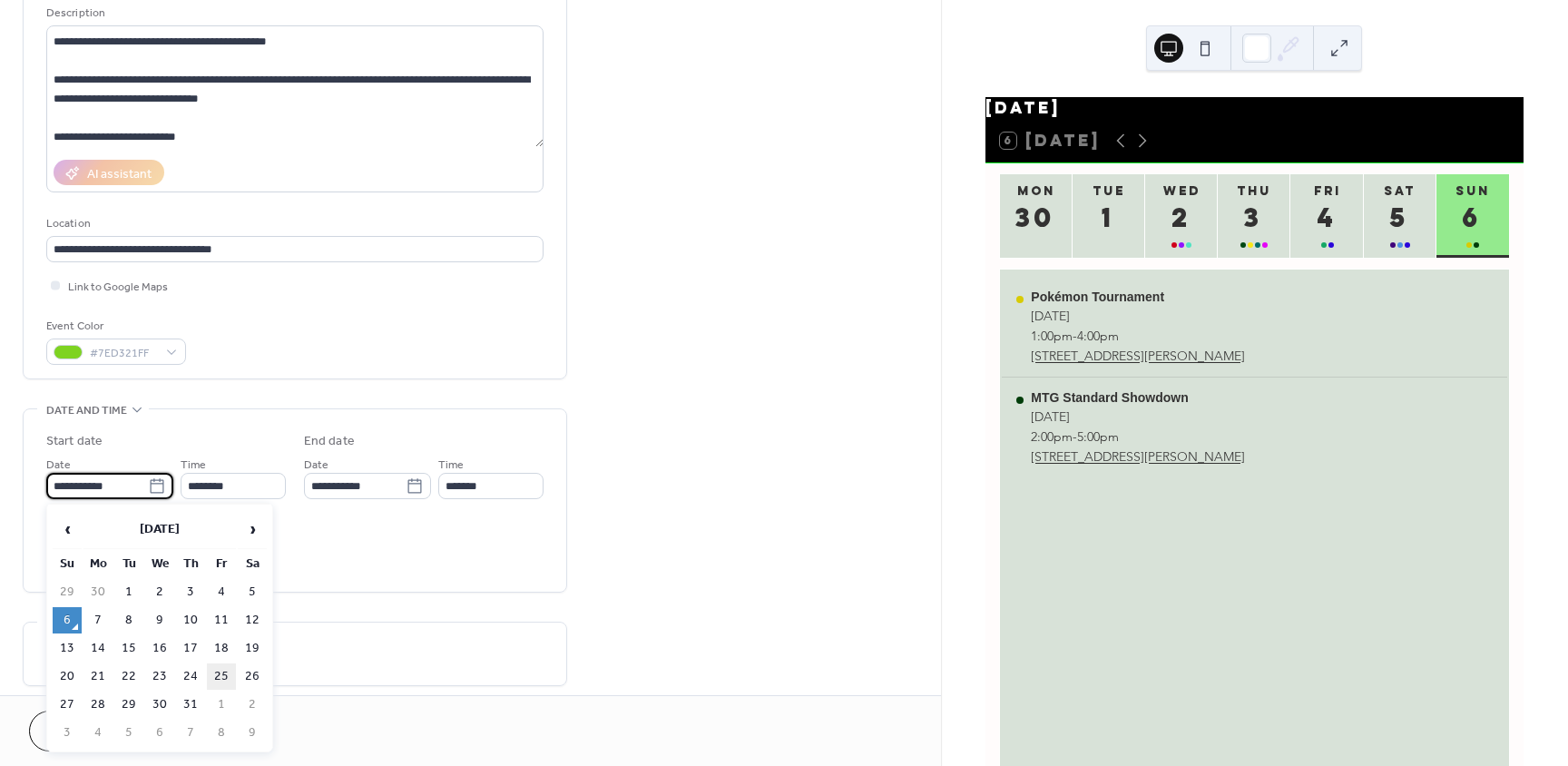 click on "25" at bounding box center (221, 676) 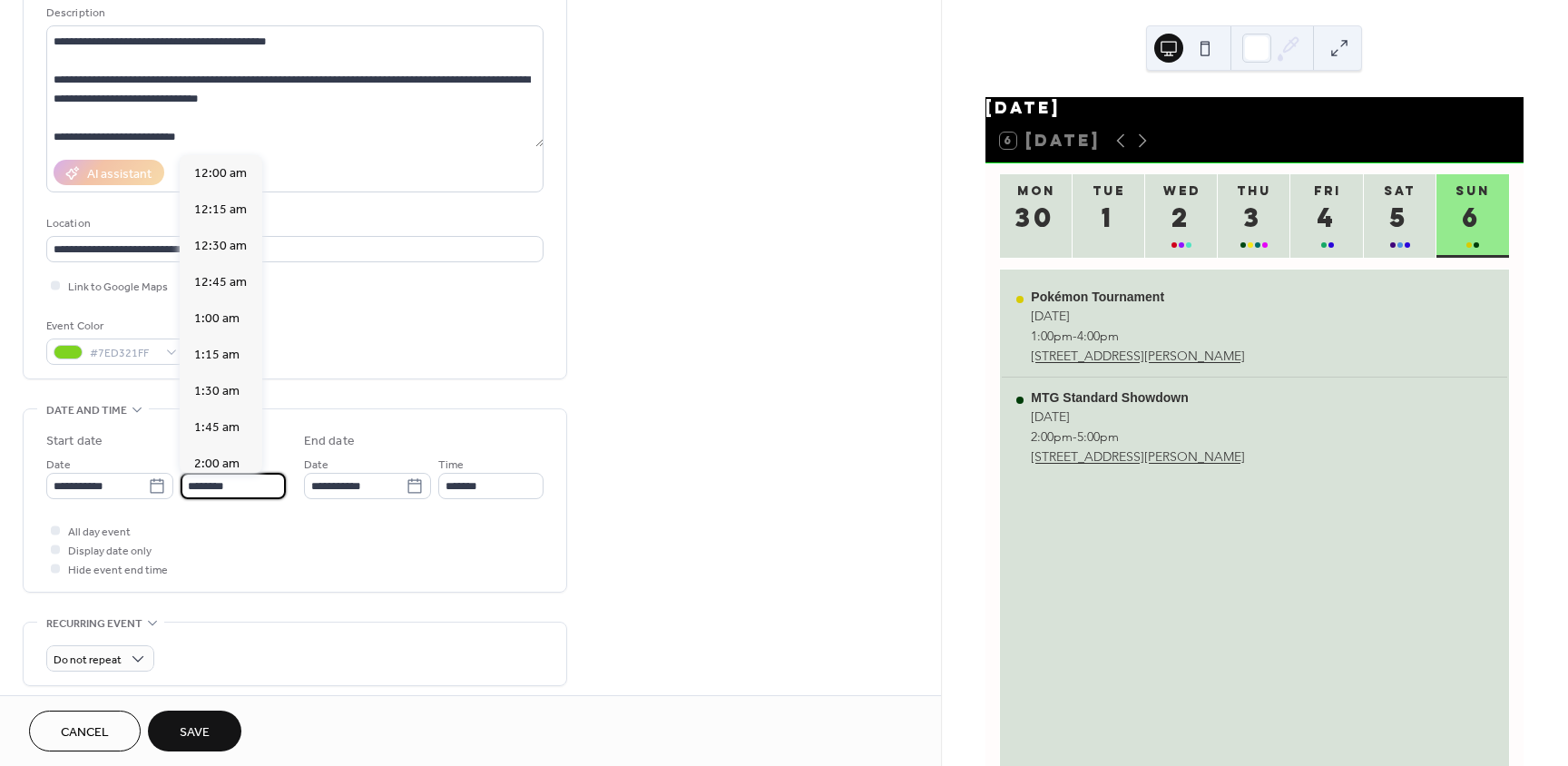 click on "********" at bounding box center (233, 486) 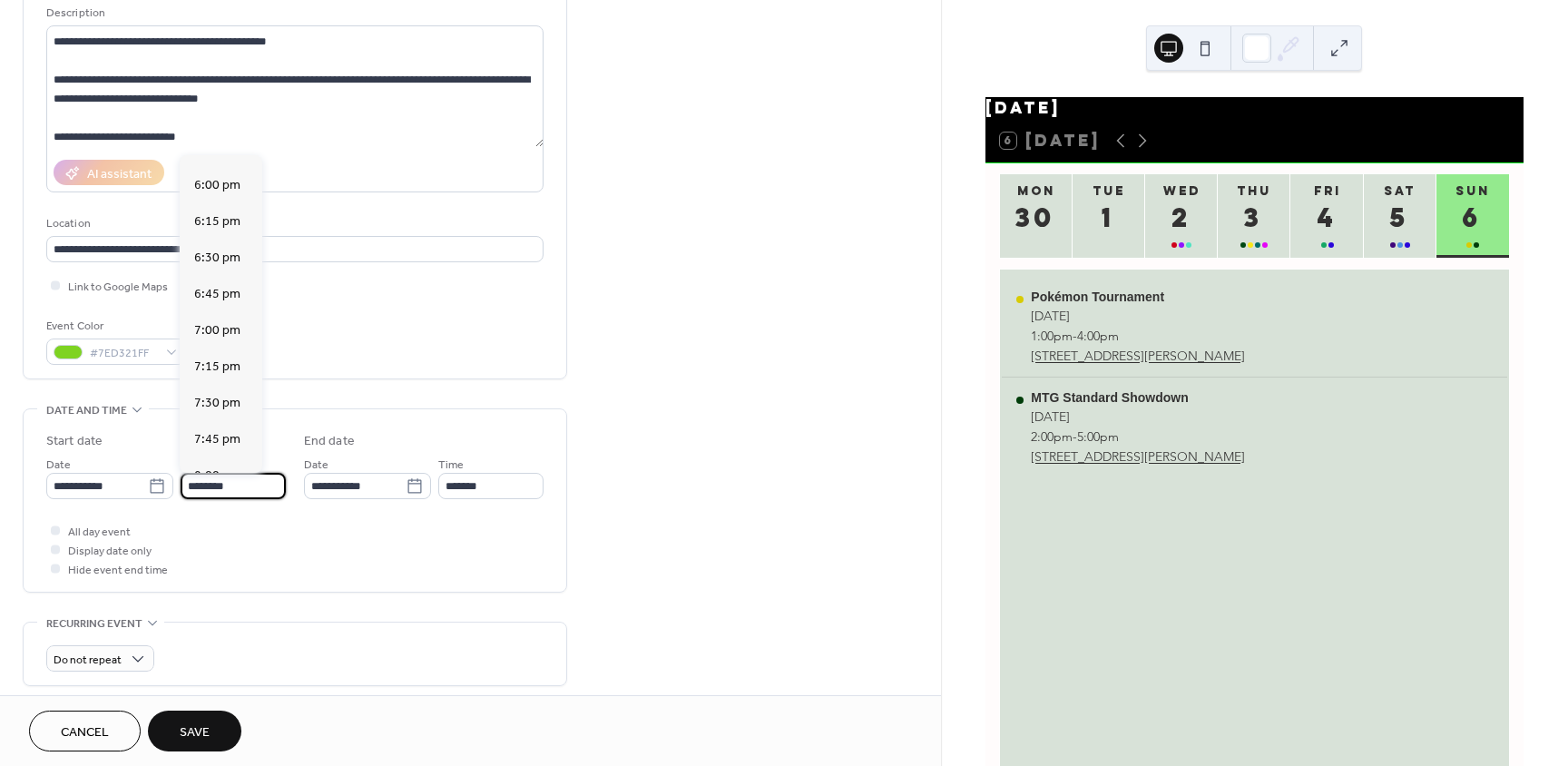 scroll, scrollTop: 2603, scrollLeft: 0, axis: vertical 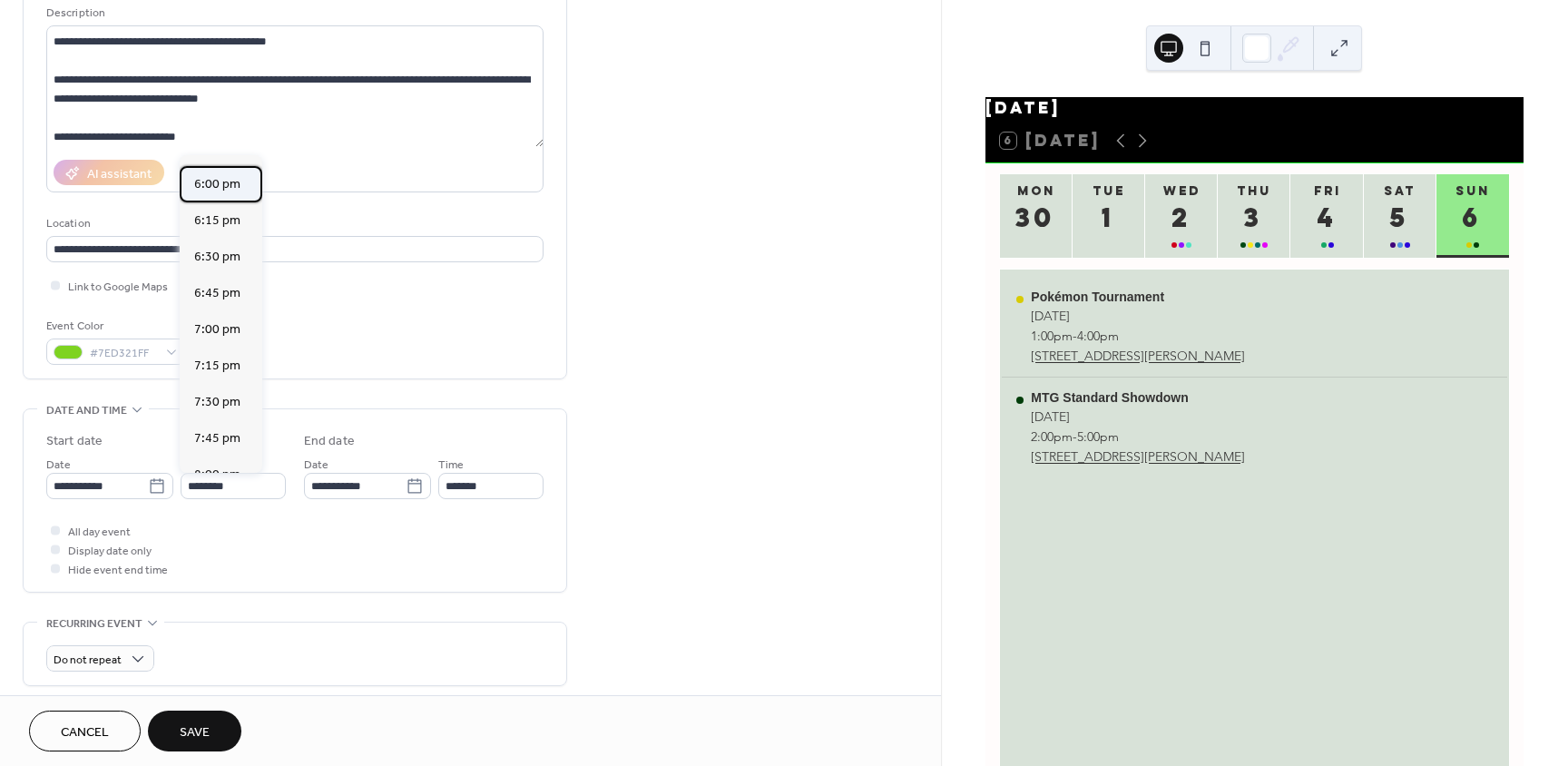 click on "6:00 pm" at bounding box center [217, 184] 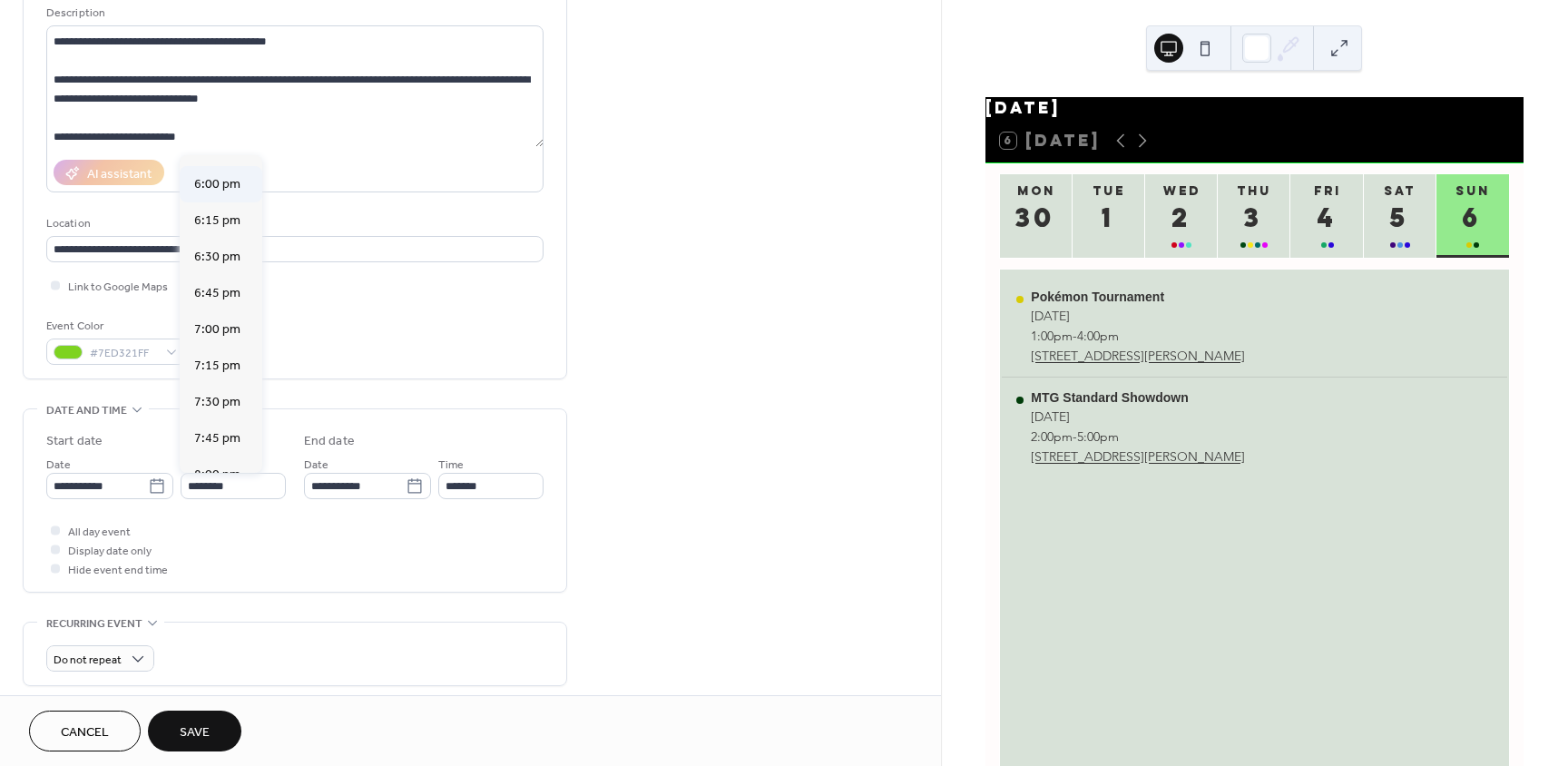 type on "*******" 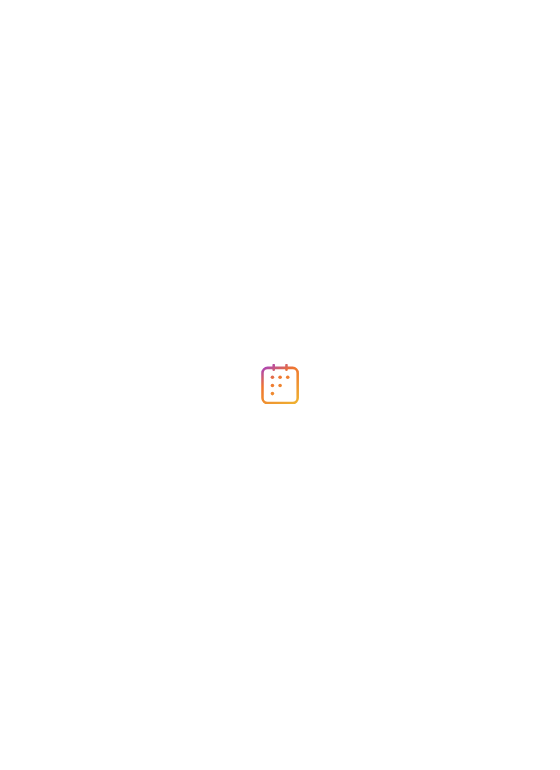 scroll, scrollTop: 0, scrollLeft: 0, axis: both 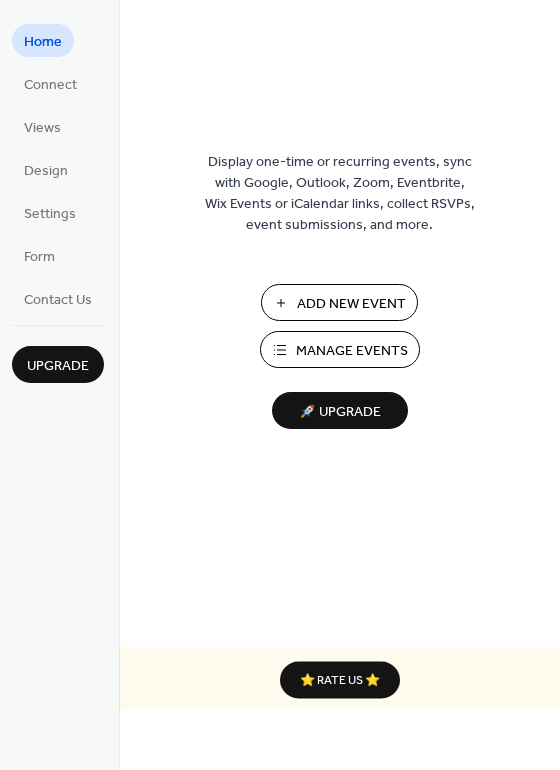 click on "Manage Events" at bounding box center (352, 351) 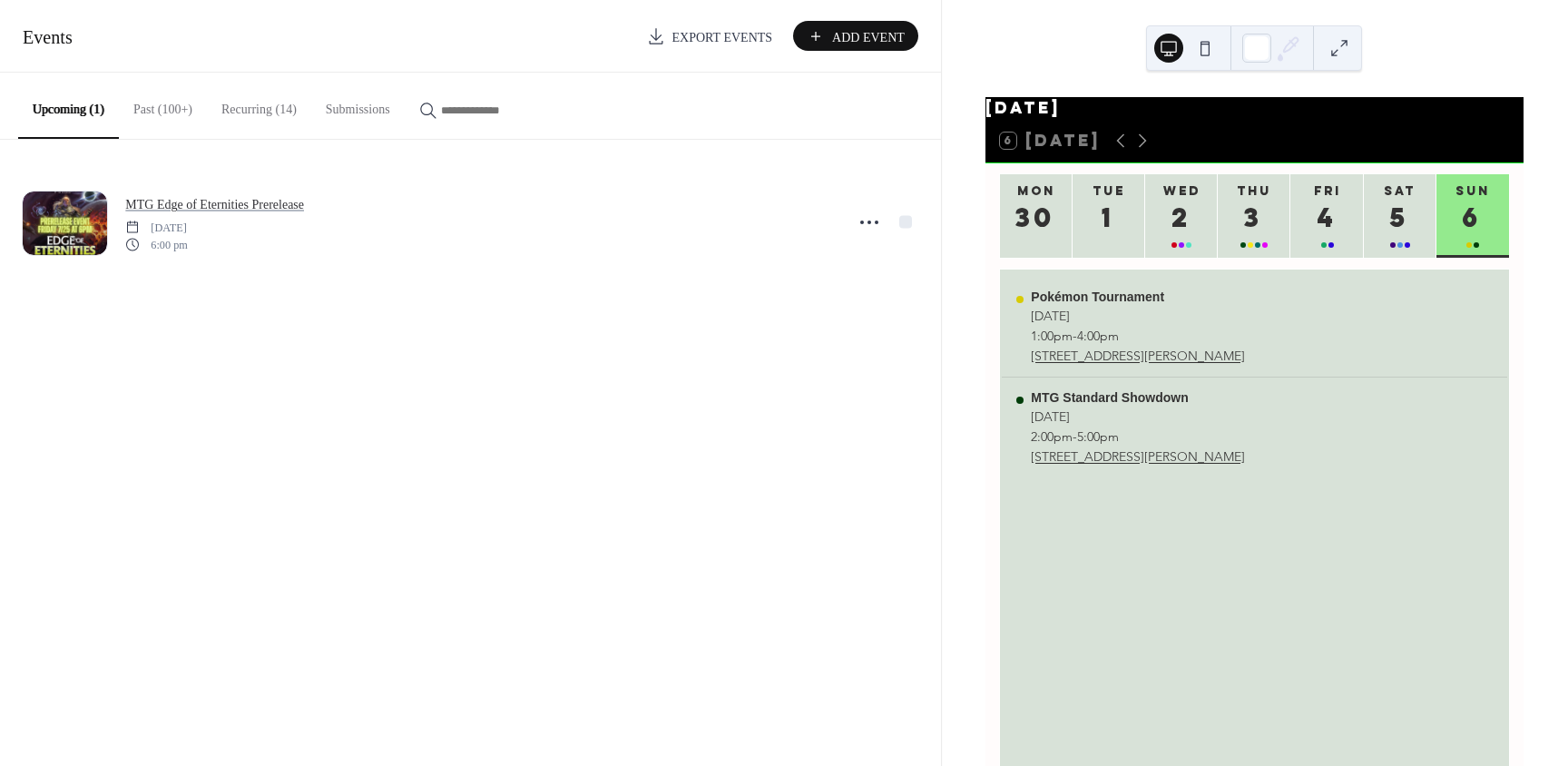 scroll, scrollTop: 0, scrollLeft: 0, axis: both 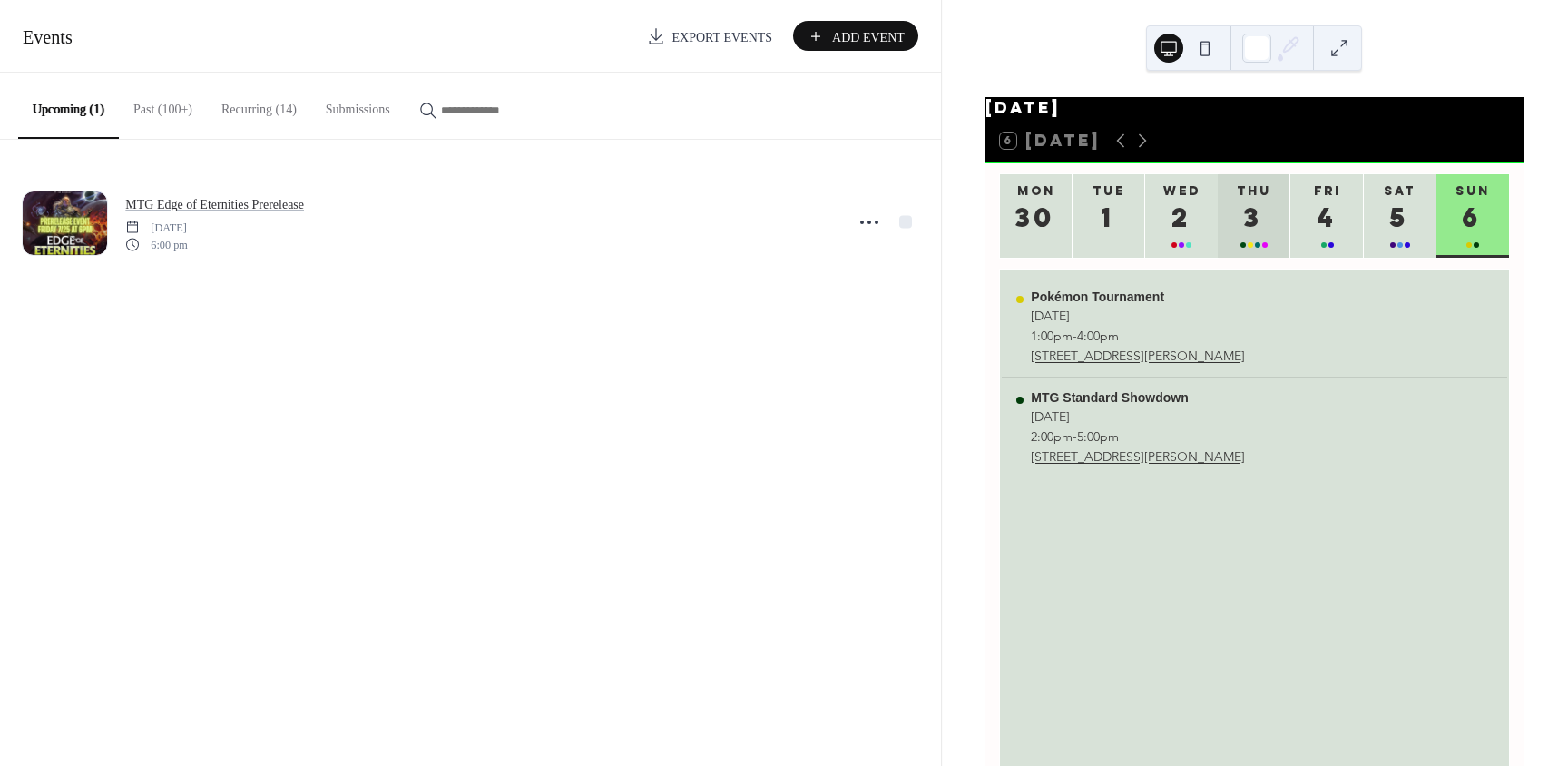 click on "3" at bounding box center [1253, 217] 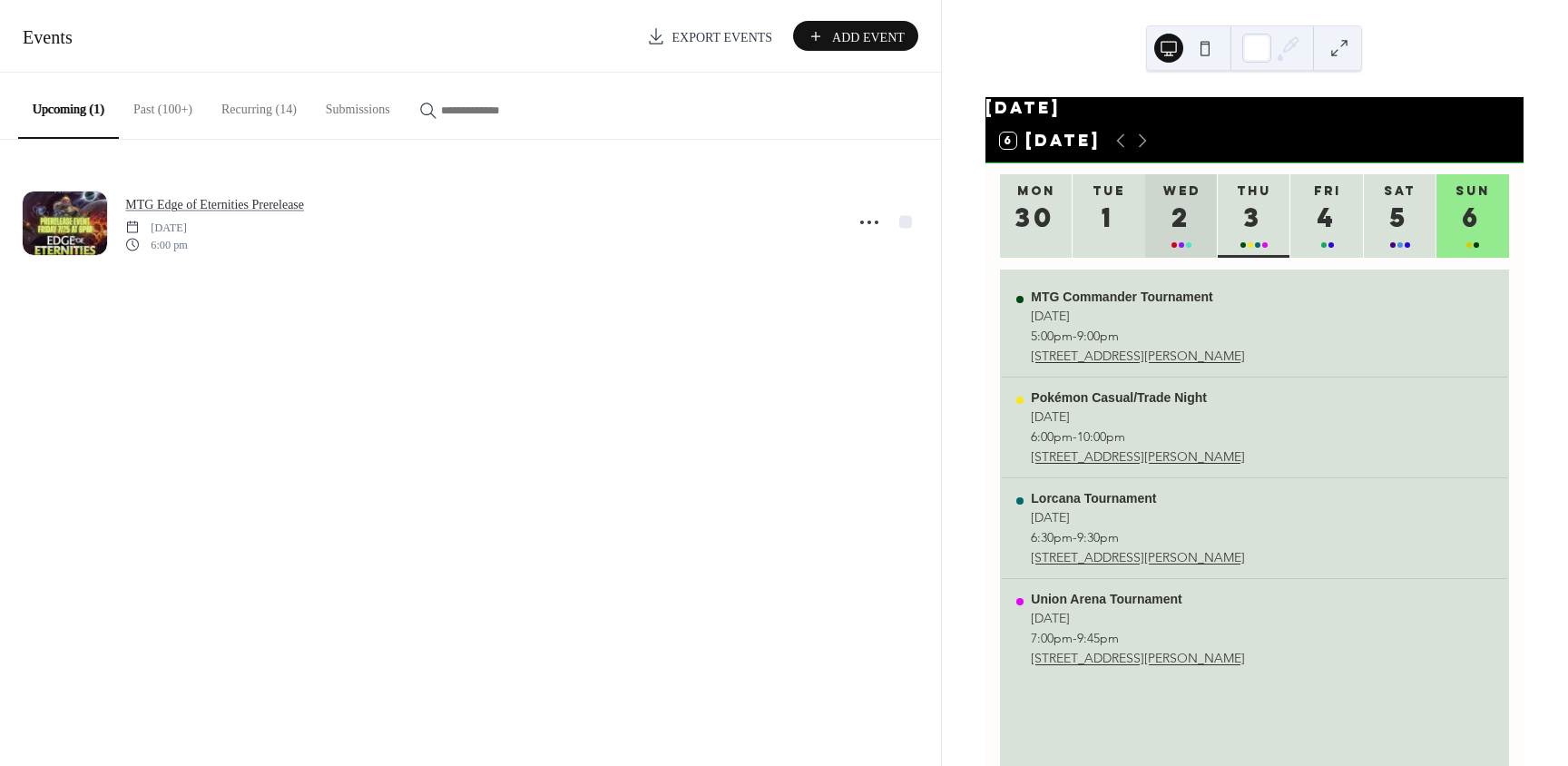 click on "2" at bounding box center (1181, 217) 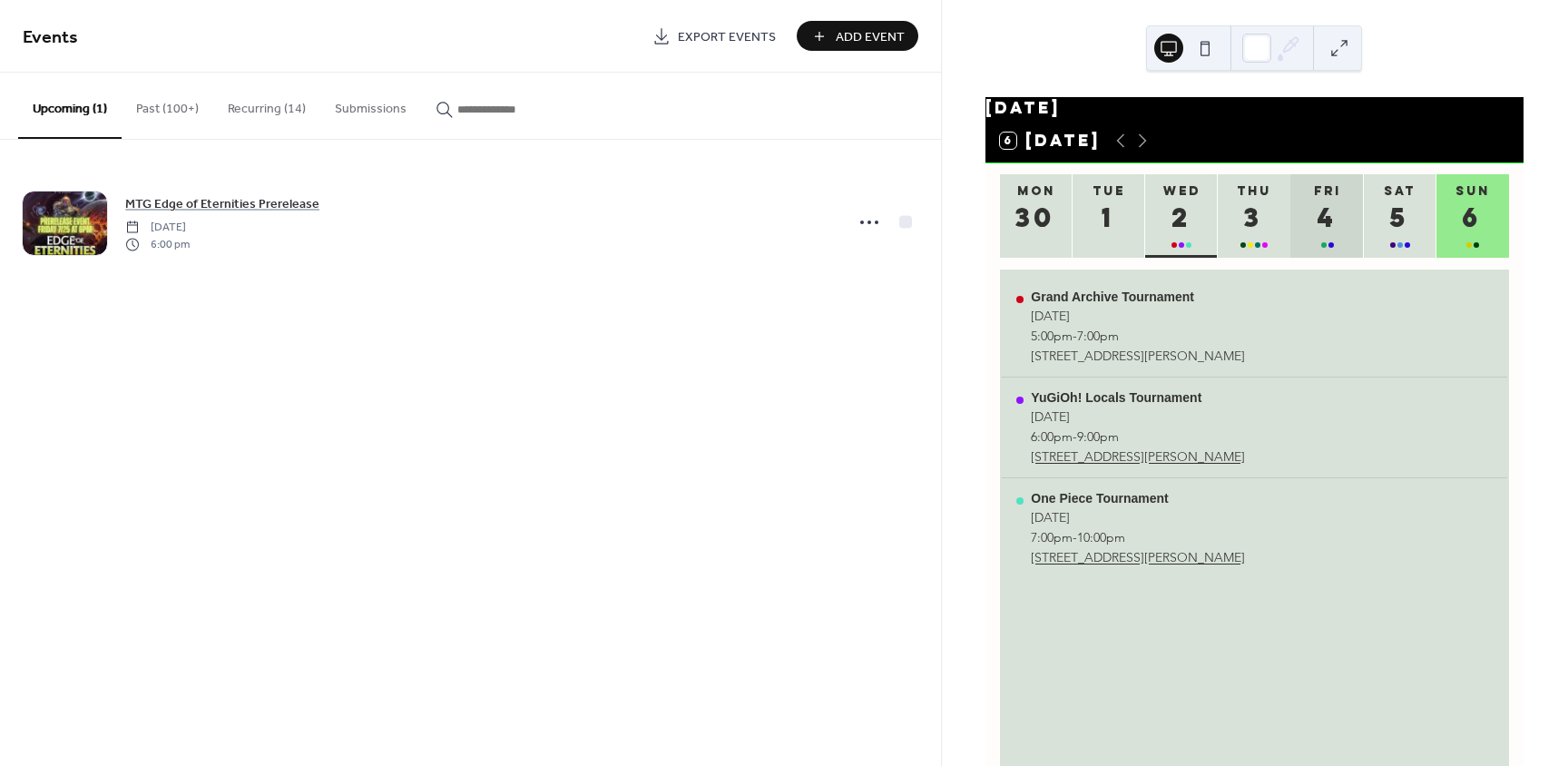 click on "4" at bounding box center (1326, 217) 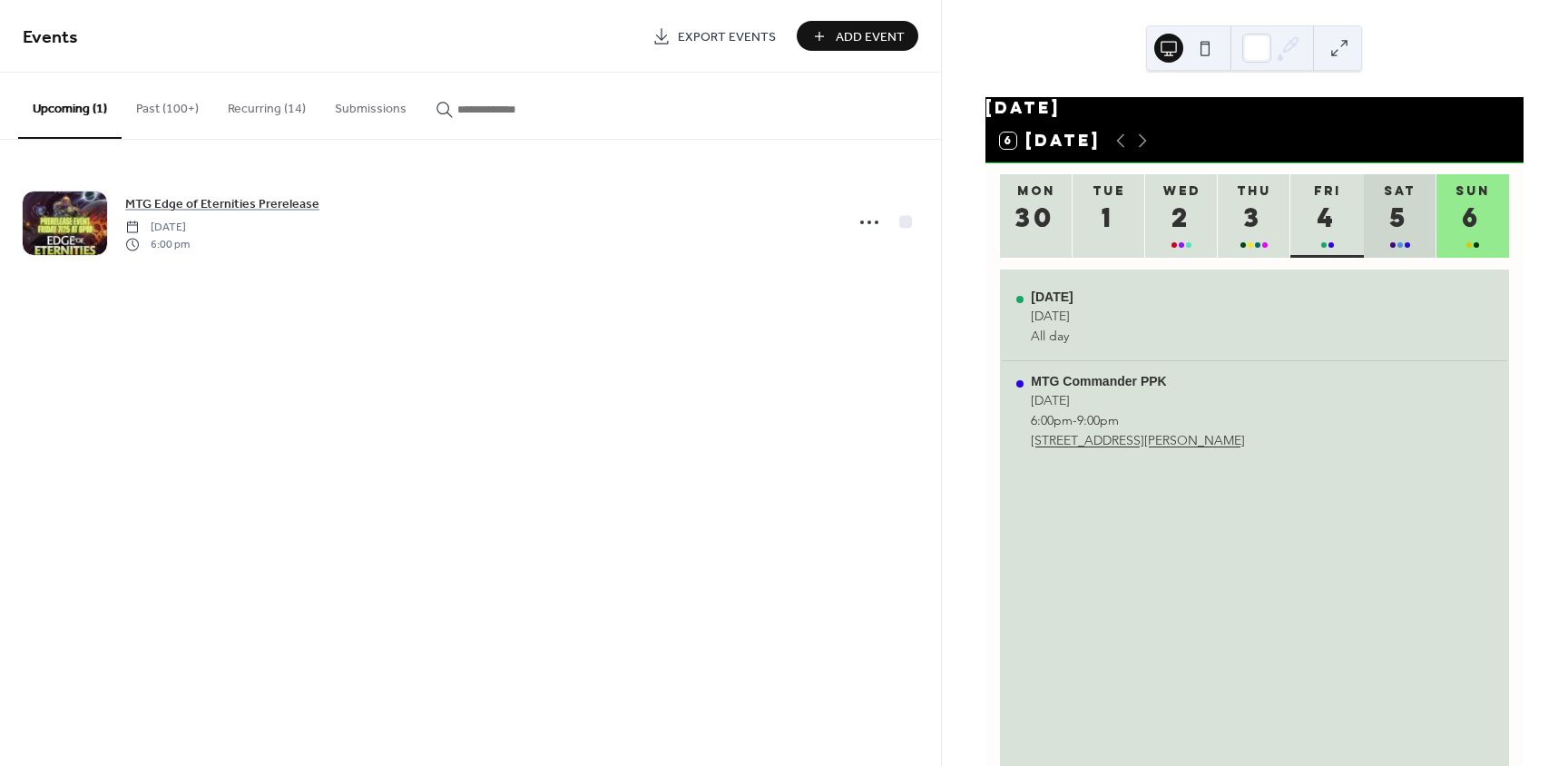 click on "5" at bounding box center (1399, 217) 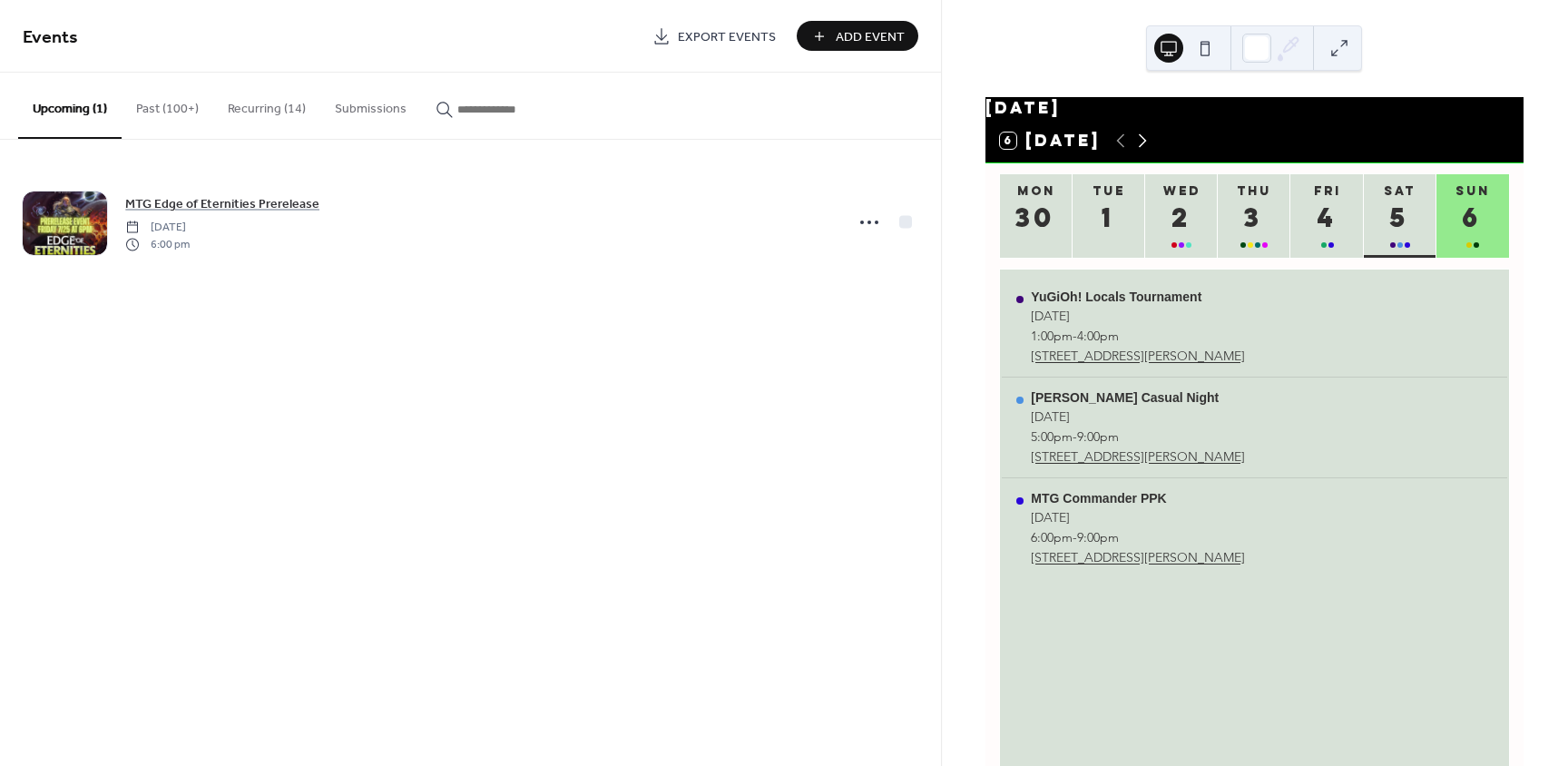 click 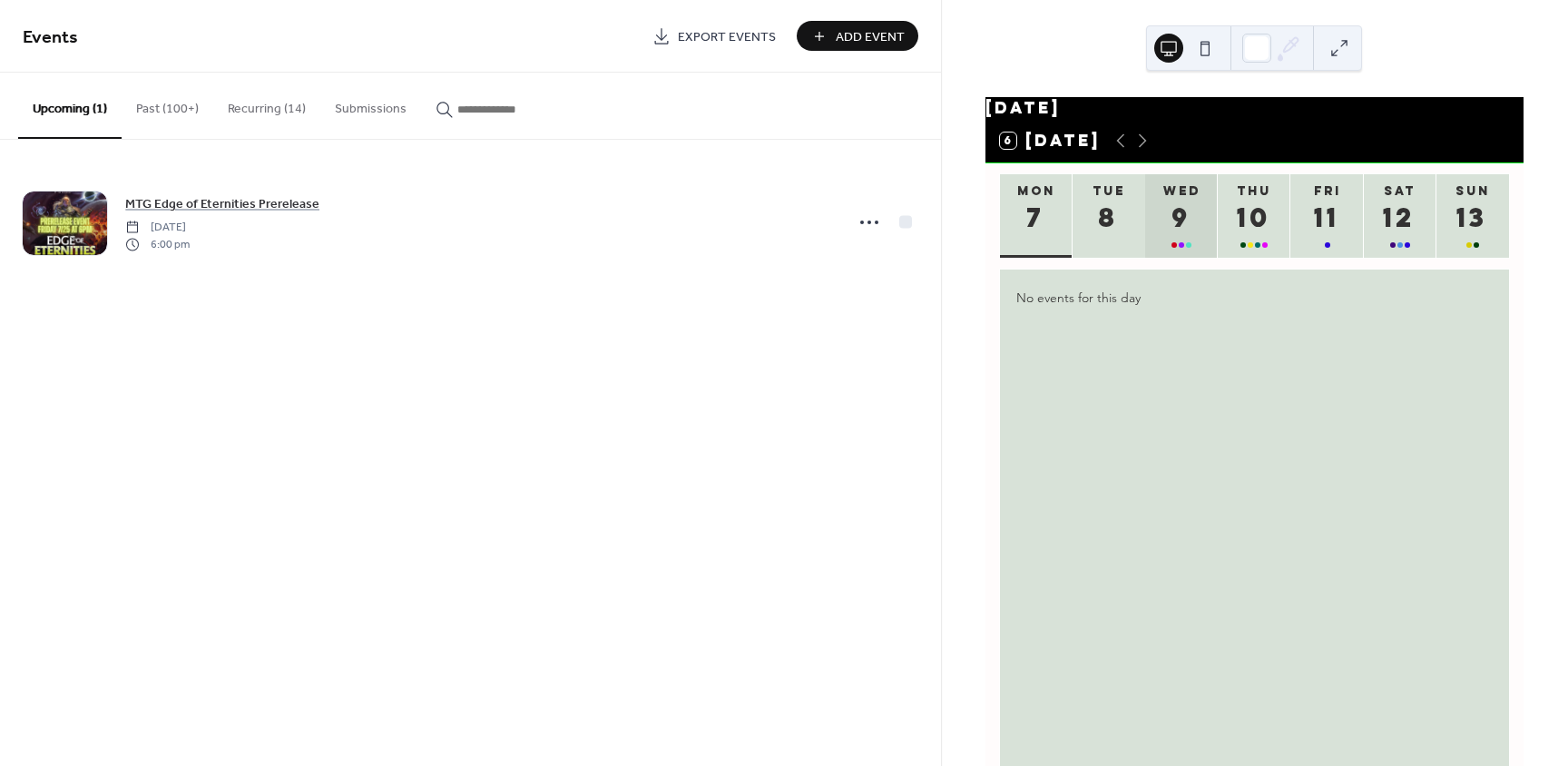 click on "9" at bounding box center (1181, 217) 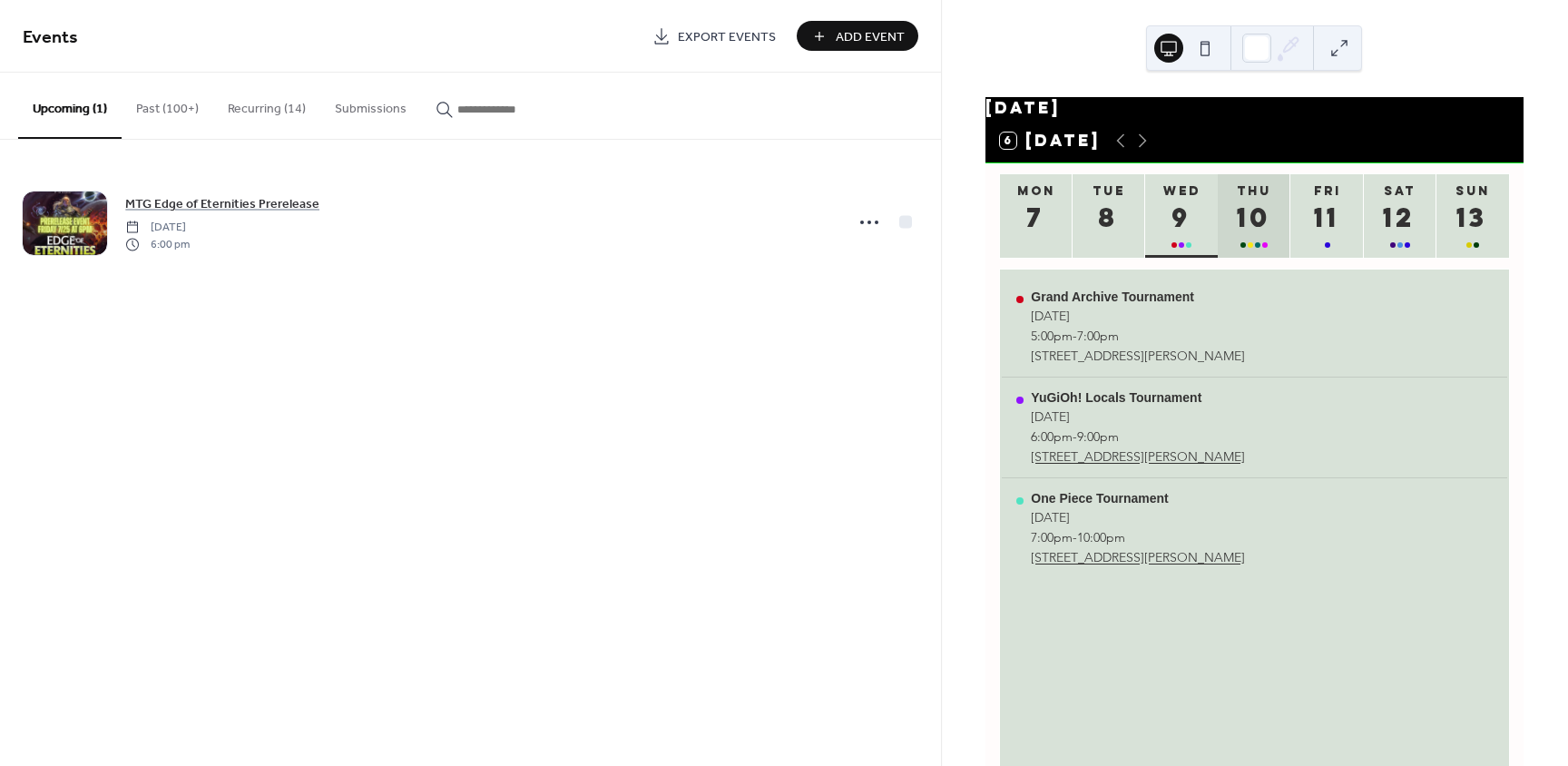click on "10" at bounding box center [1253, 217] 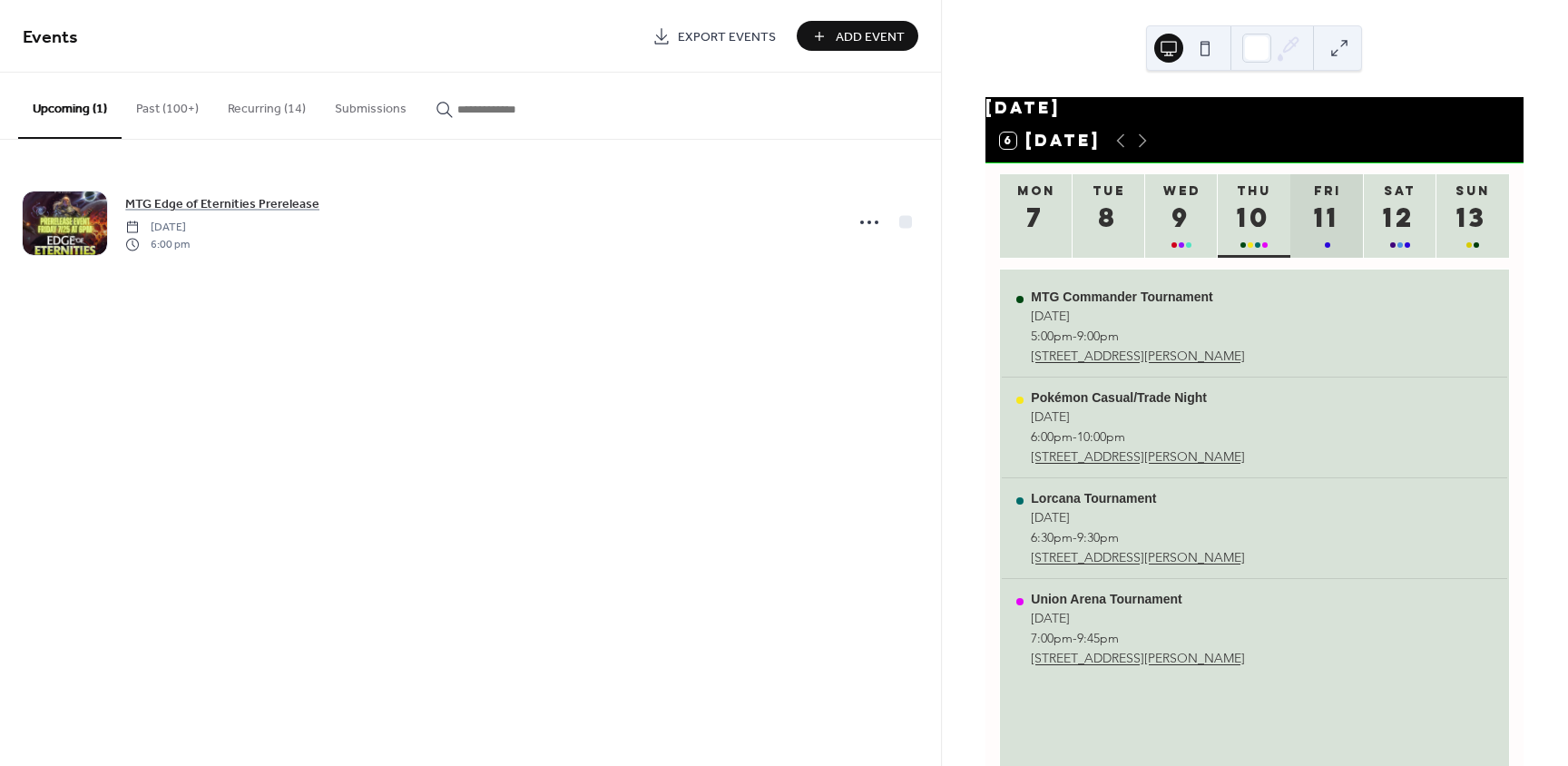 click on "11" at bounding box center [1326, 217] 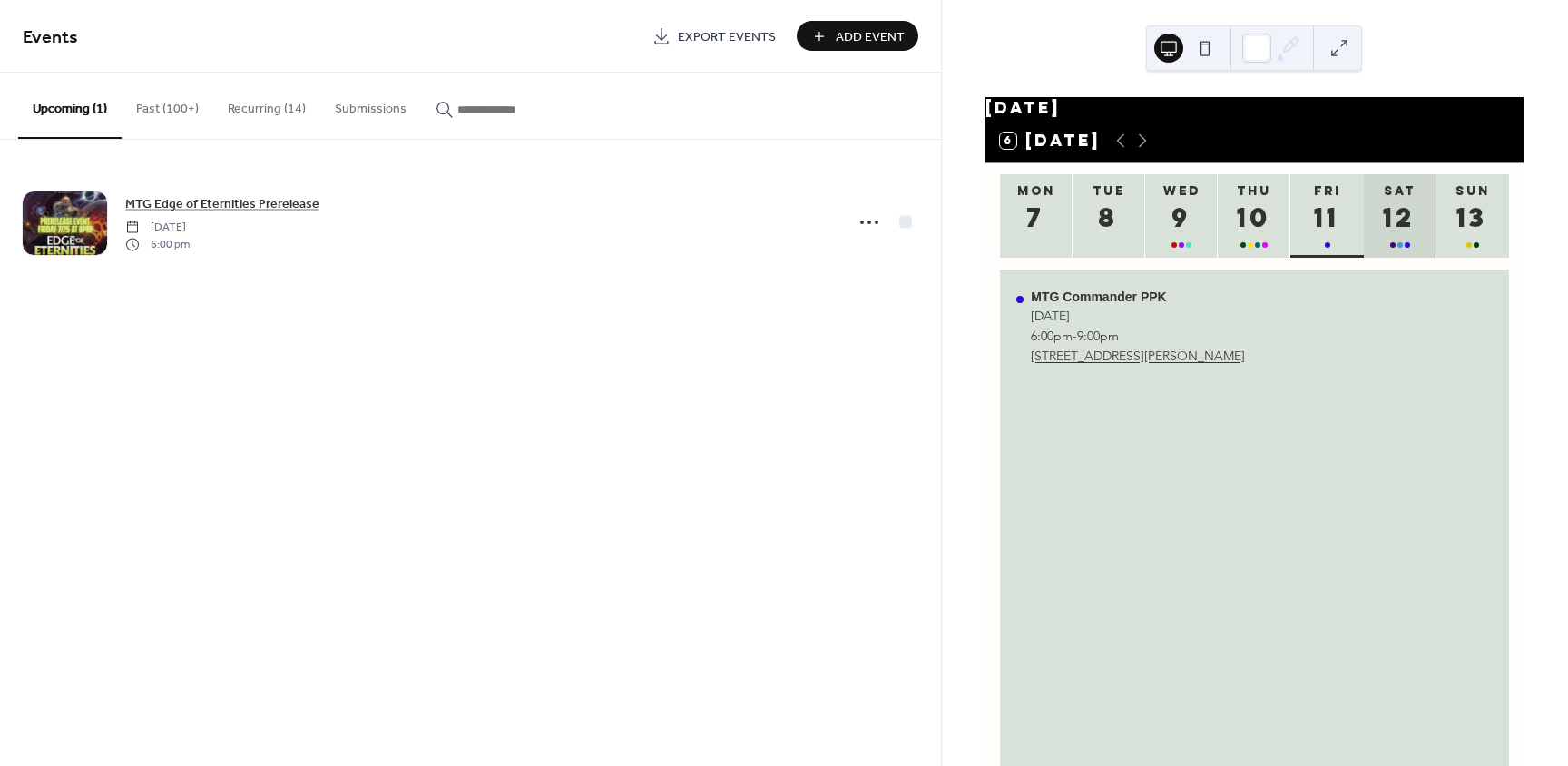 click on "12" at bounding box center (1399, 217) 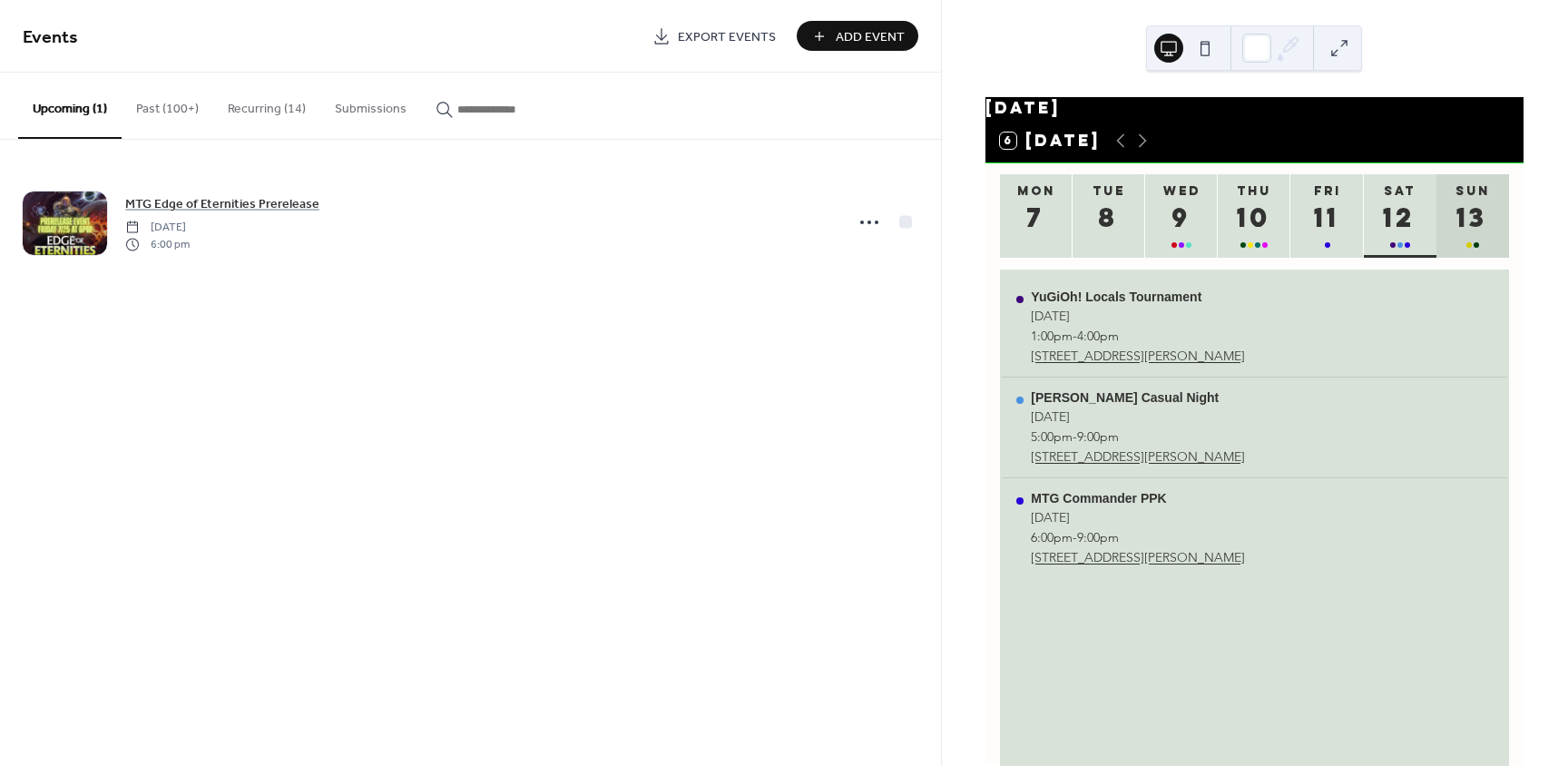 click on "13" at bounding box center (1472, 217) 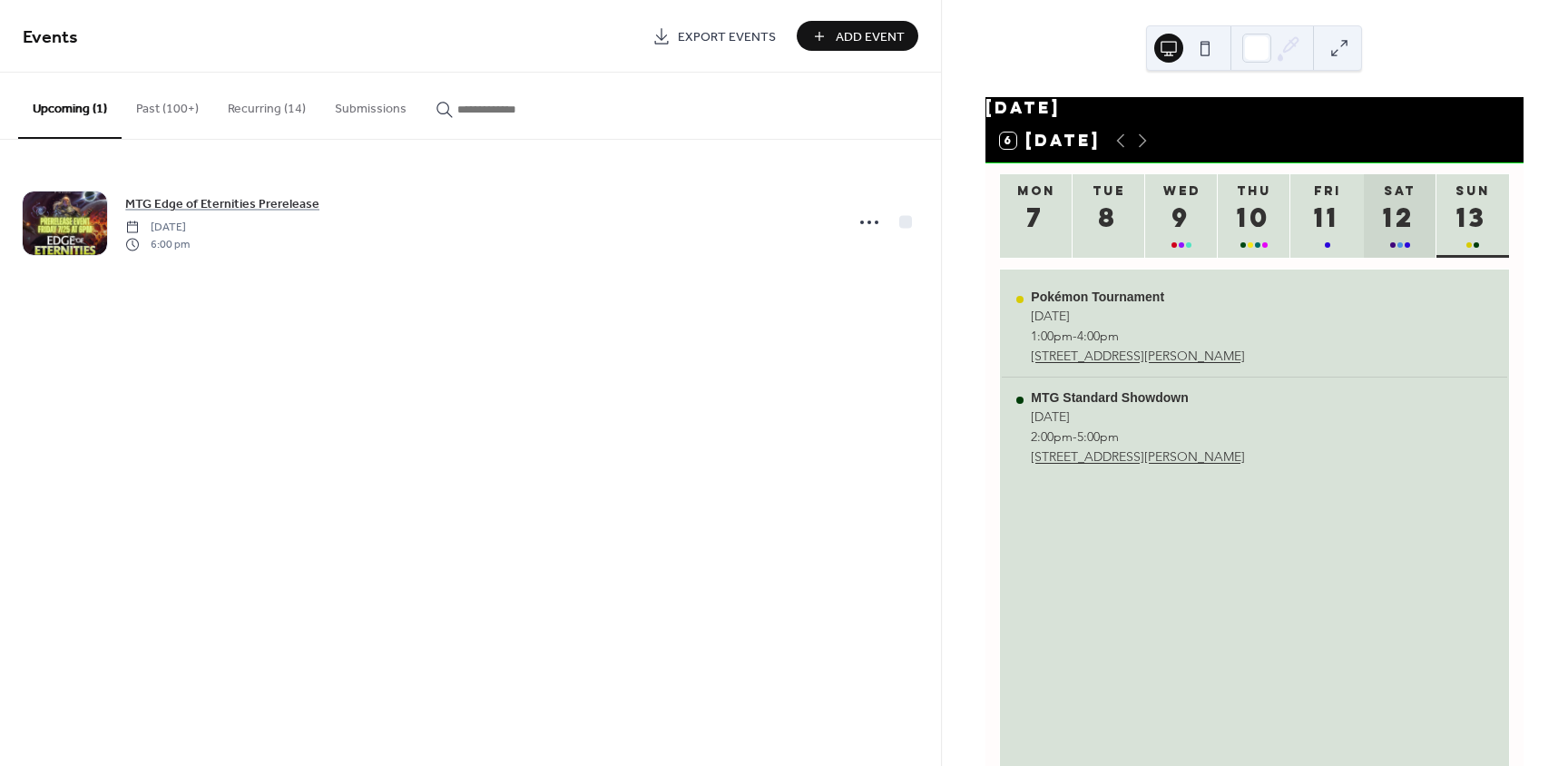 click on "12" at bounding box center [1399, 217] 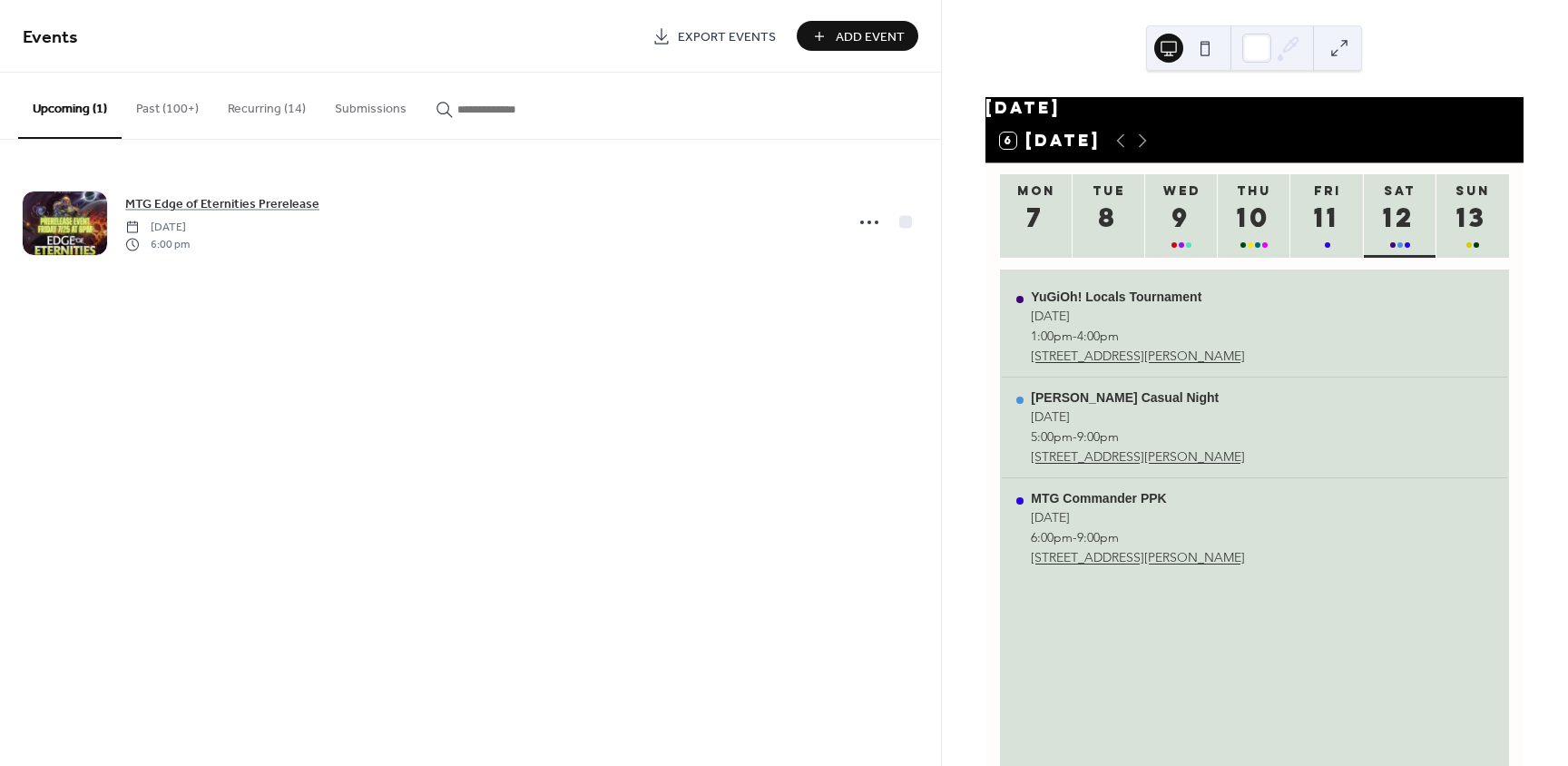 drag, startPoint x: 381, startPoint y: 30, endPoint x: 400, endPoint y: 36, distance: 19.924859 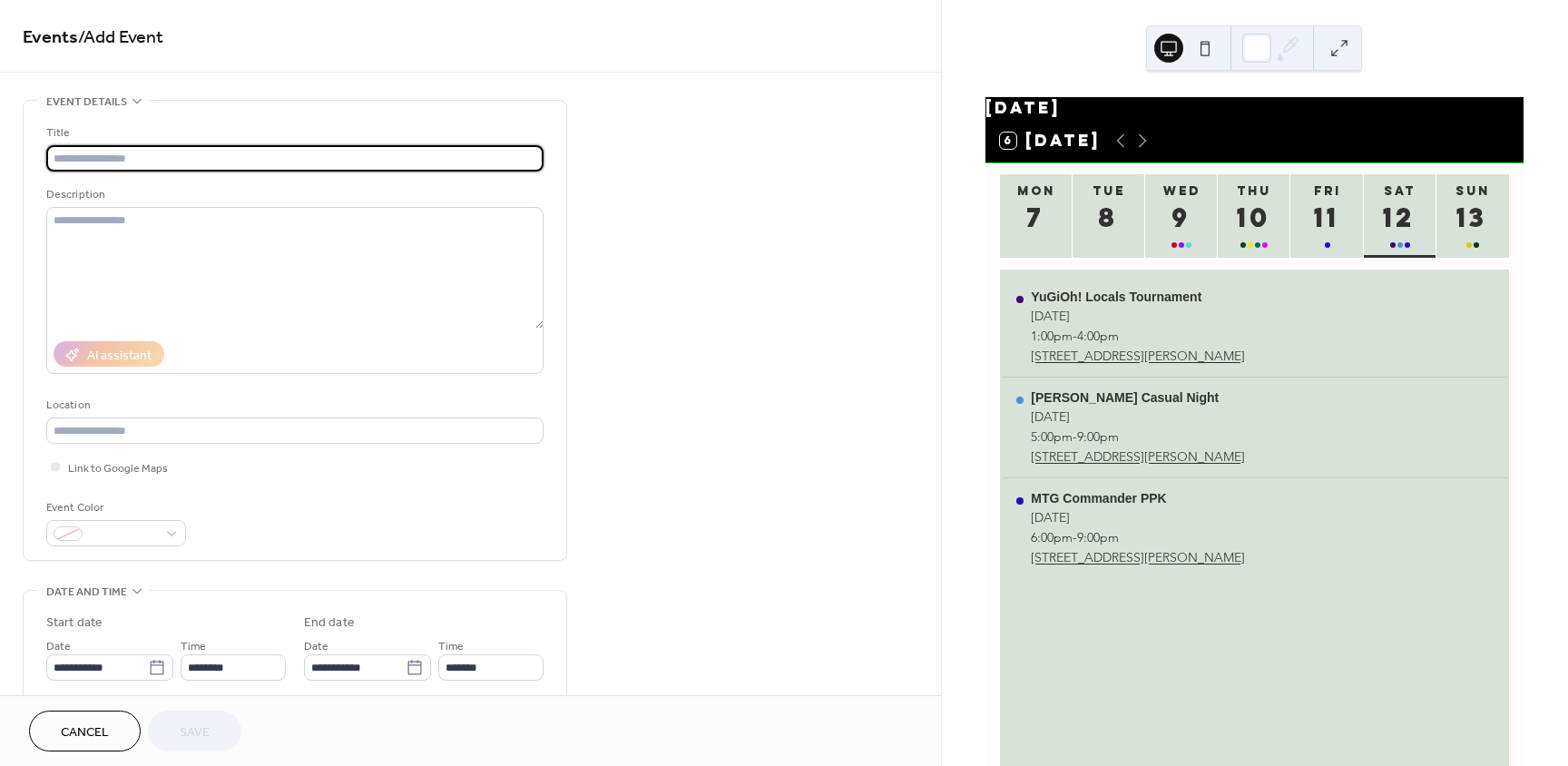 click at bounding box center (295, 158) 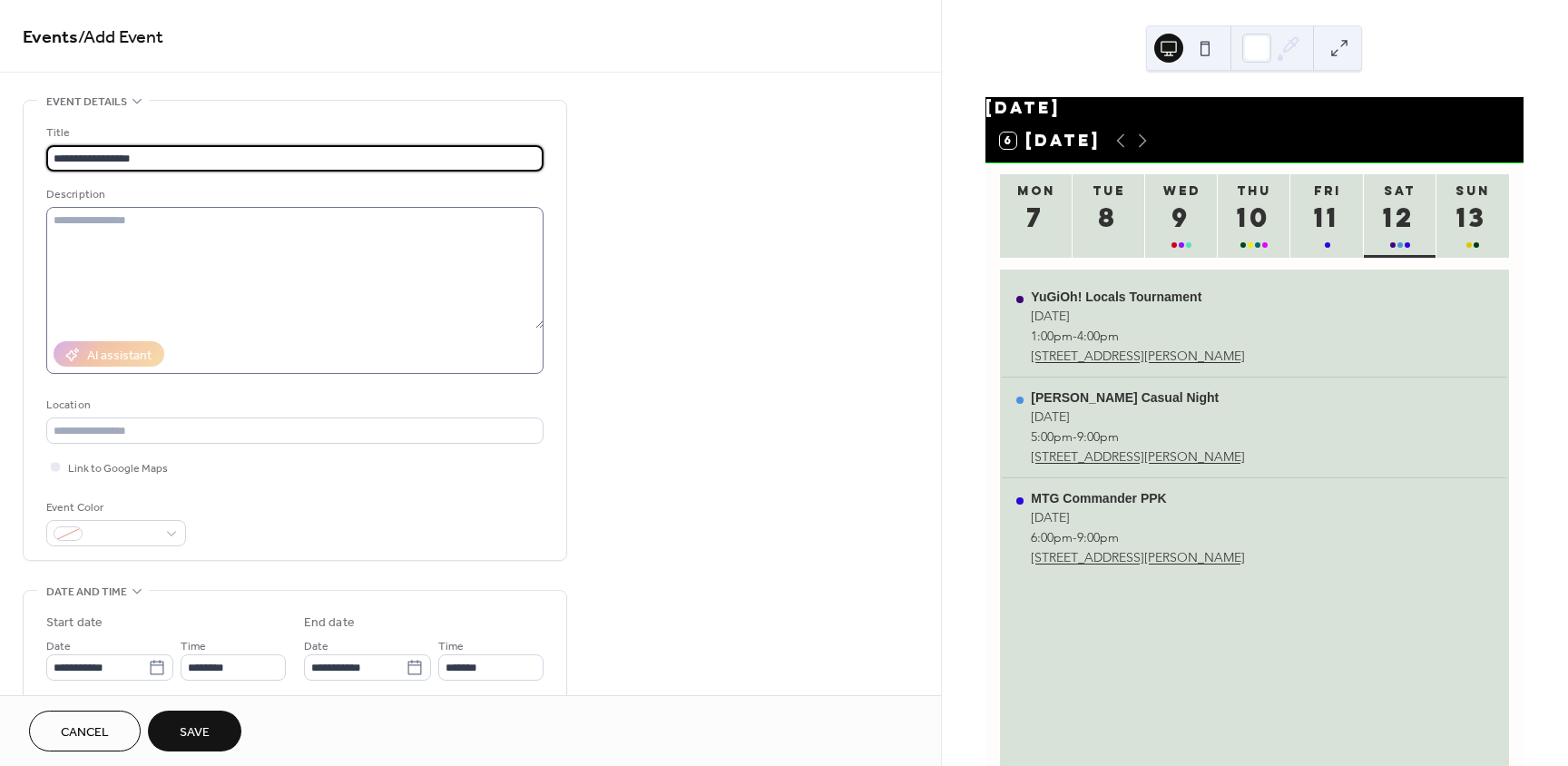 type on "**********" 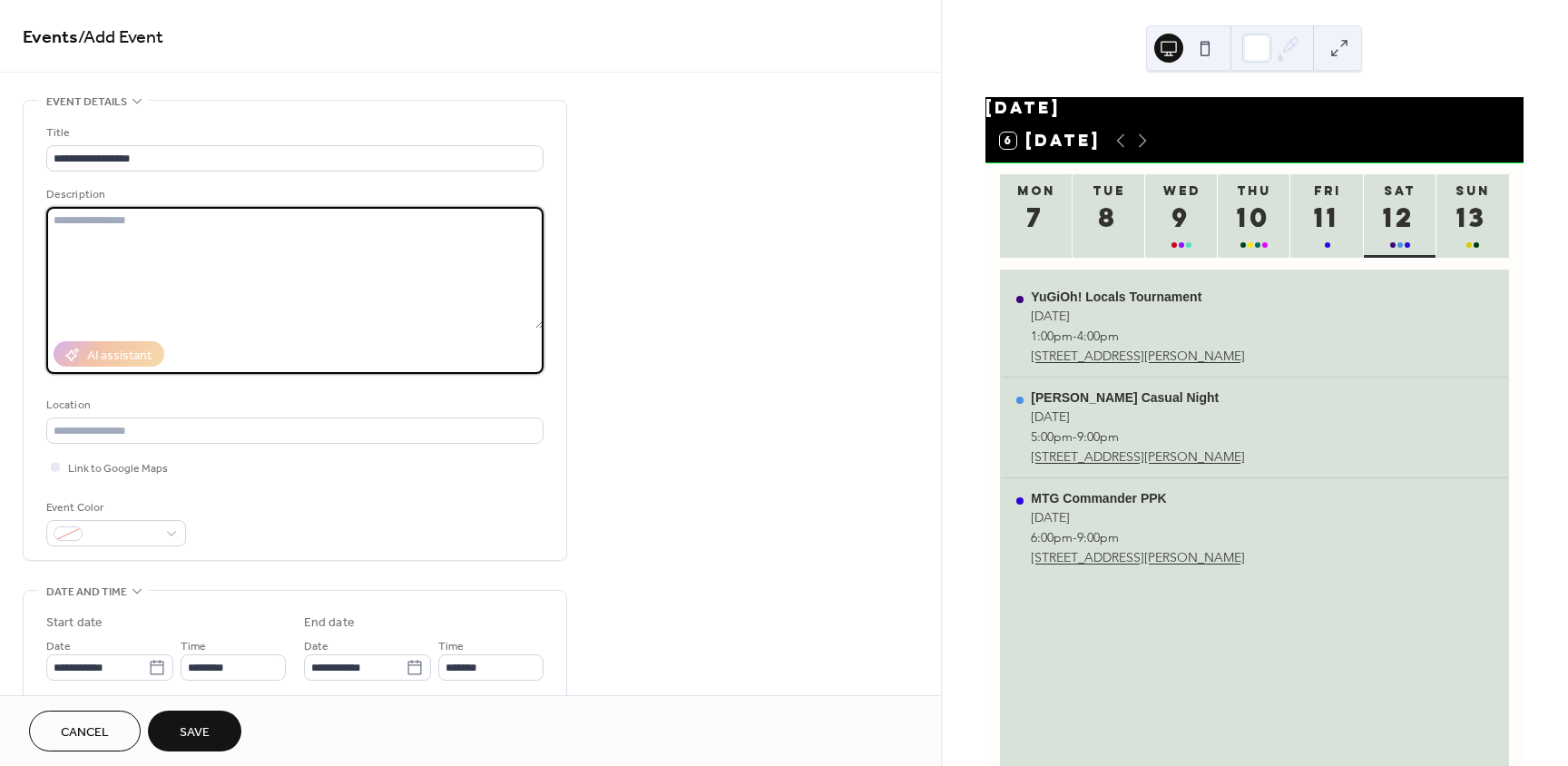 click at bounding box center (295, 268) 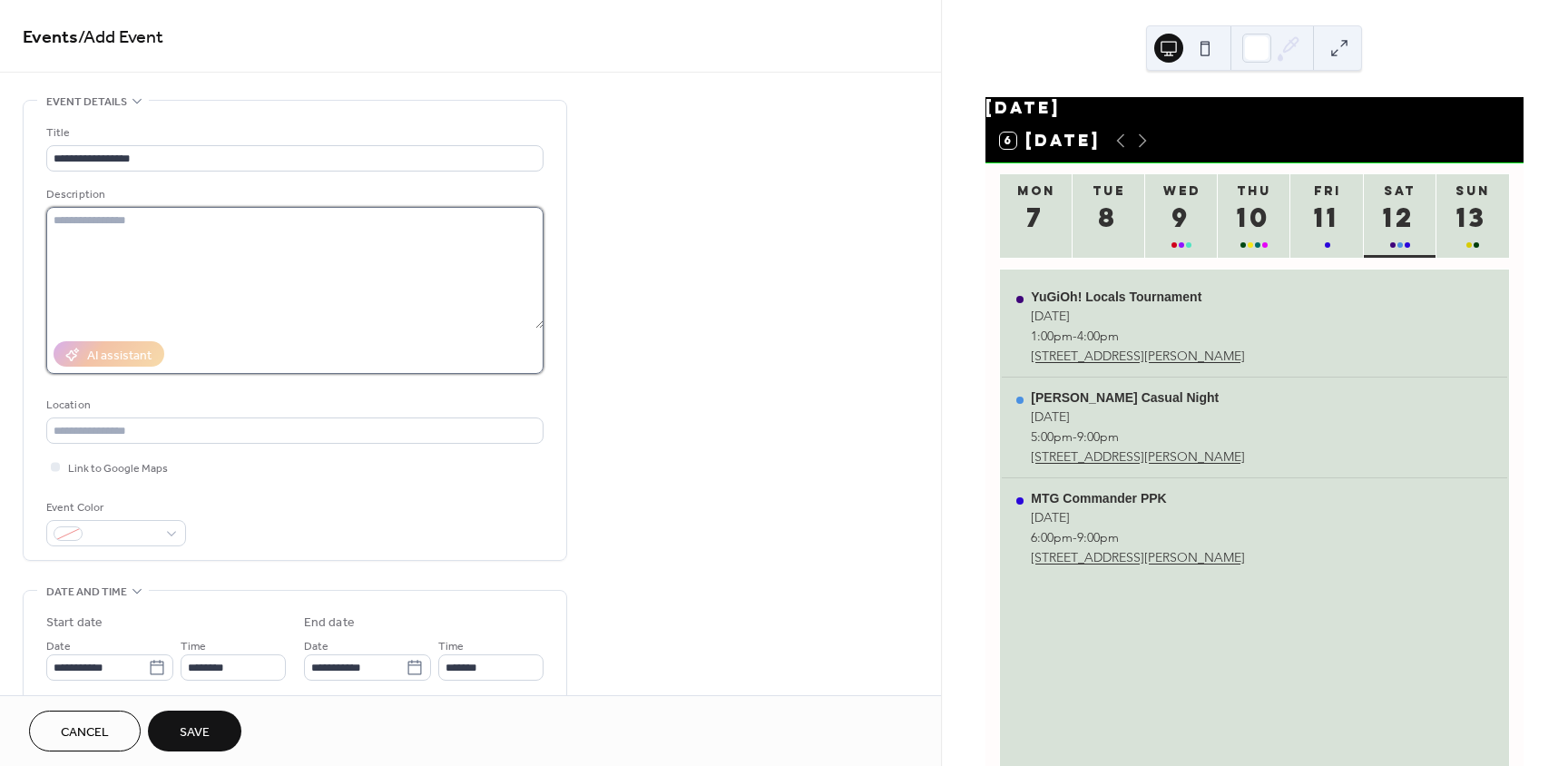click at bounding box center [295, 268] 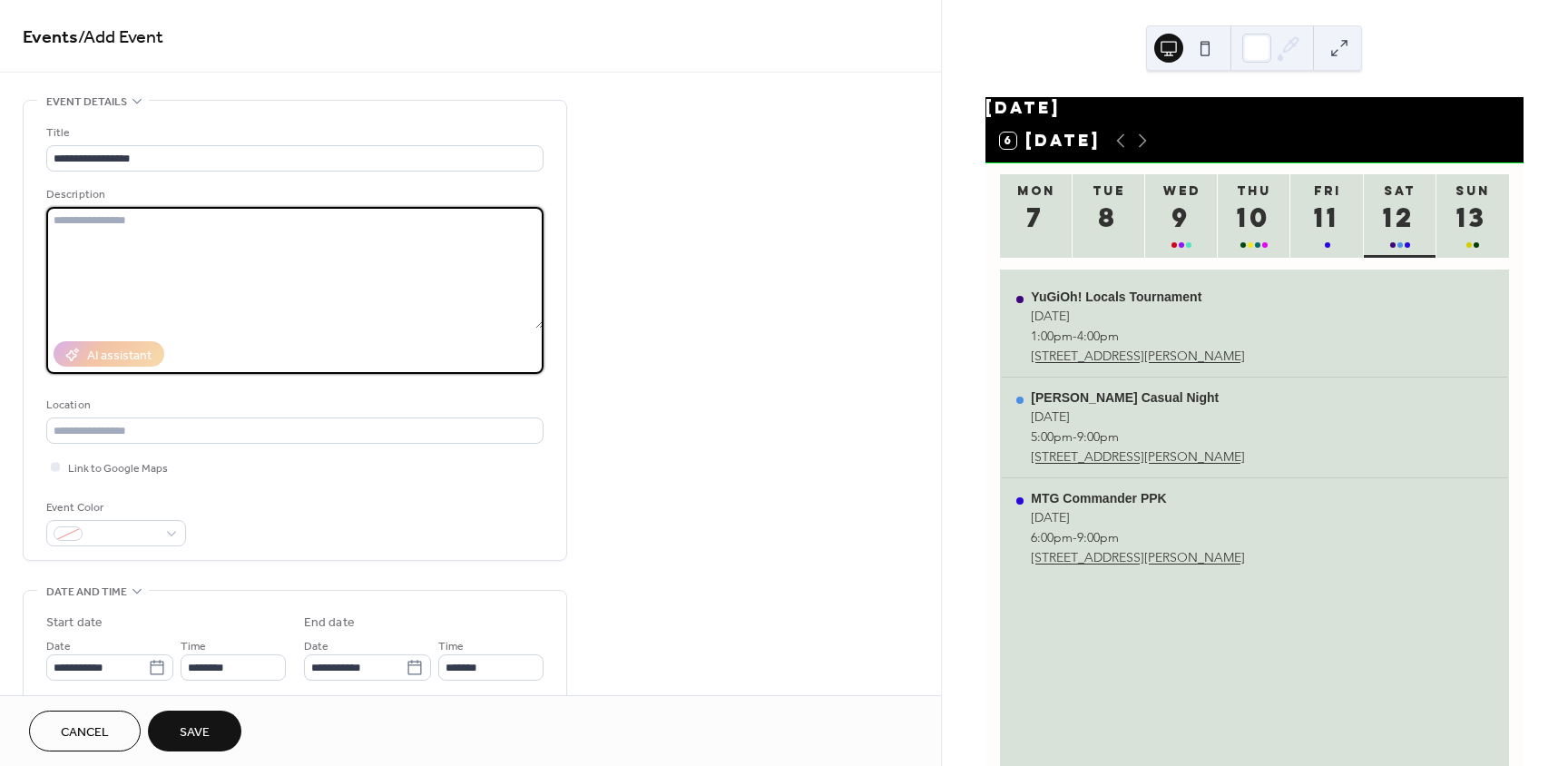 paste on "**********" 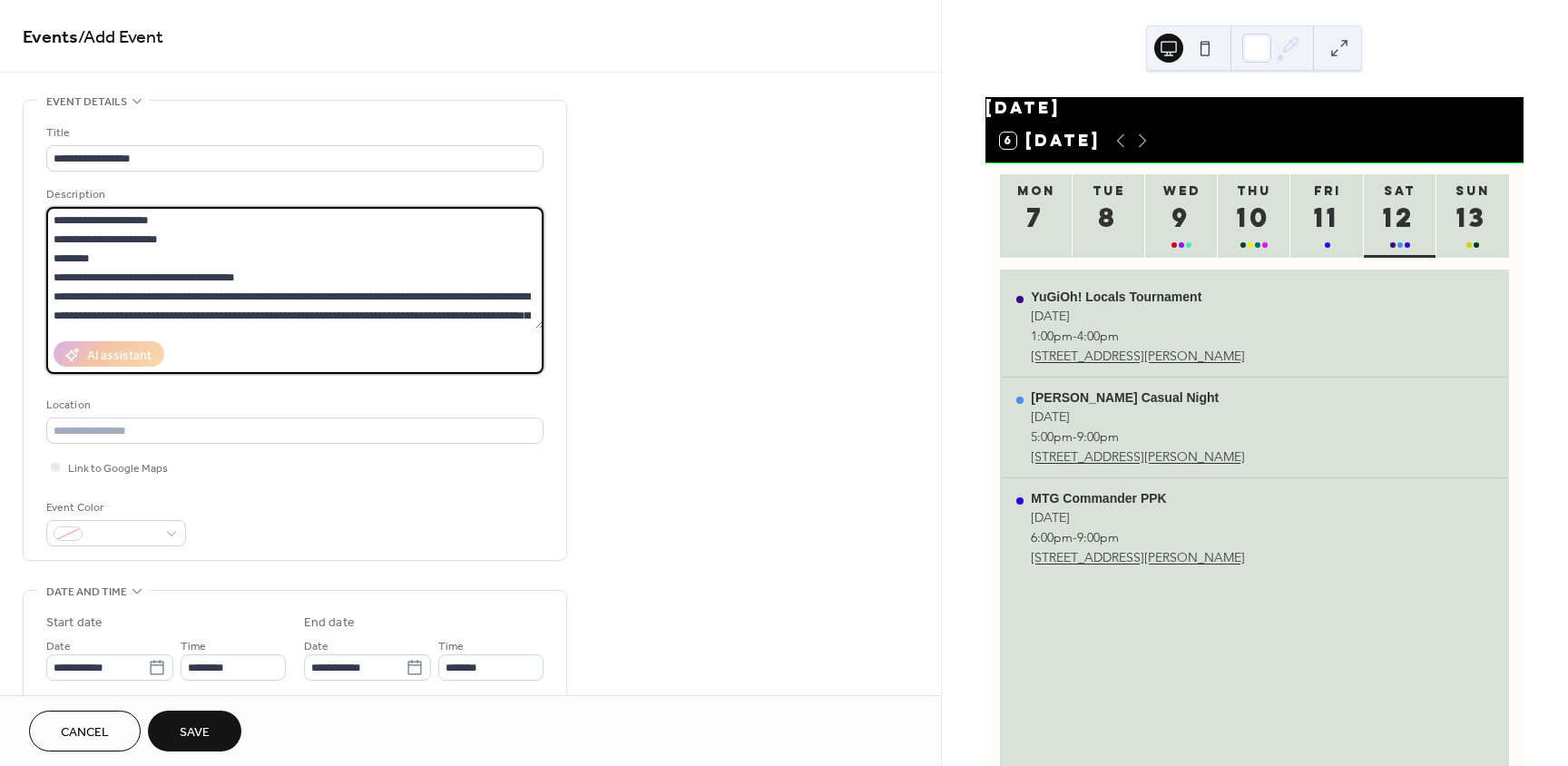 scroll, scrollTop: 54, scrollLeft: 0, axis: vertical 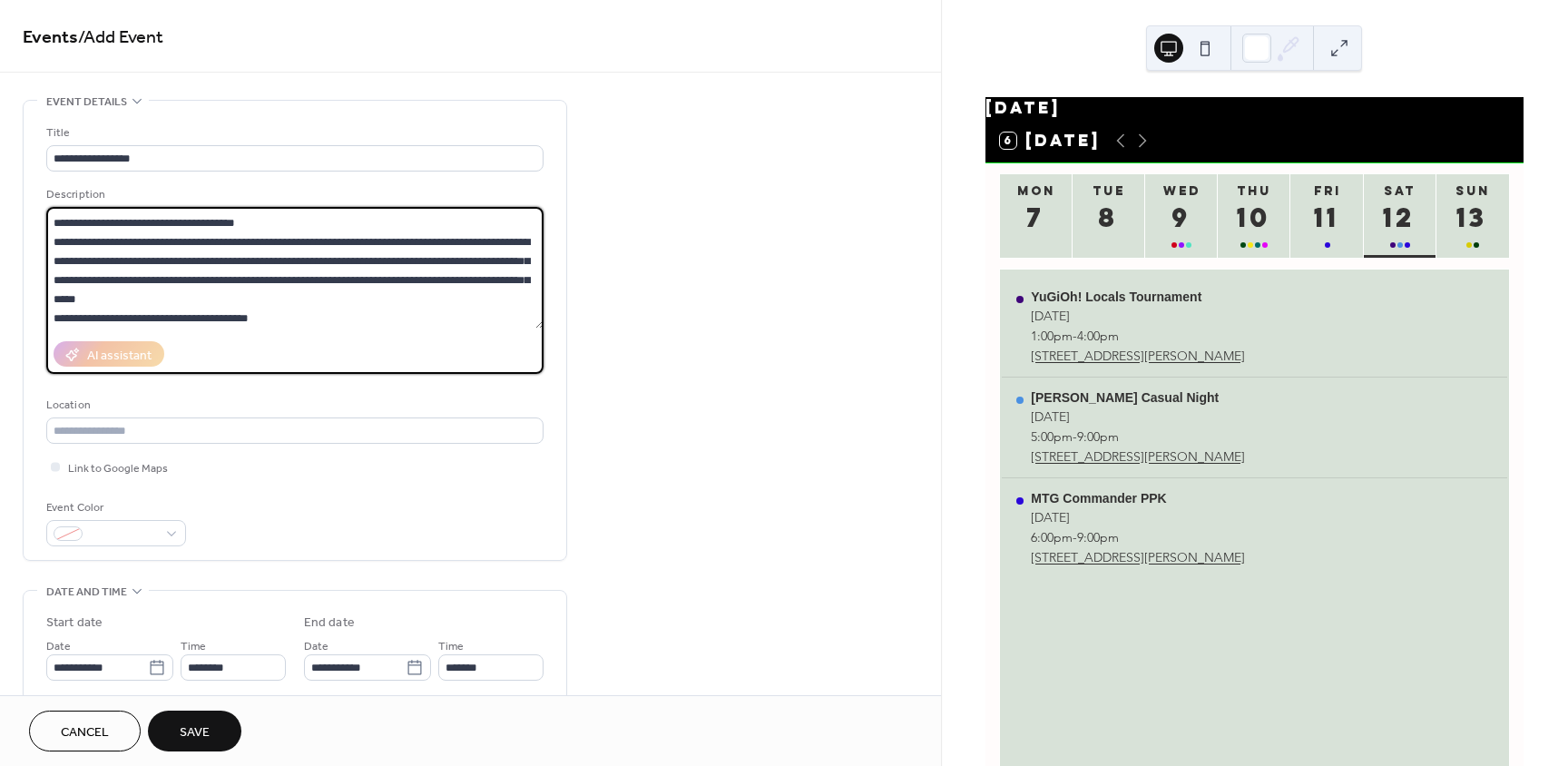 click on "**********" at bounding box center [295, 268] 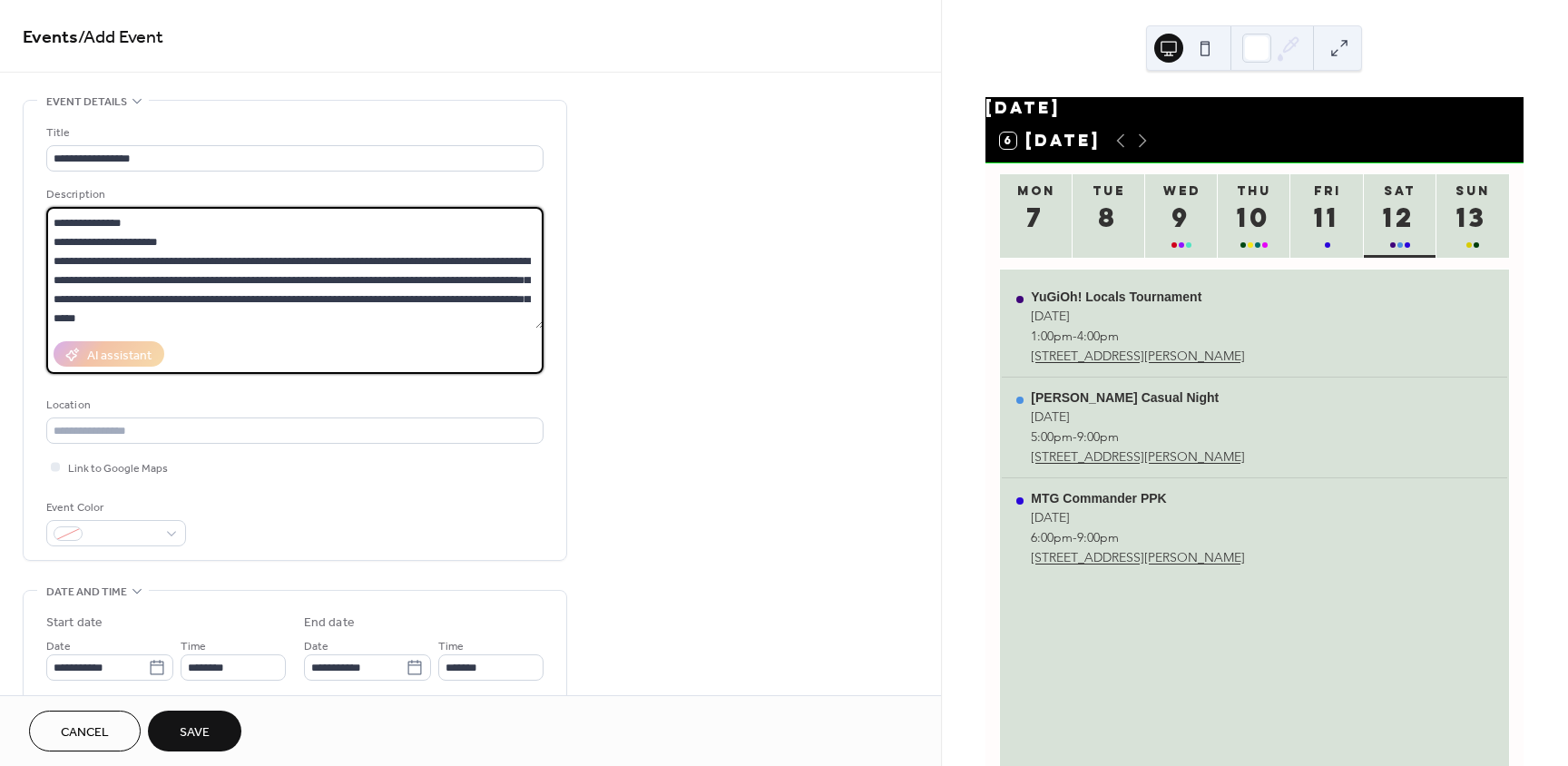 click on "**********" at bounding box center (295, 268) 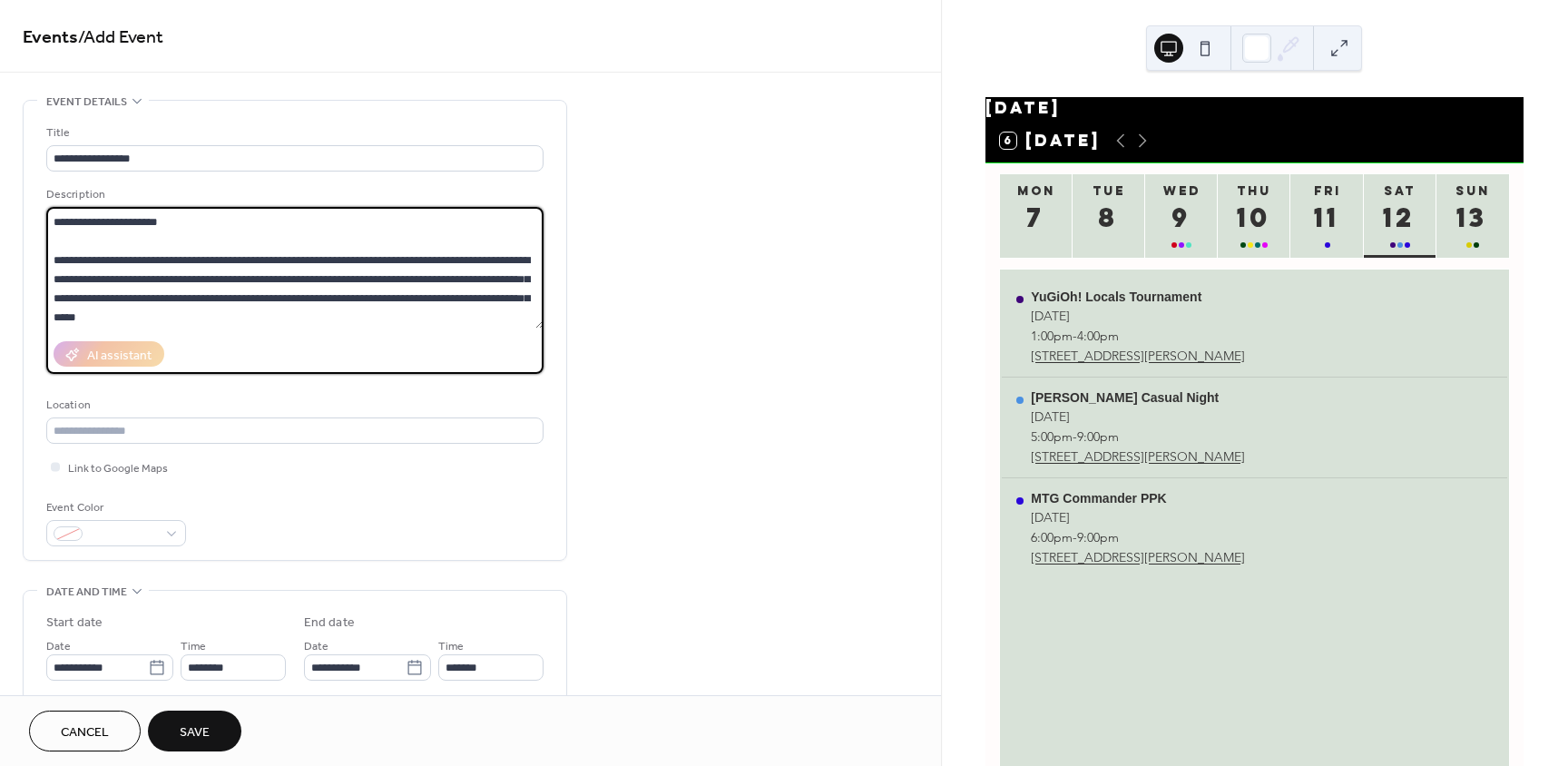 scroll, scrollTop: 95, scrollLeft: 0, axis: vertical 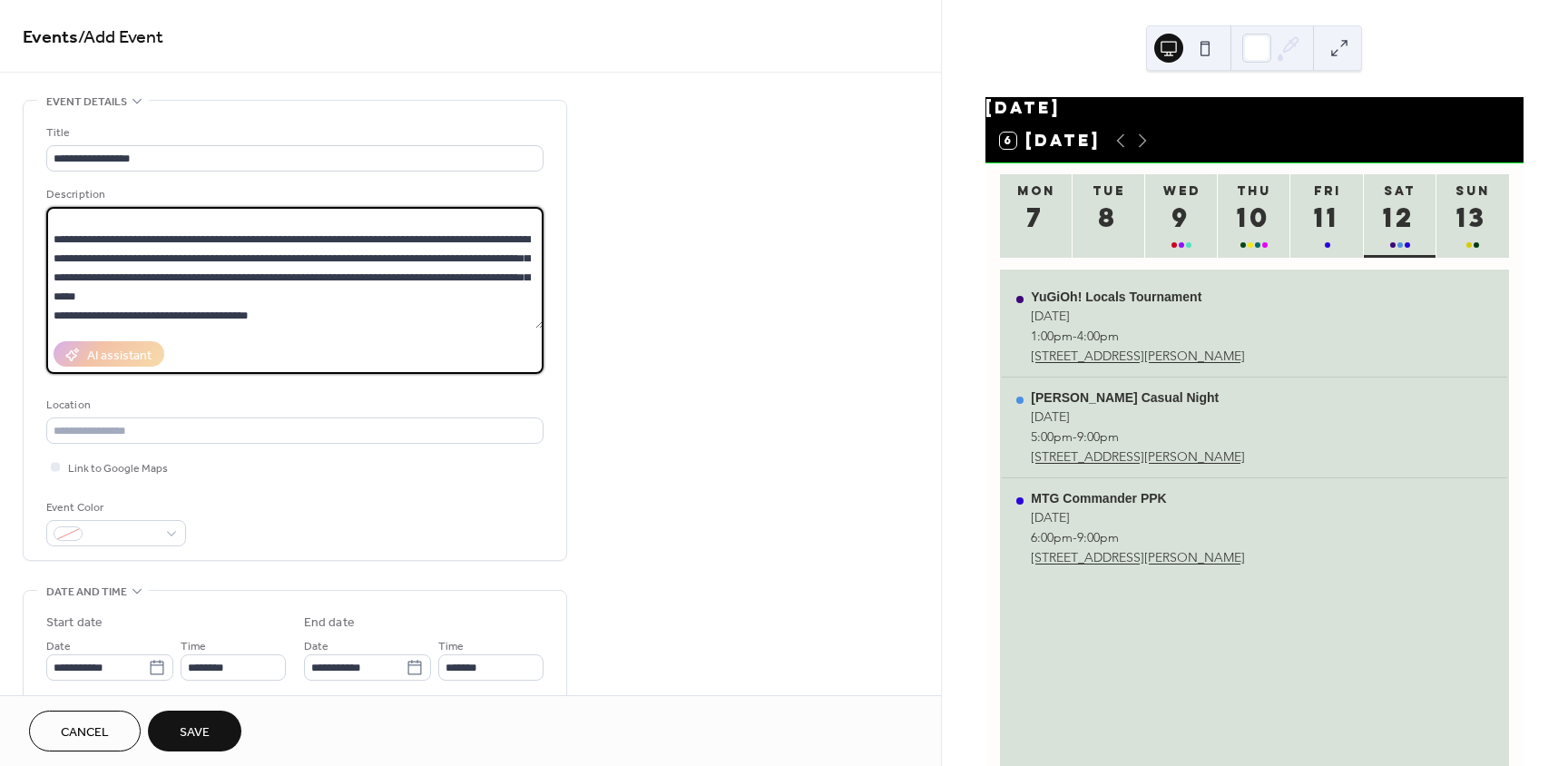 click on "**********" at bounding box center (295, 268) 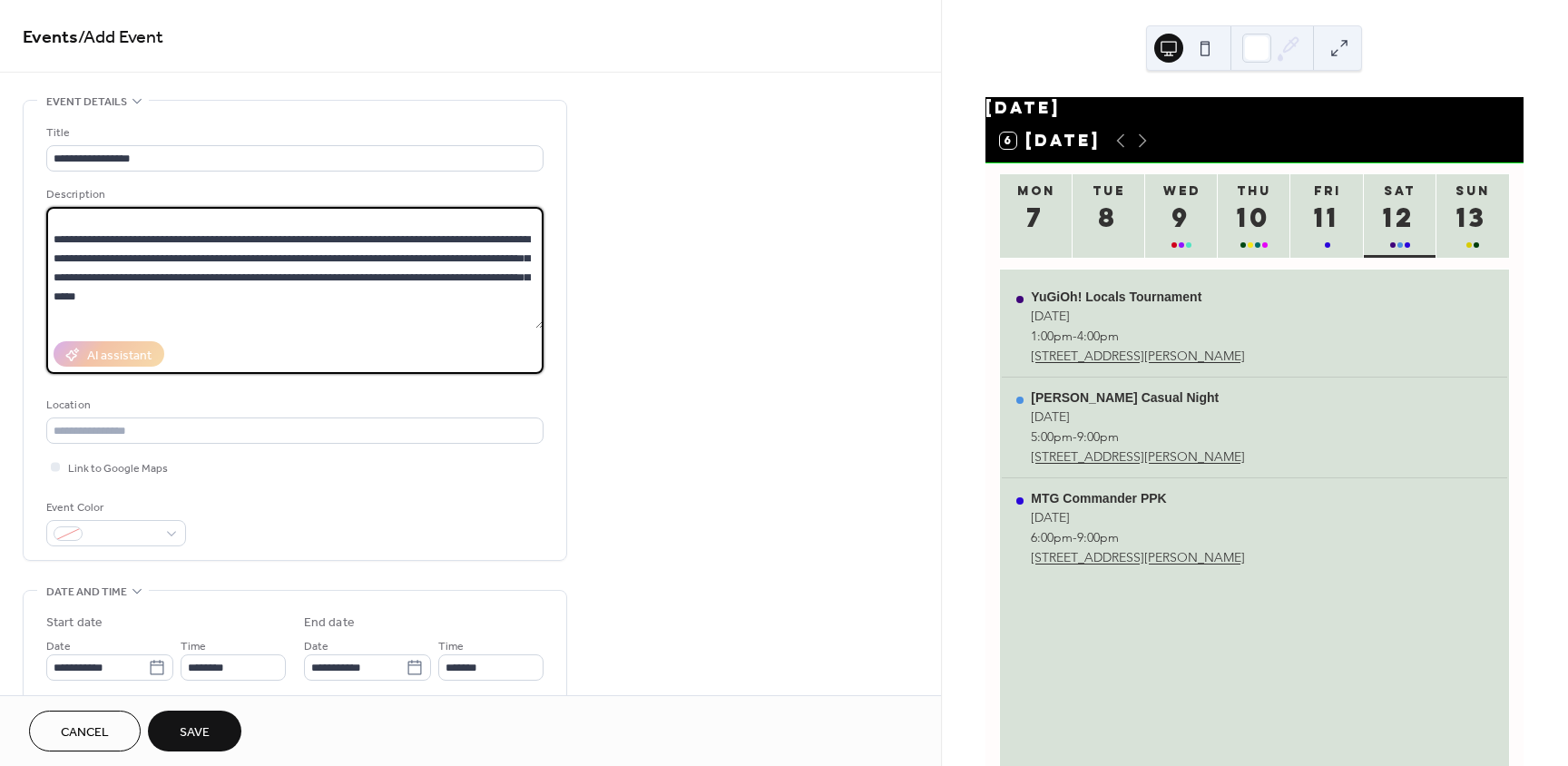 scroll, scrollTop: 114, scrollLeft: 0, axis: vertical 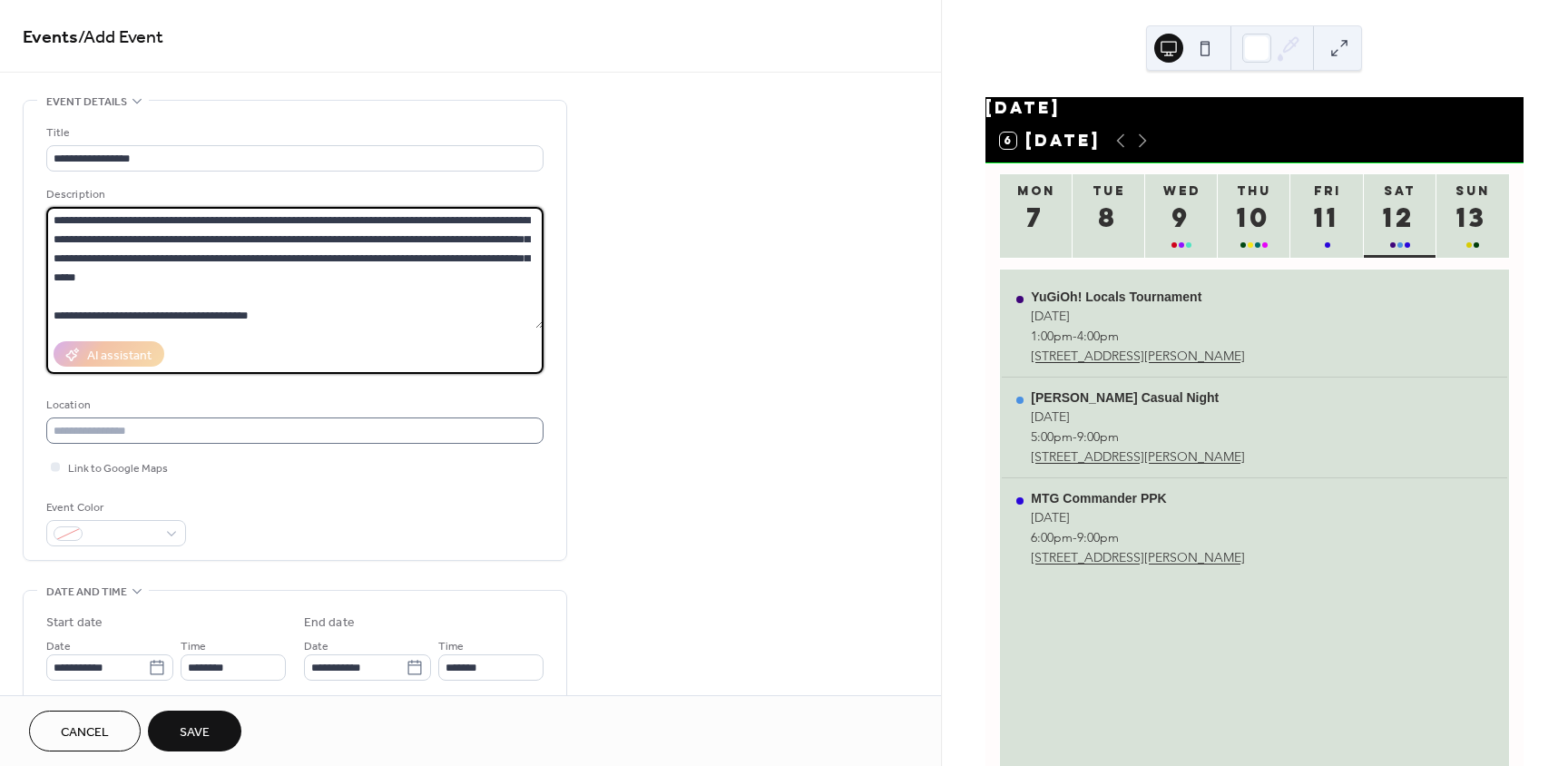 type on "**********" 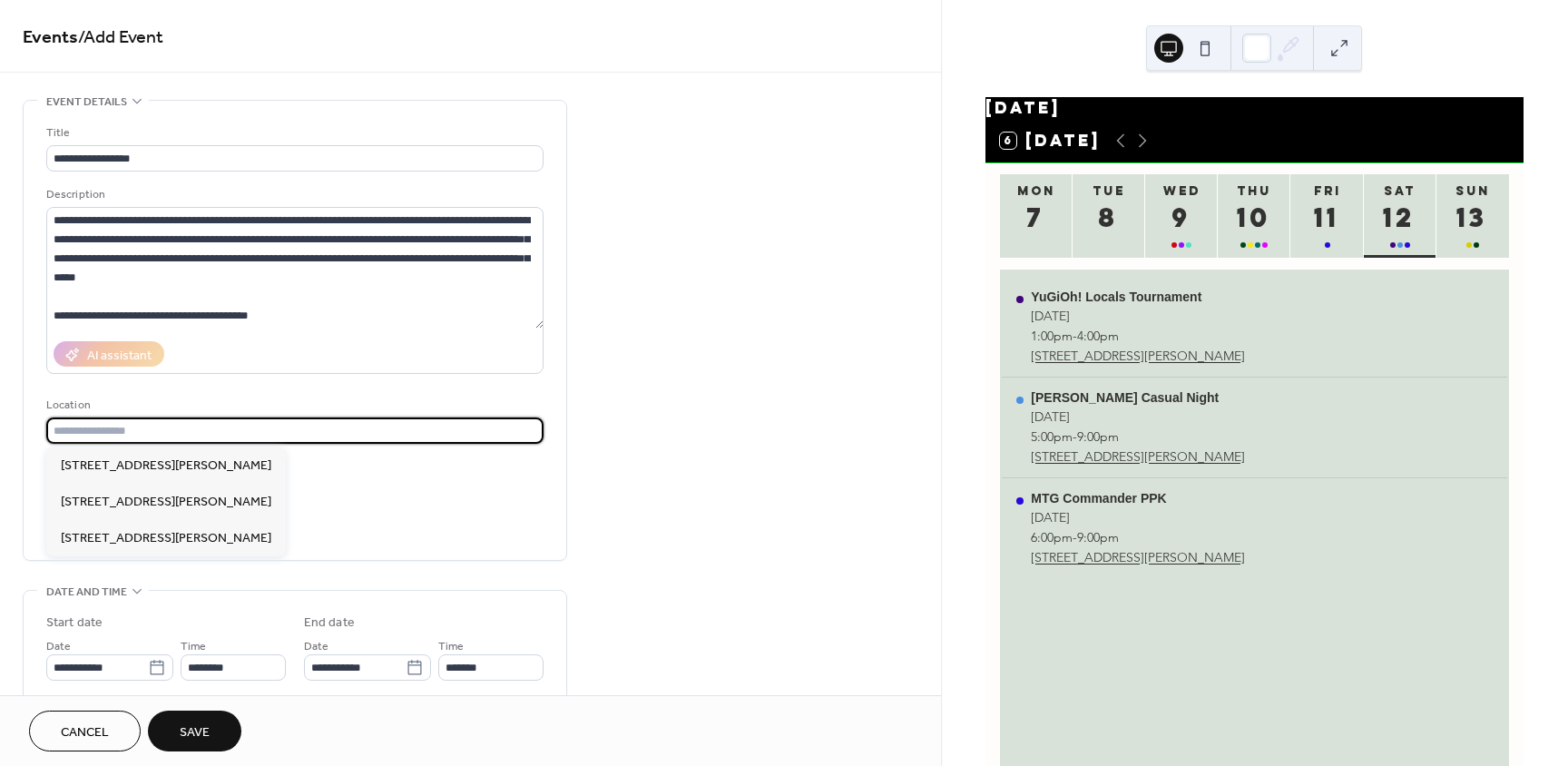 click at bounding box center (295, 430) 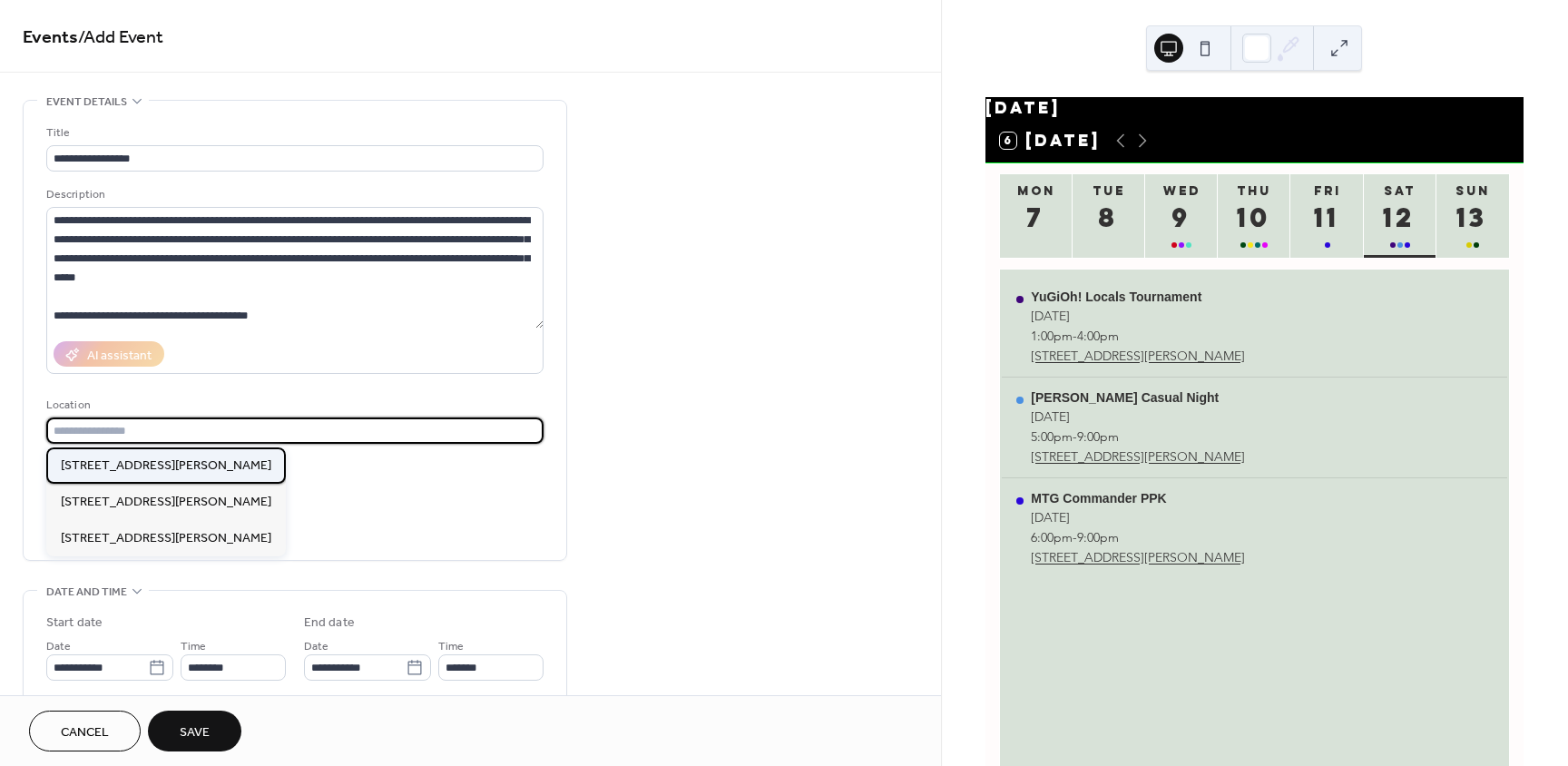 click on "[STREET_ADDRESS][PERSON_NAME]" at bounding box center [166, 466] 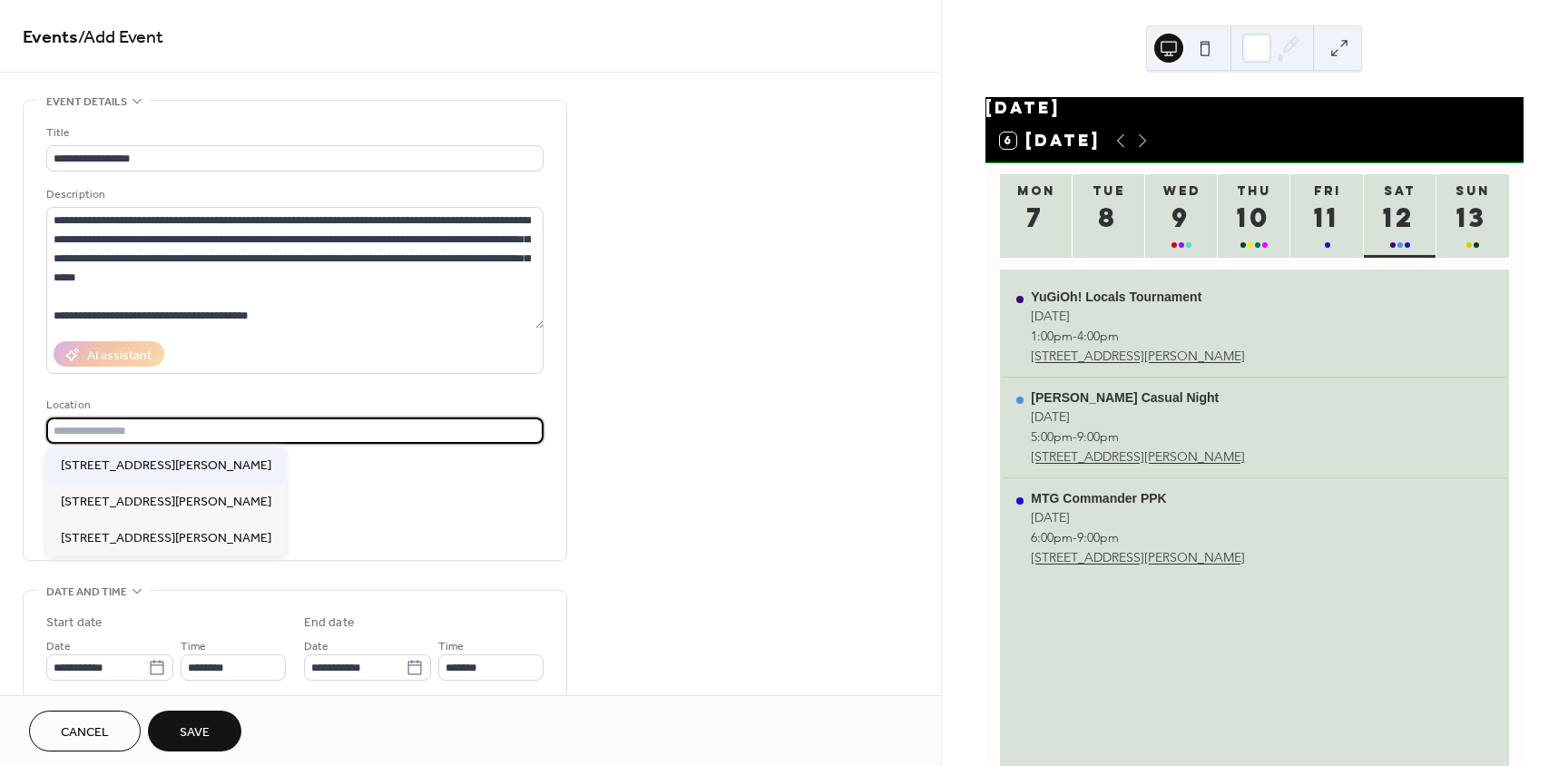 type on "**********" 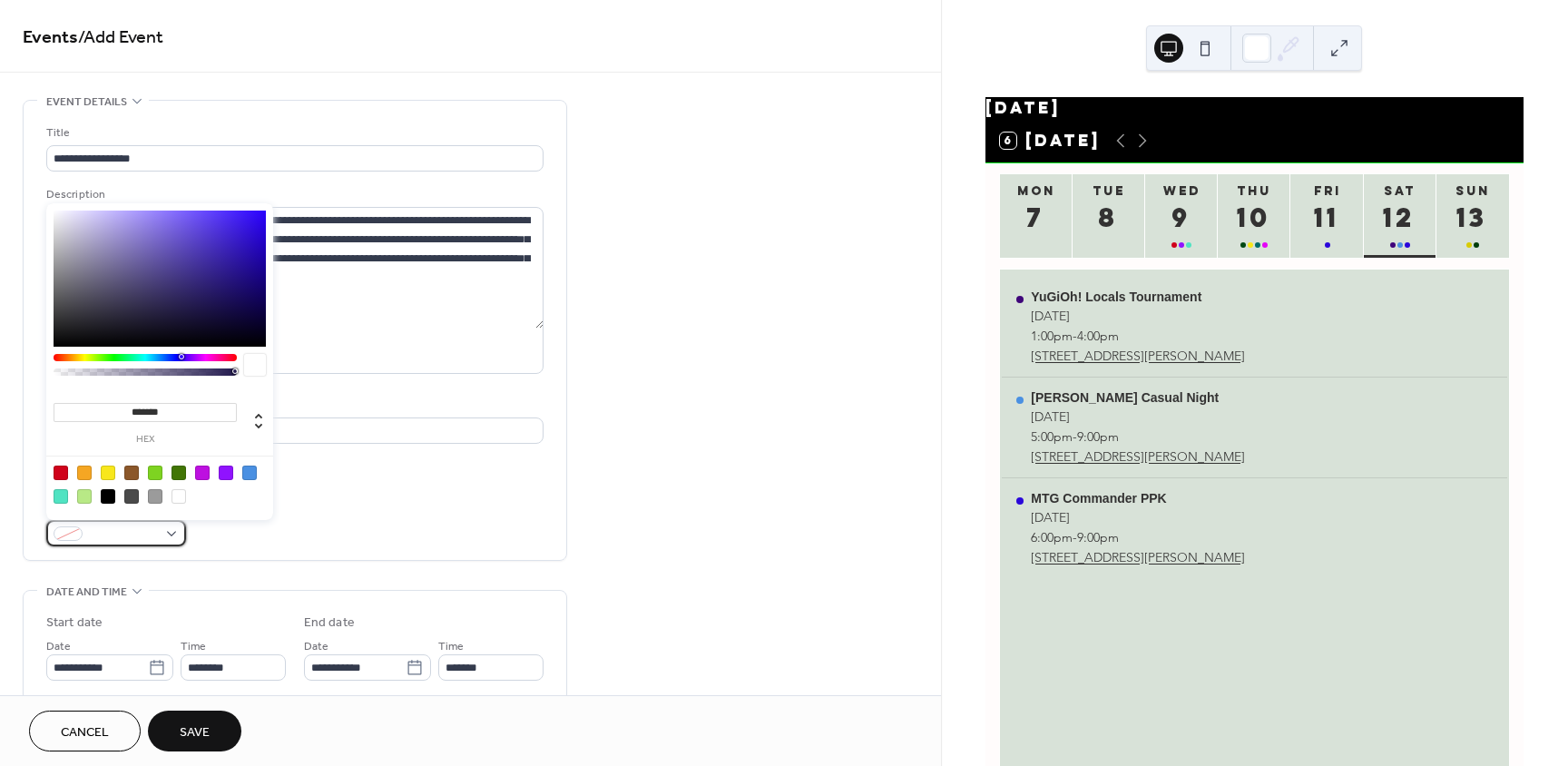 click at bounding box center (116, 533) 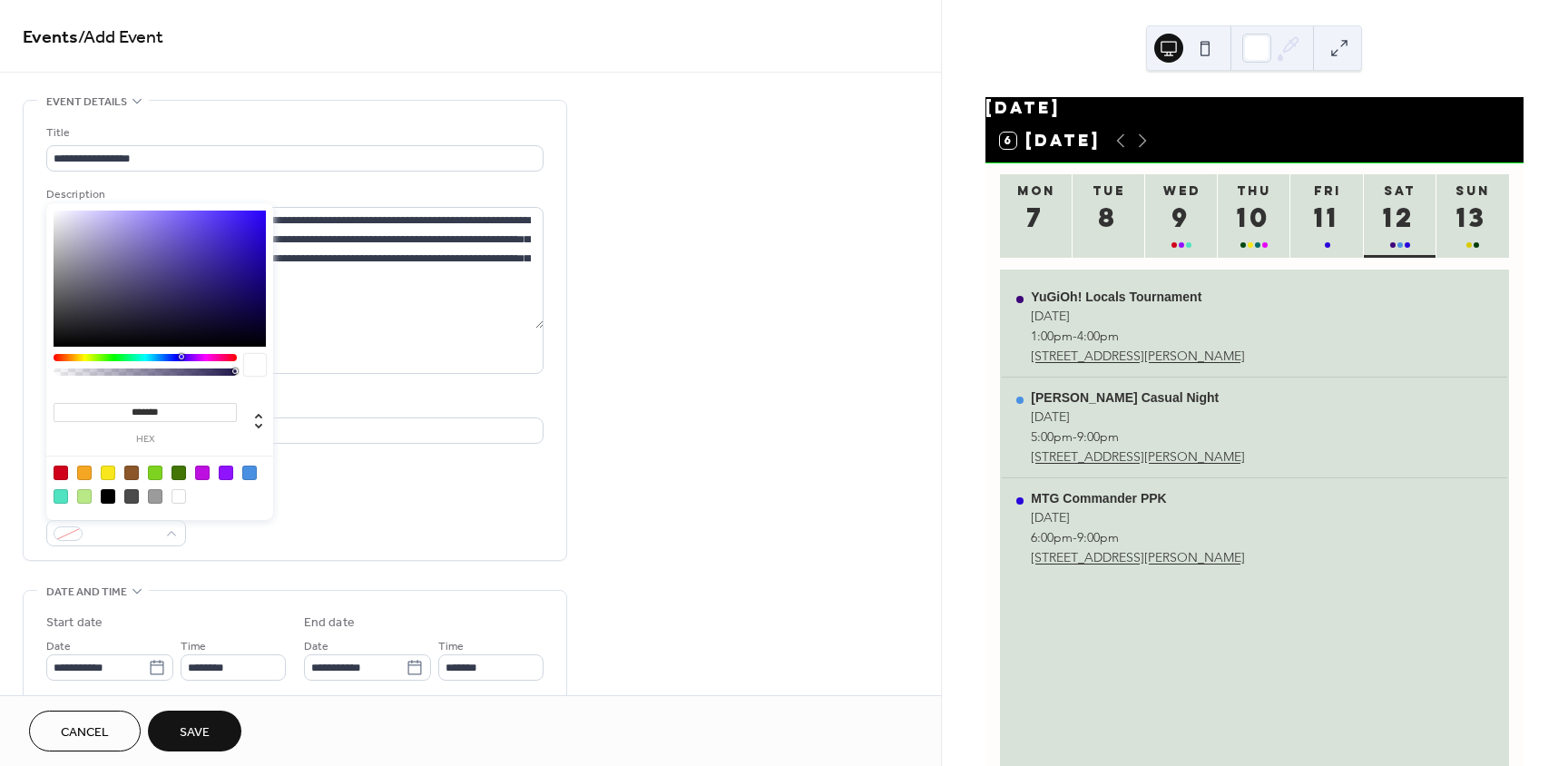 click at bounding box center (61, 473) 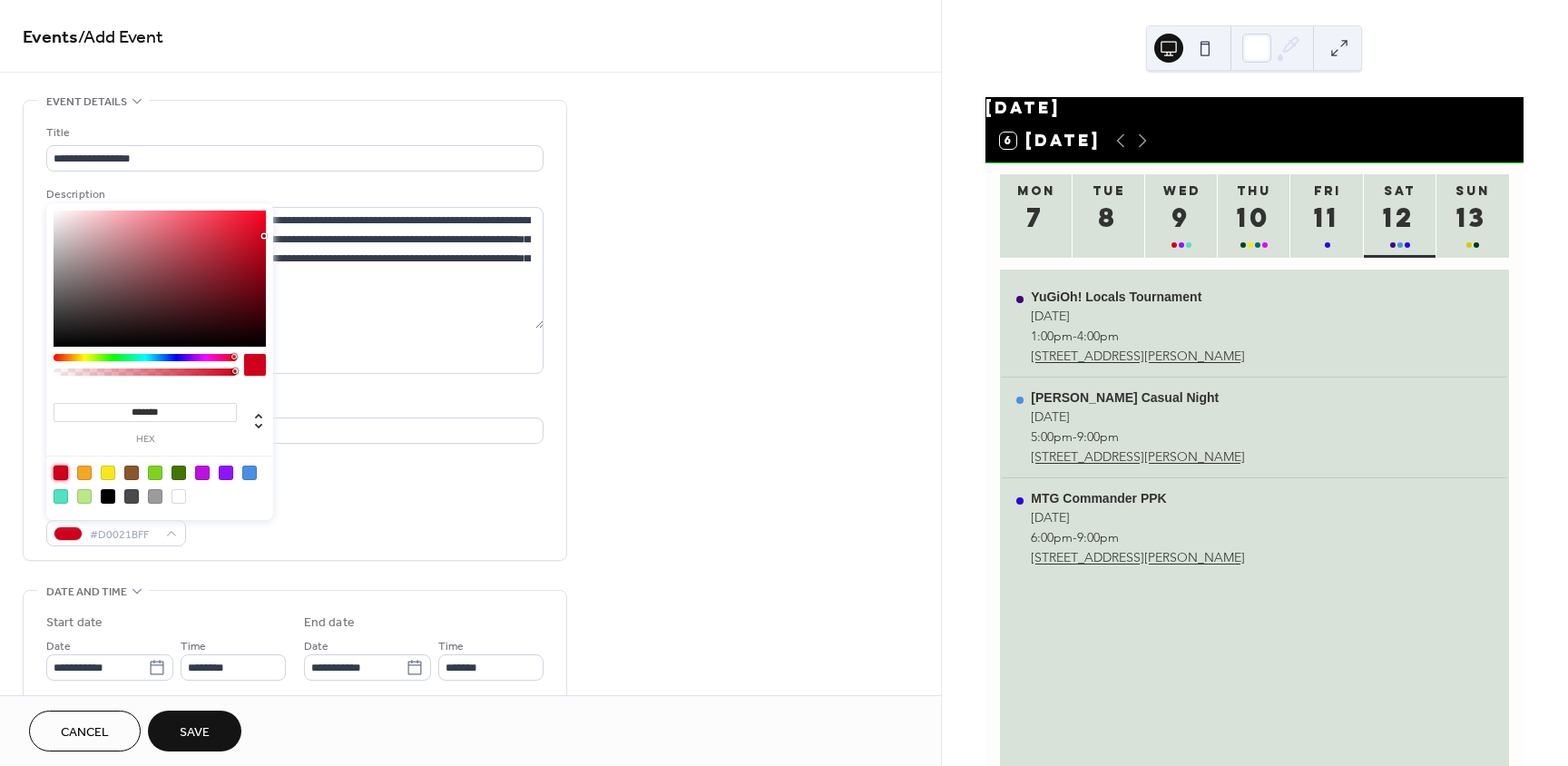 click on "**********" at bounding box center (295, 335) 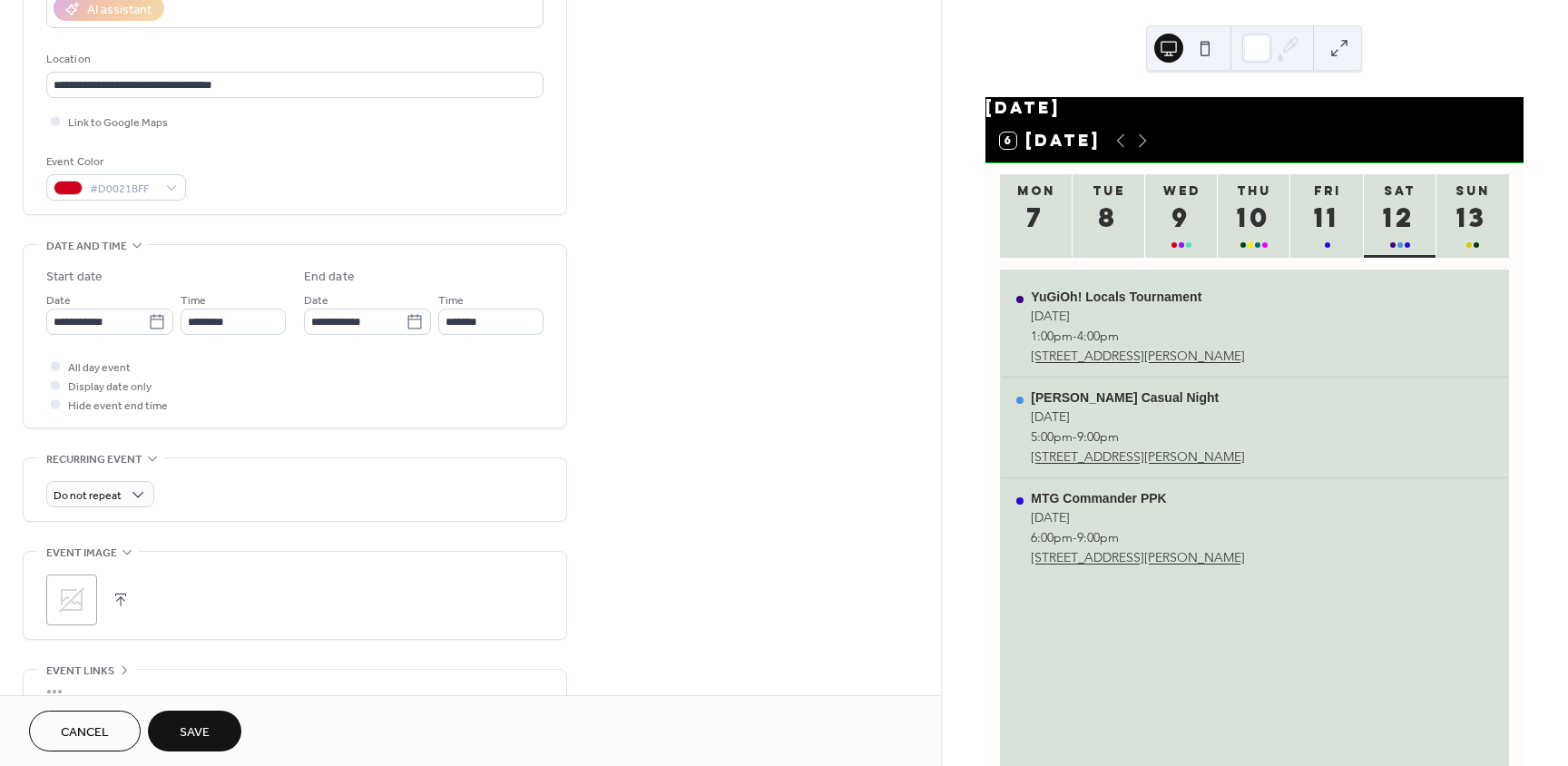 scroll, scrollTop: 363, scrollLeft: 0, axis: vertical 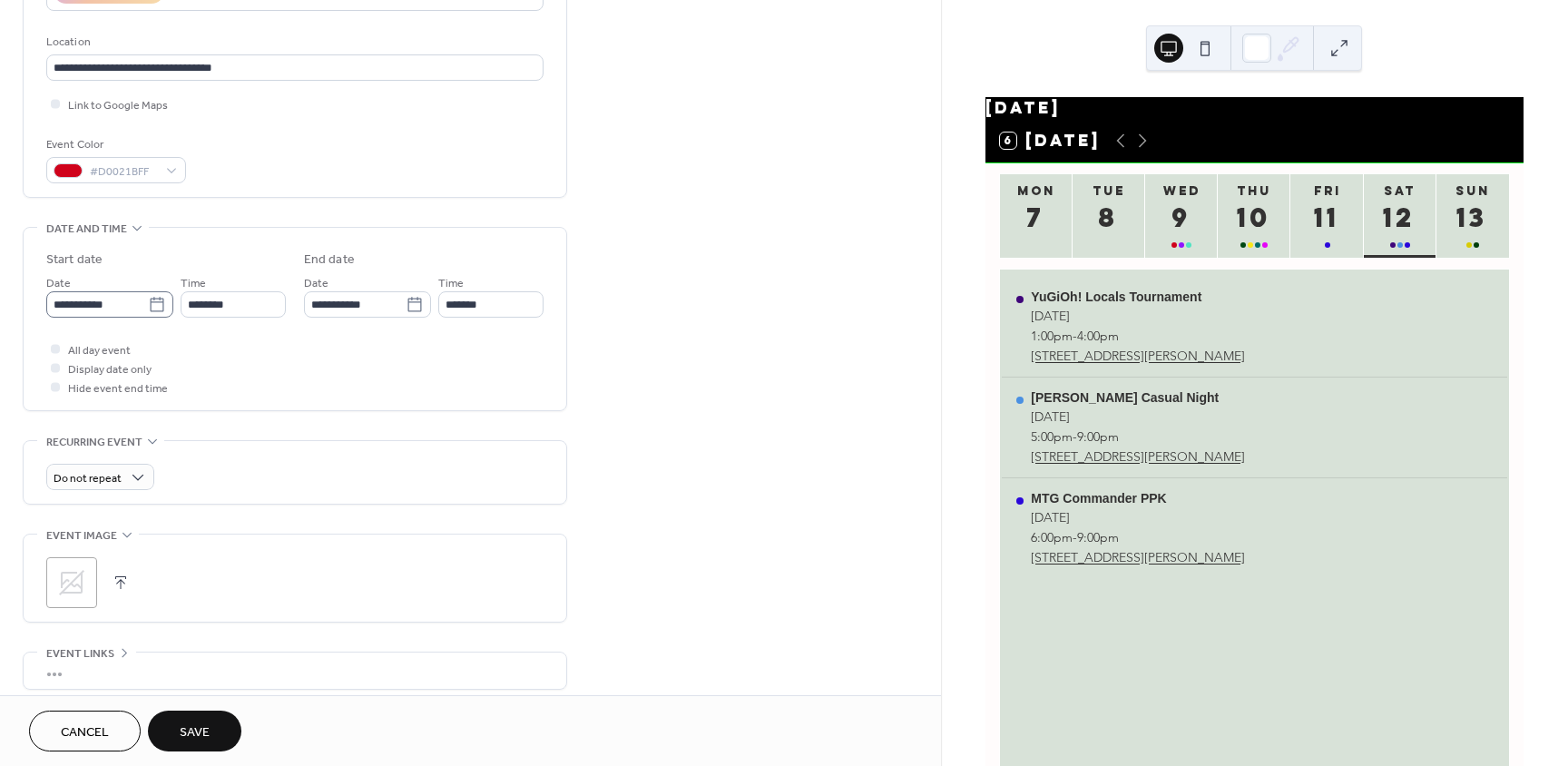 click 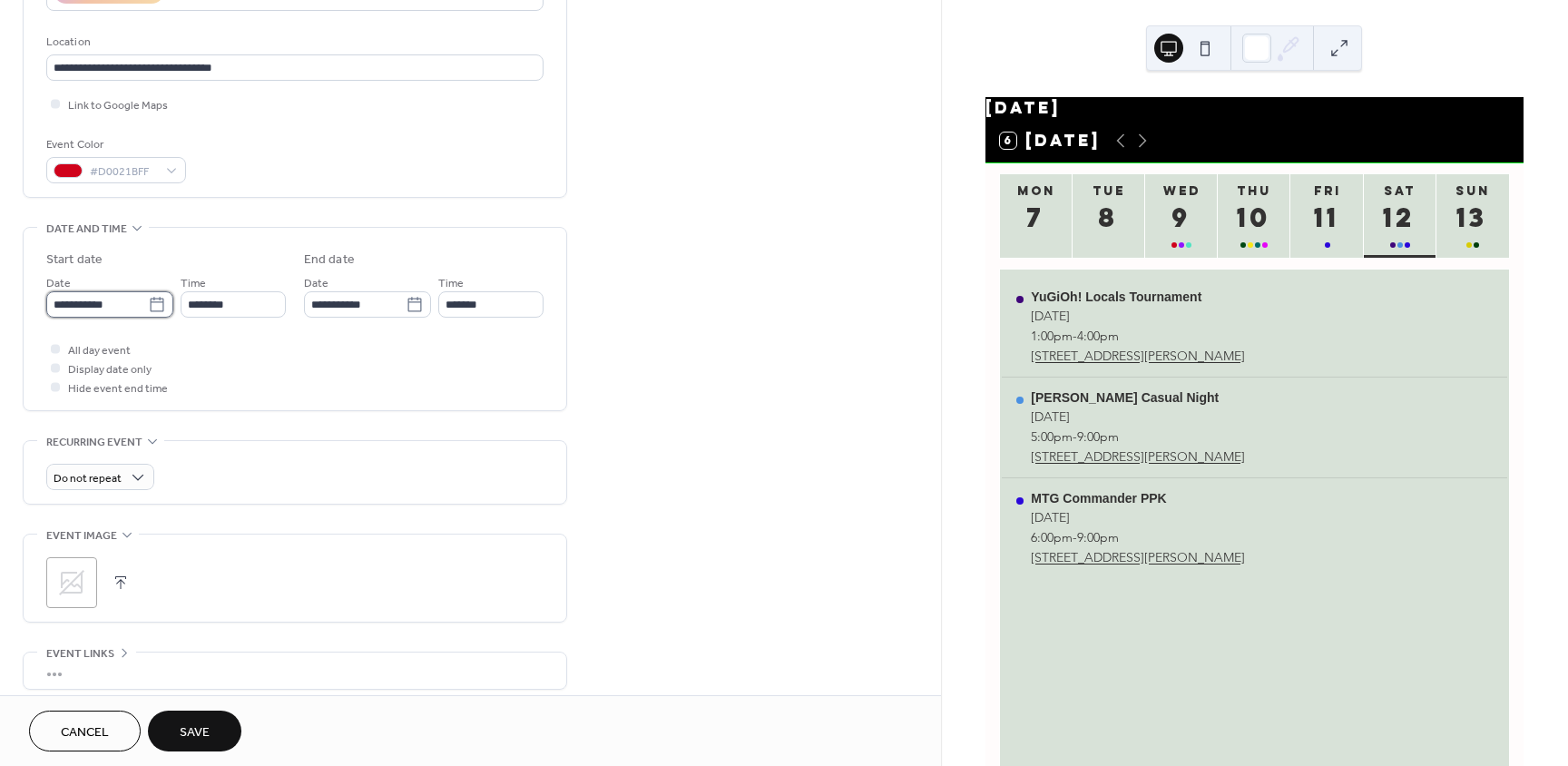 click on "**********" at bounding box center (97, 304) 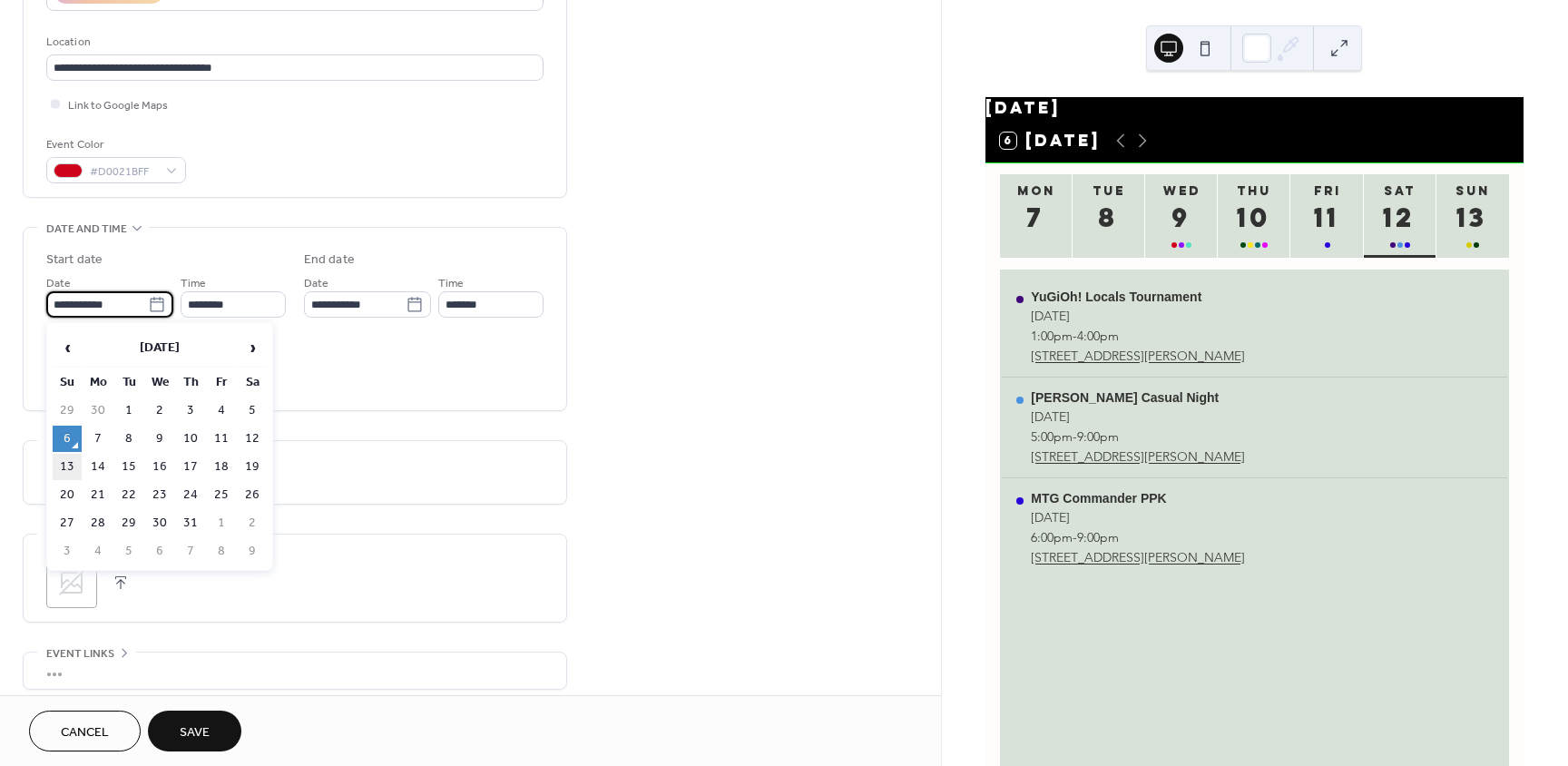 click on "13" at bounding box center (67, 466) 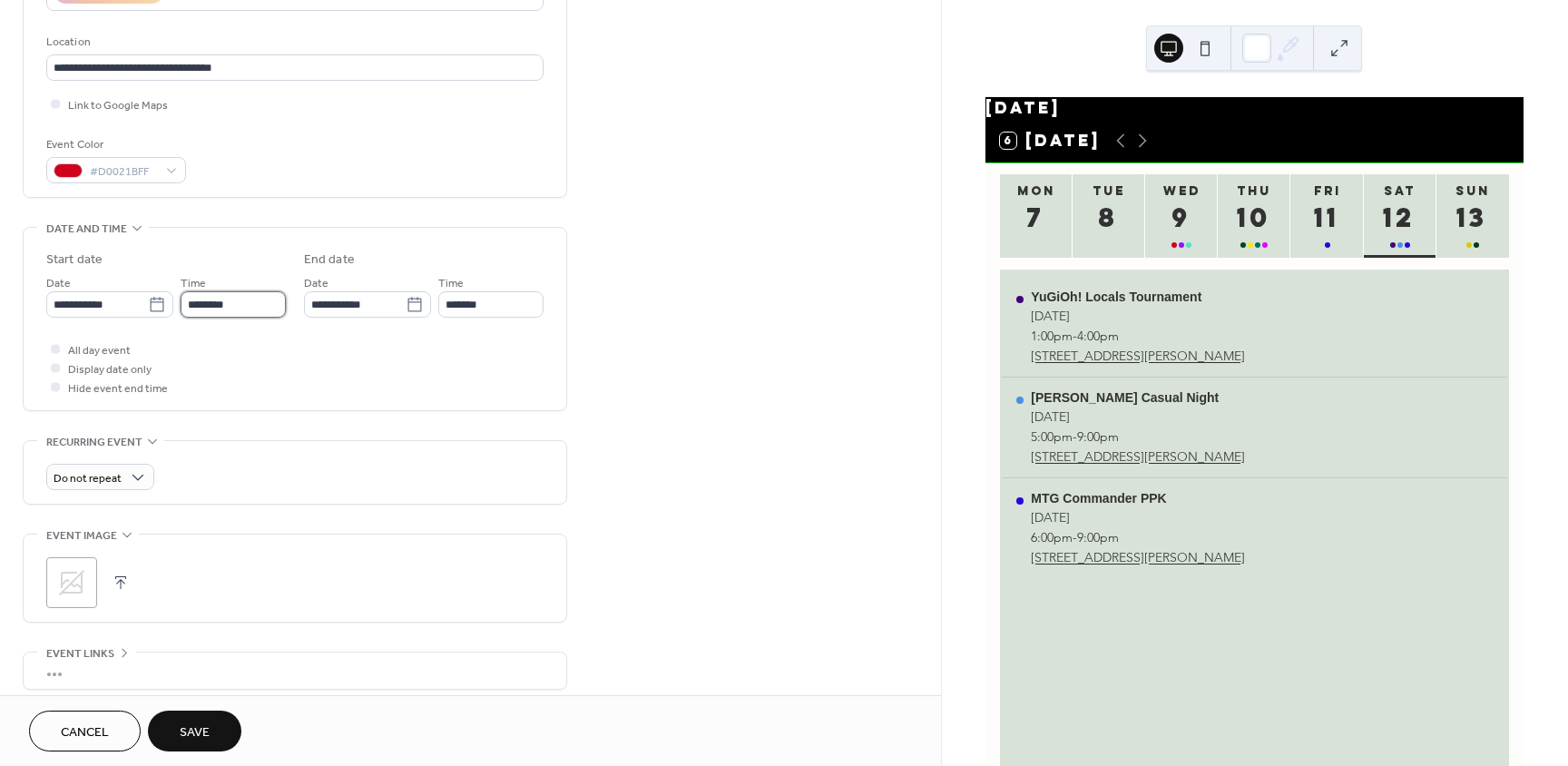 click on "********" at bounding box center [233, 304] 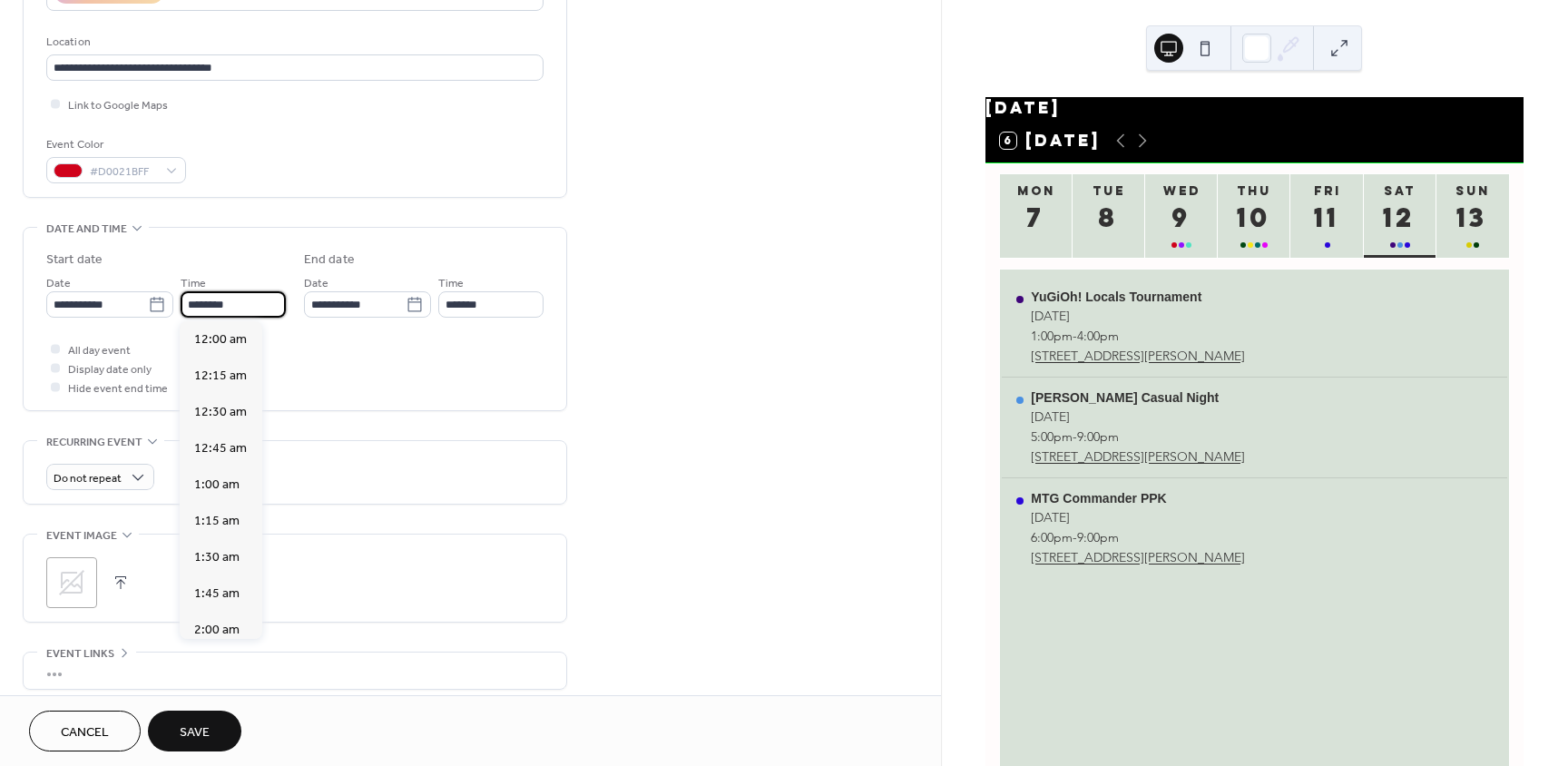 scroll, scrollTop: 1786, scrollLeft: 0, axis: vertical 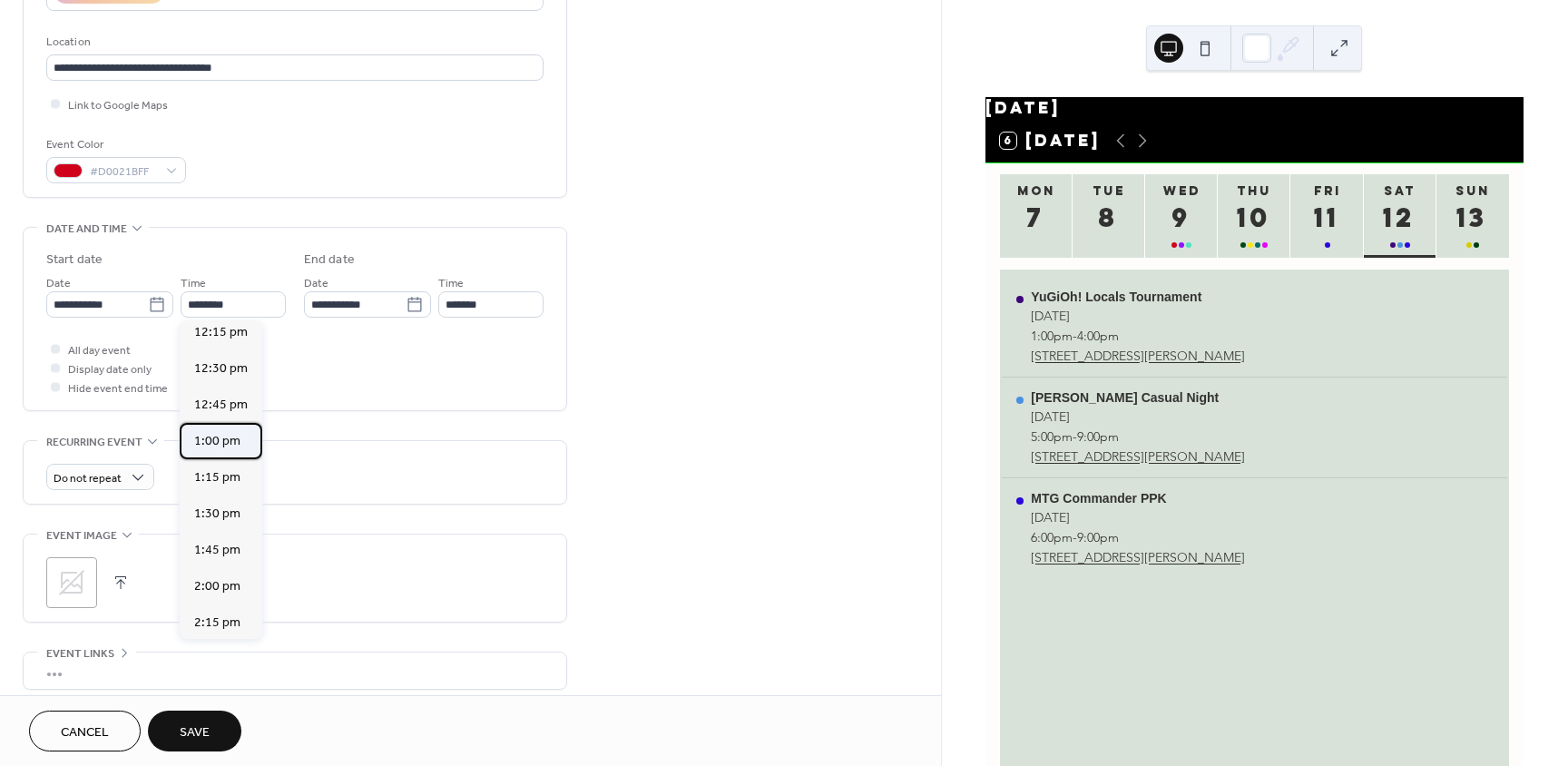click on "1:00 pm" at bounding box center (217, 441) 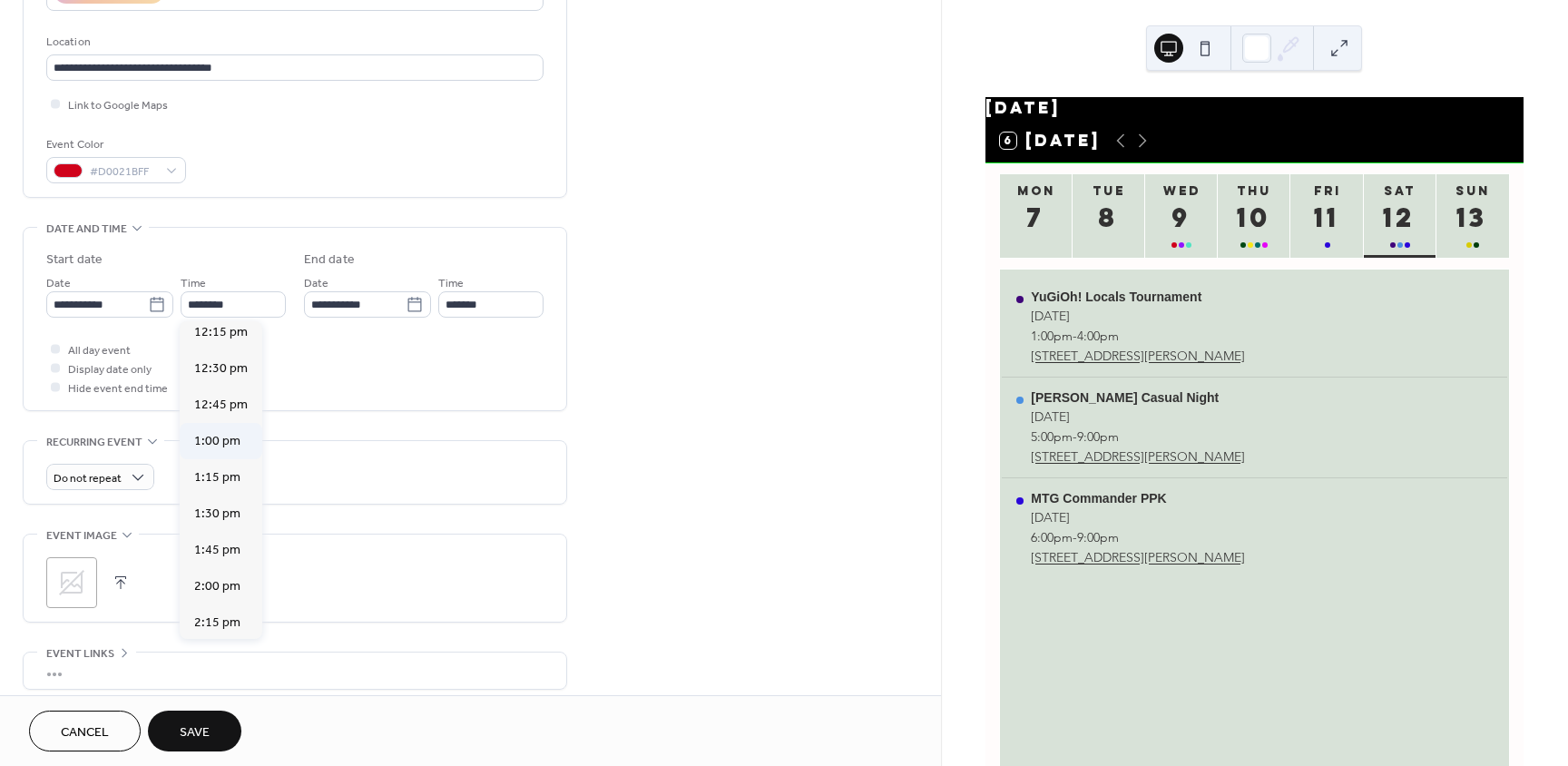 type on "*******" 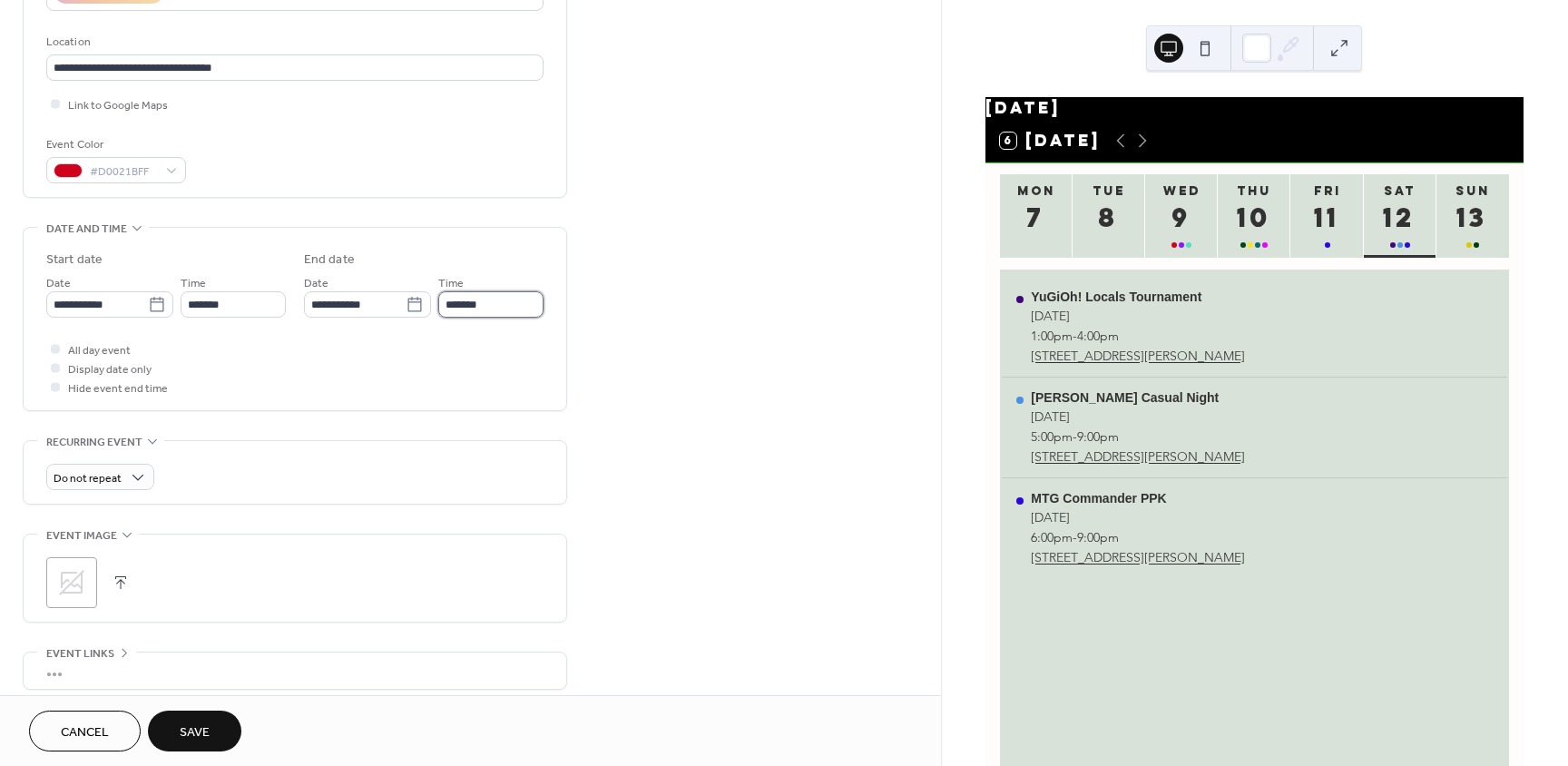 click on "*******" at bounding box center (491, 304) 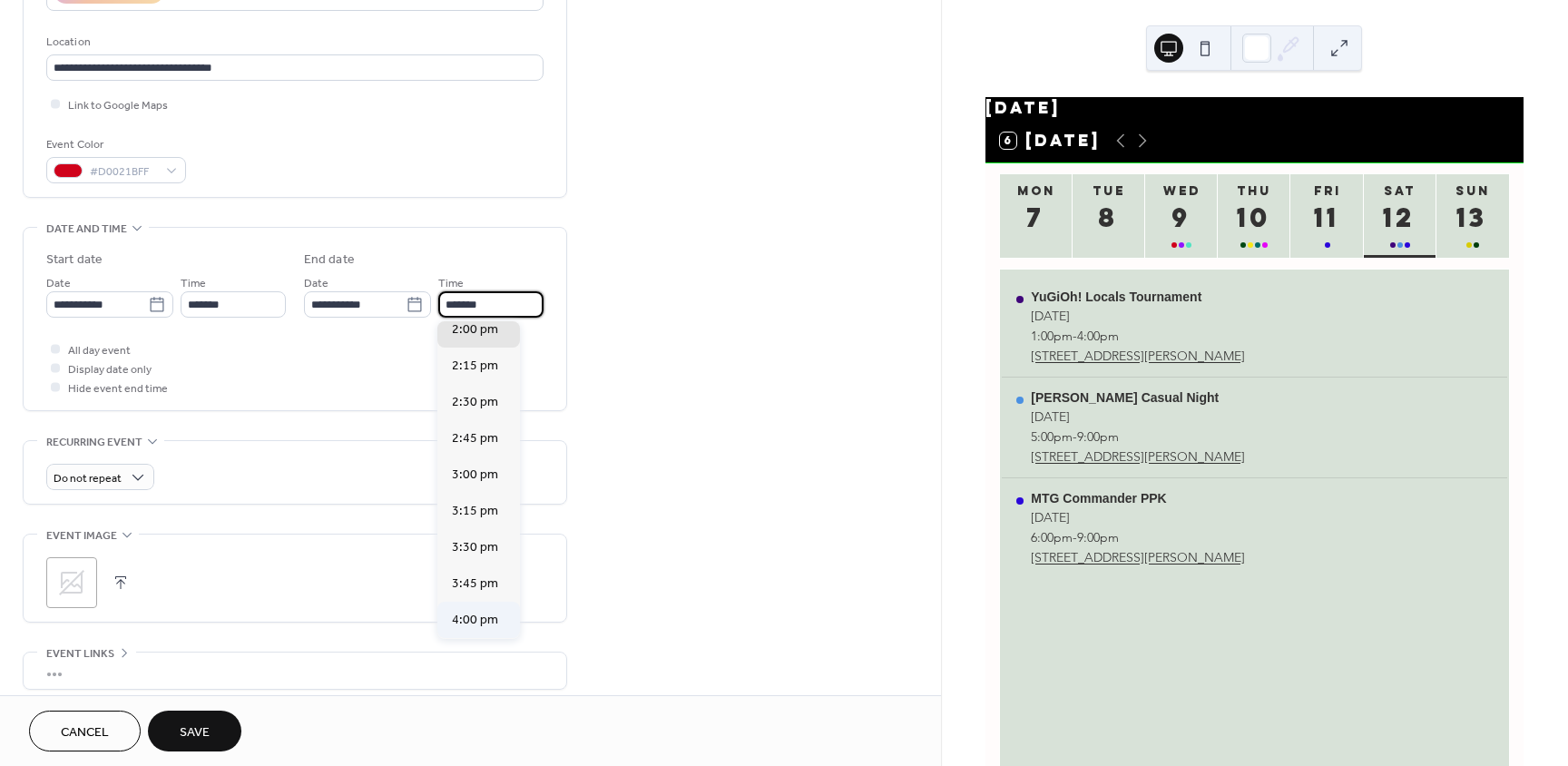 scroll, scrollTop: 182, scrollLeft: 0, axis: vertical 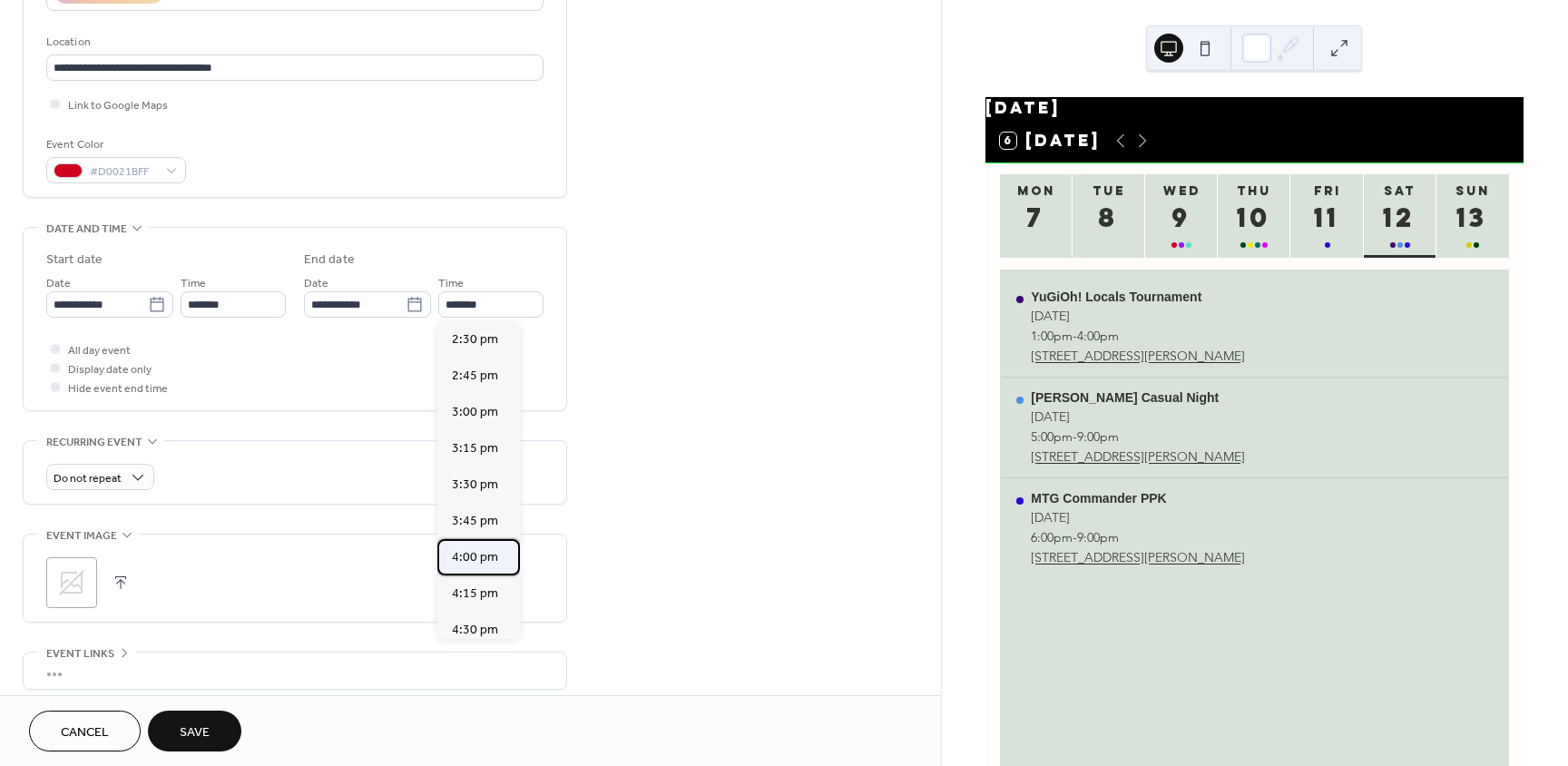 click on "4:00 pm" at bounding box center [475, 557] 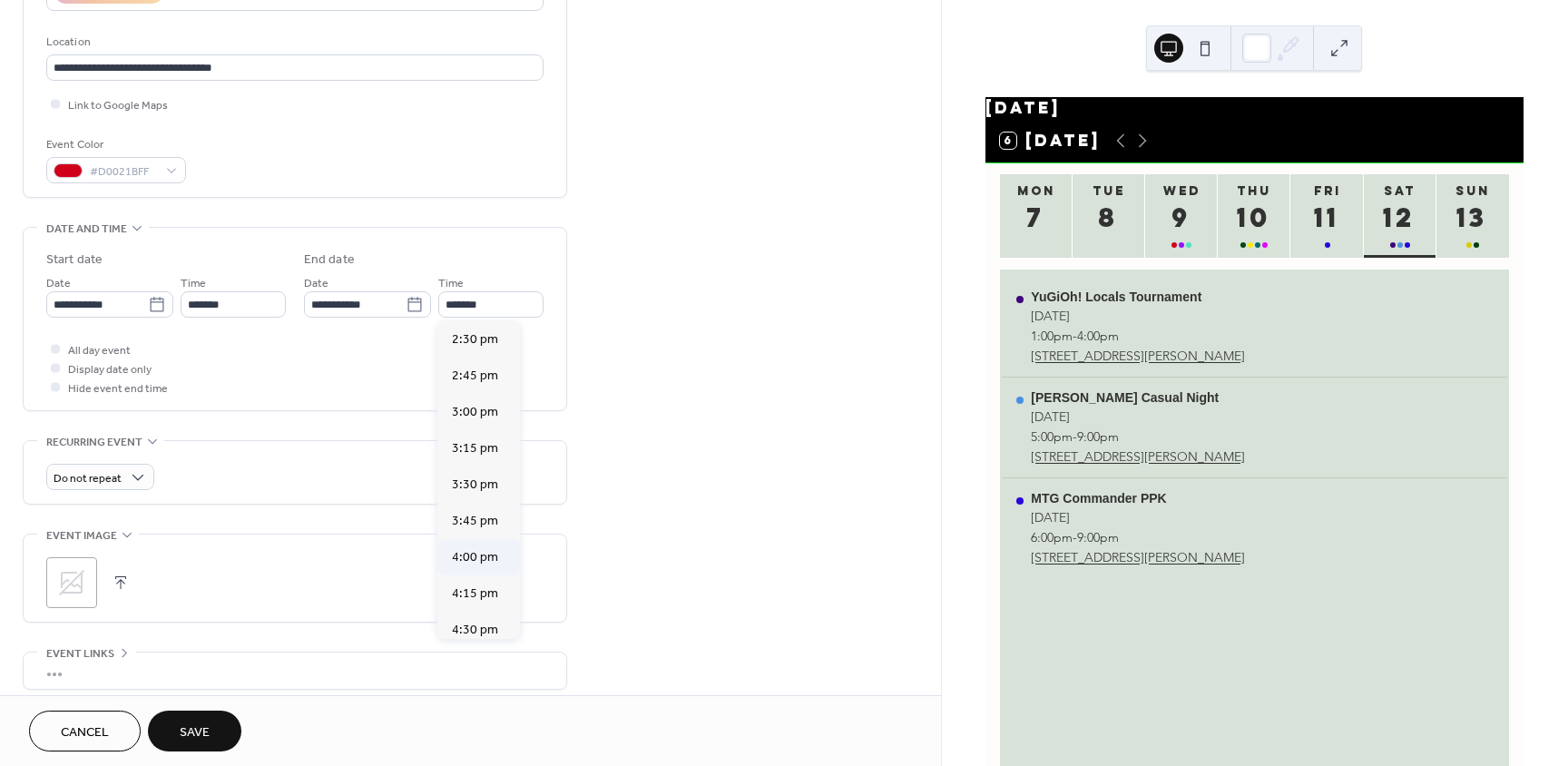type on "*******" 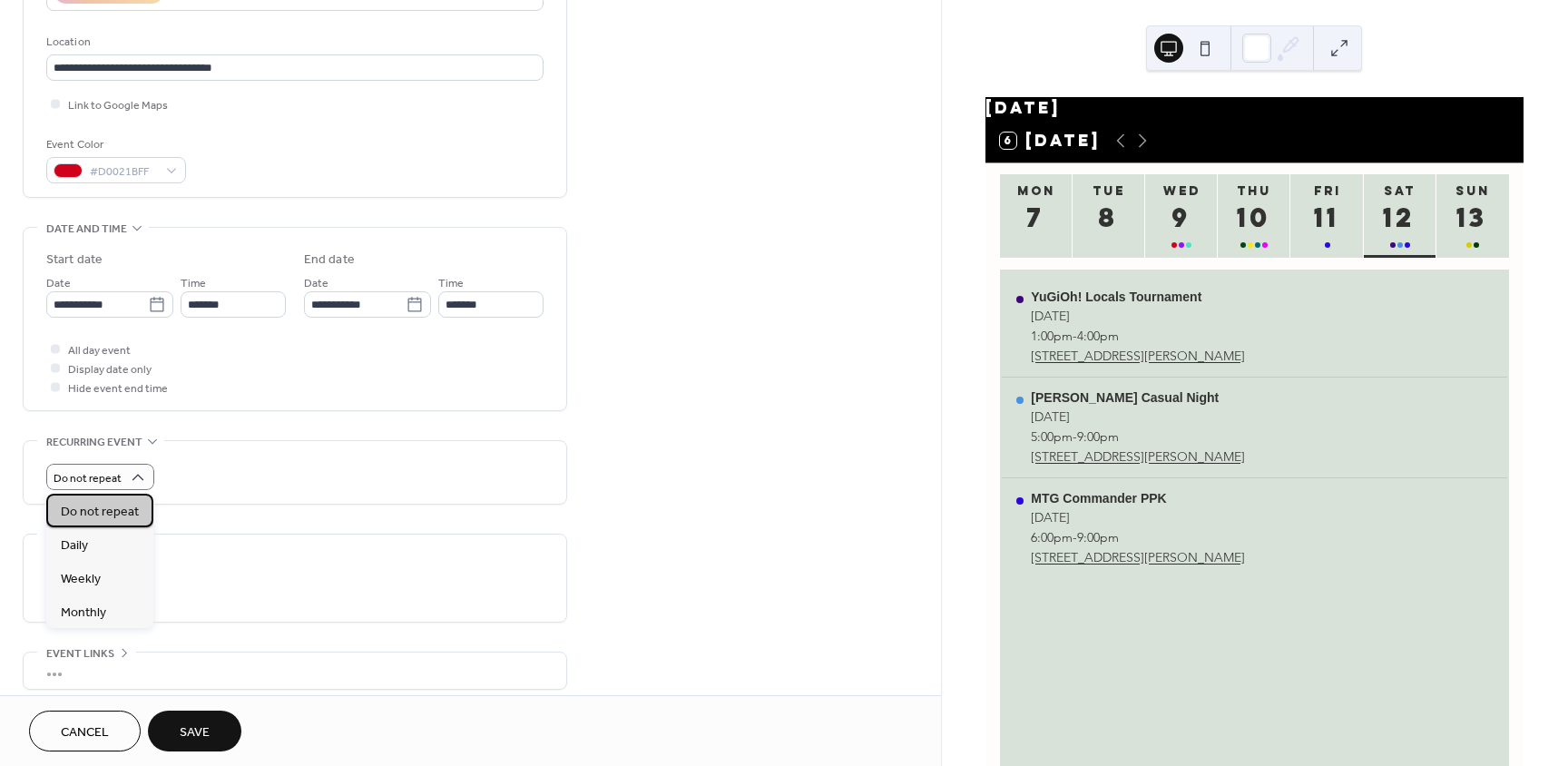 click on "Do not repeat" at bounding box center [100, 512] 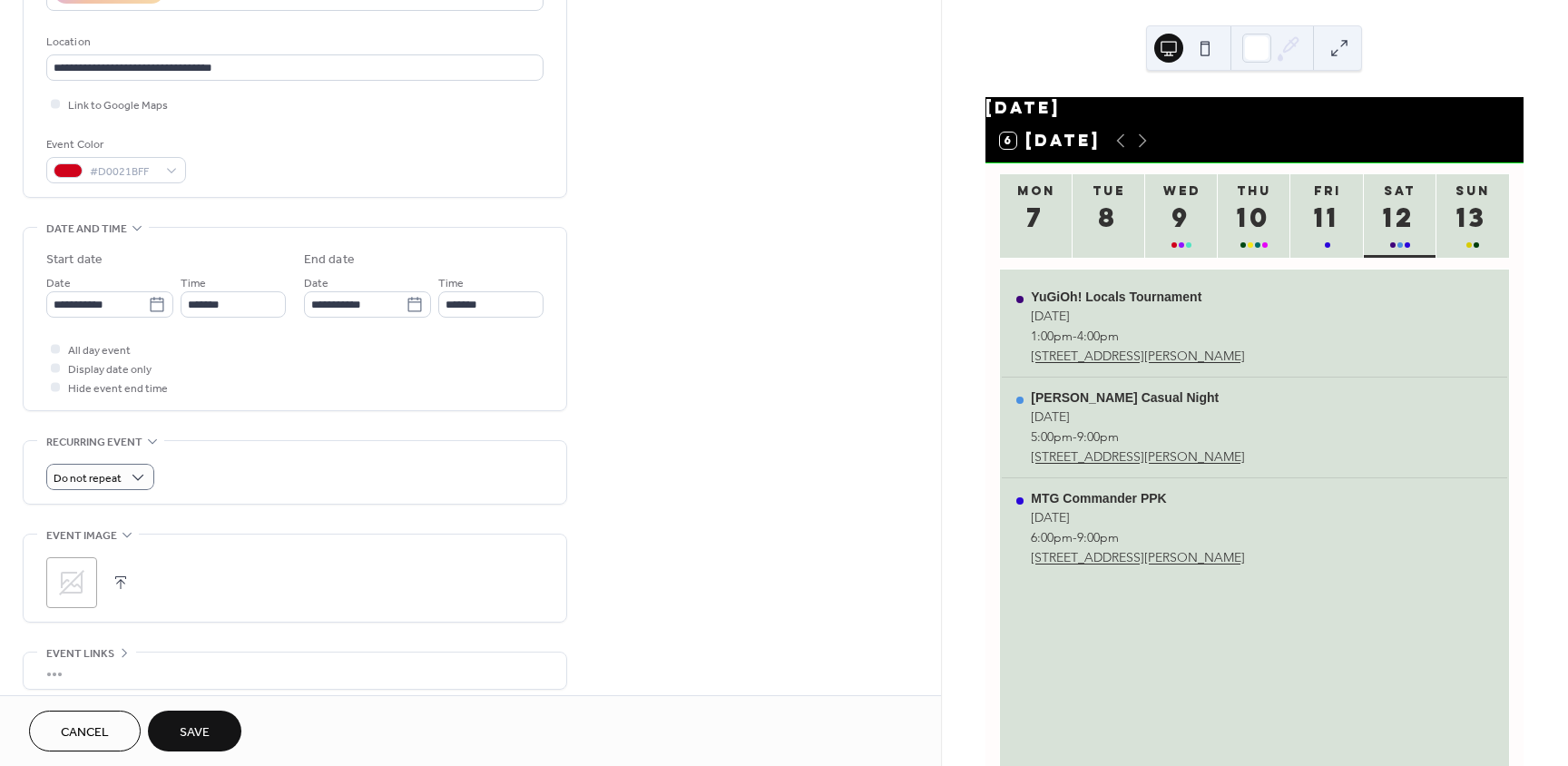 click on "**********" at bounding box center (470, 290) 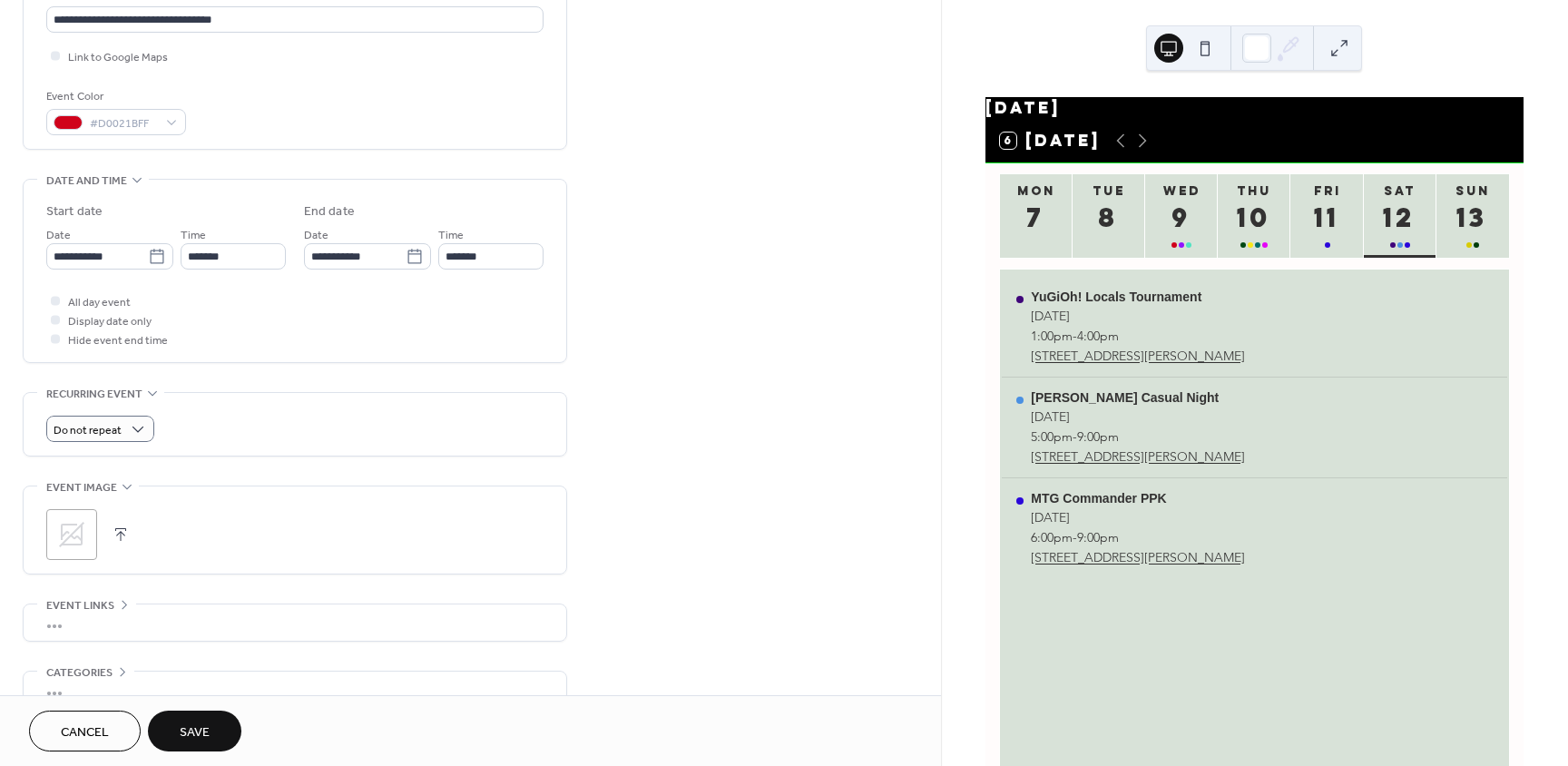 scroll, scrollTop: 510, scrollLeft: 0, axis: vertical 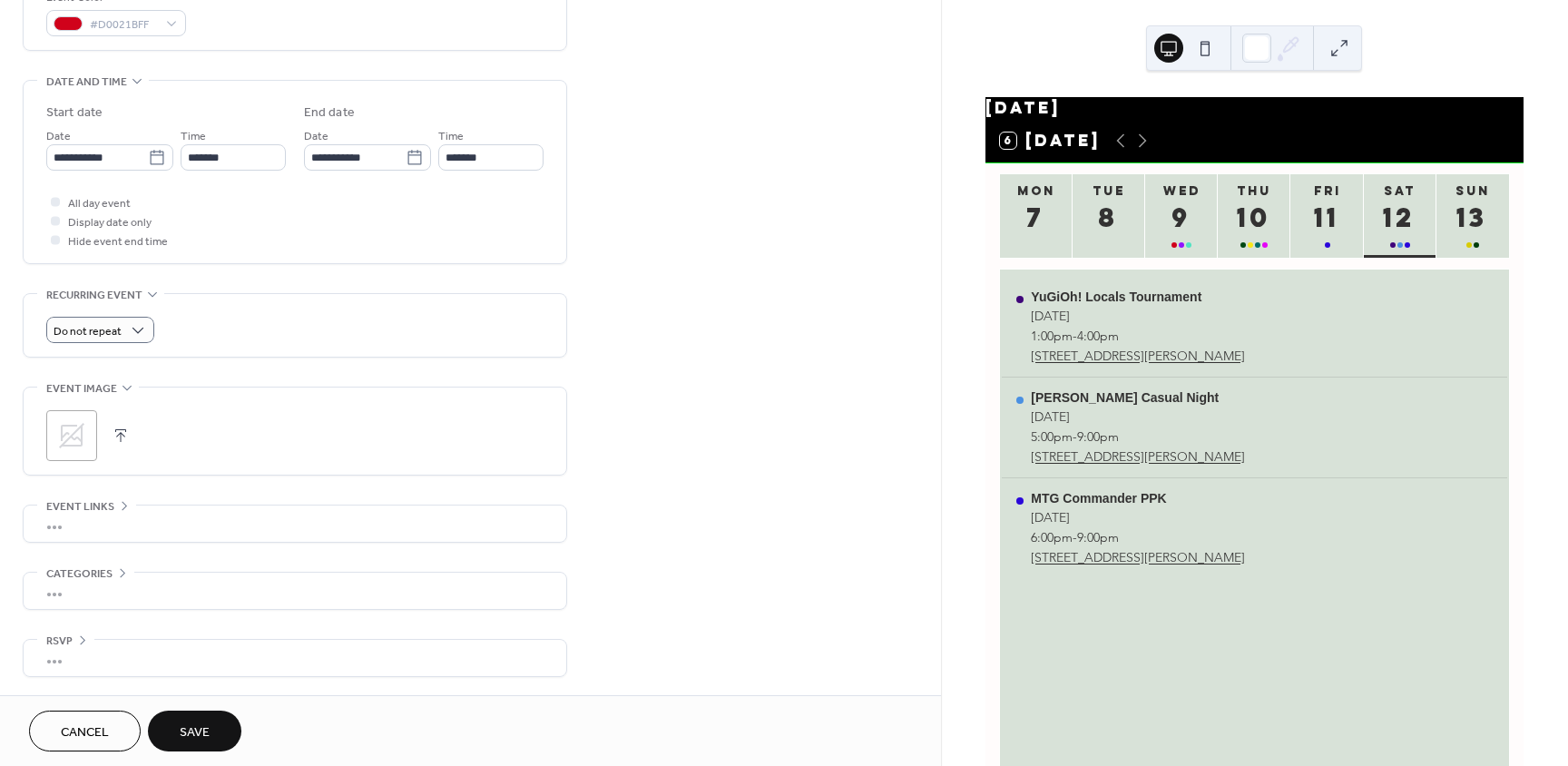click at bounding box center (121, 436) 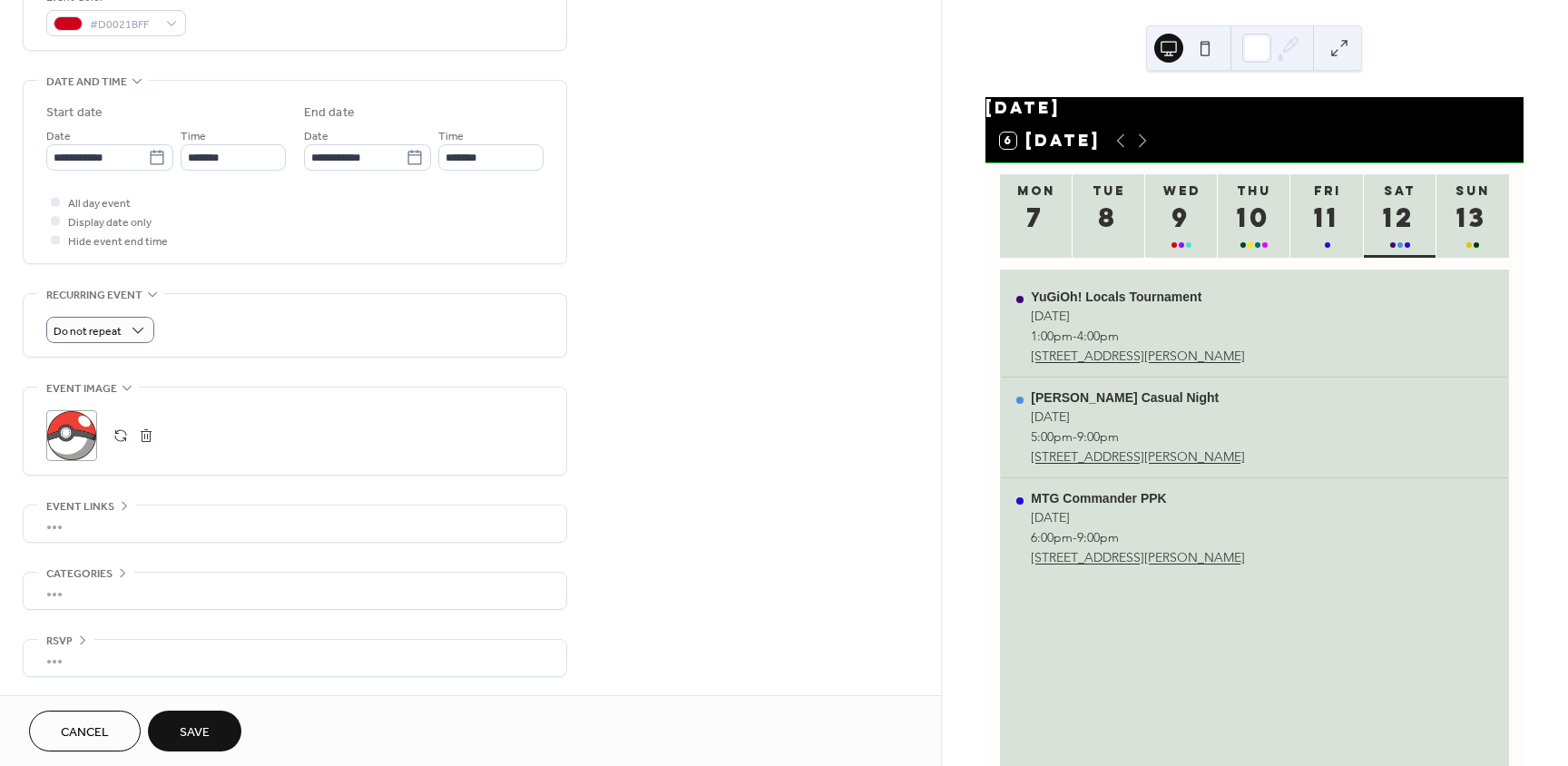 click on "Save" at bounding box center [194, 731] 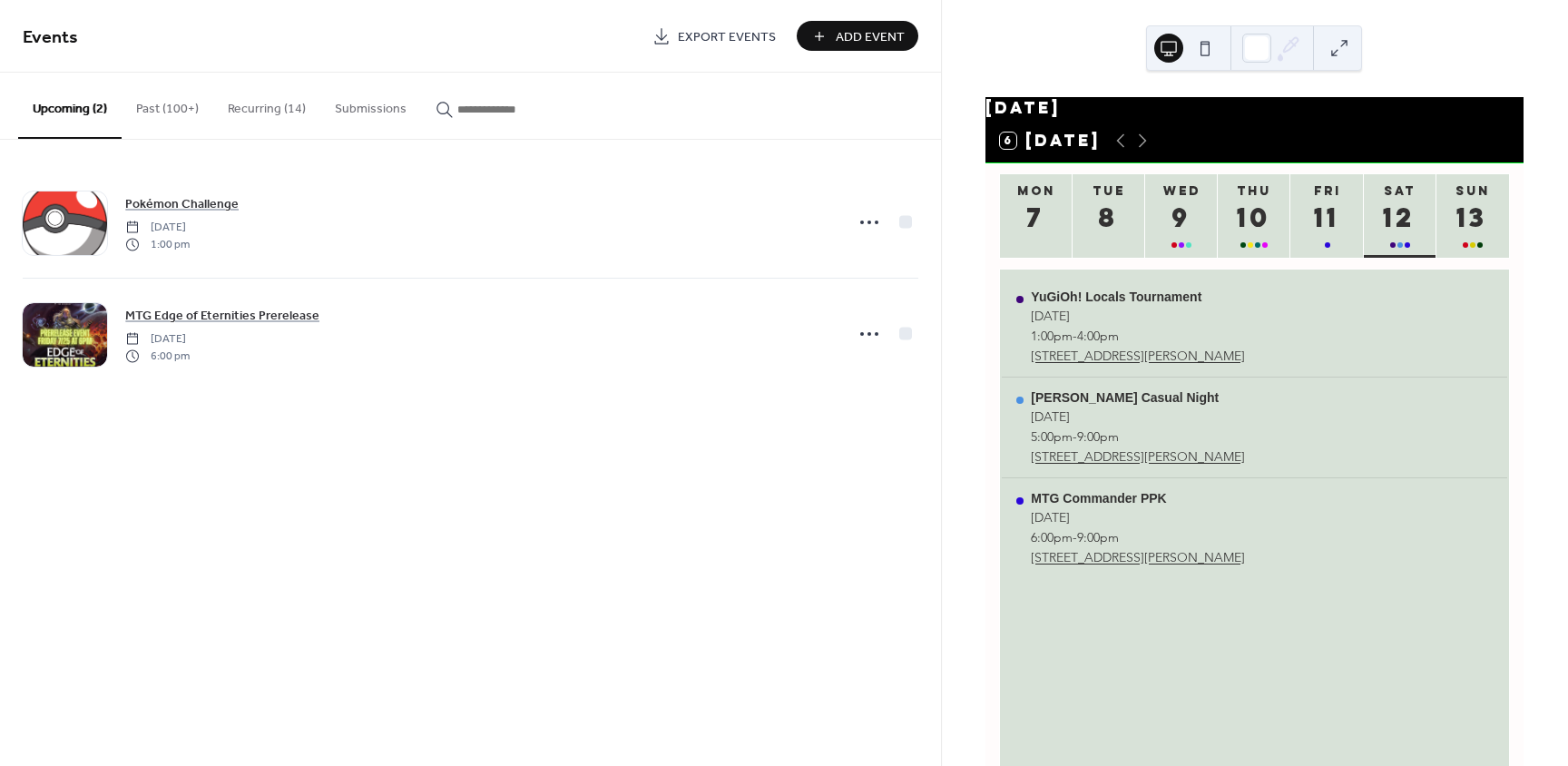 click on "Events Export Events Add Event Upcoming  (2) Past  (100+) Recurring  (14) Submissions  Pokémon Challenge Sunday, July 13, 2025 1:00 pm MTG Edge of Eternities Prerelease Friday, July 25, 2025 6:00 pm Cancel" at bounding box center [470, 383] 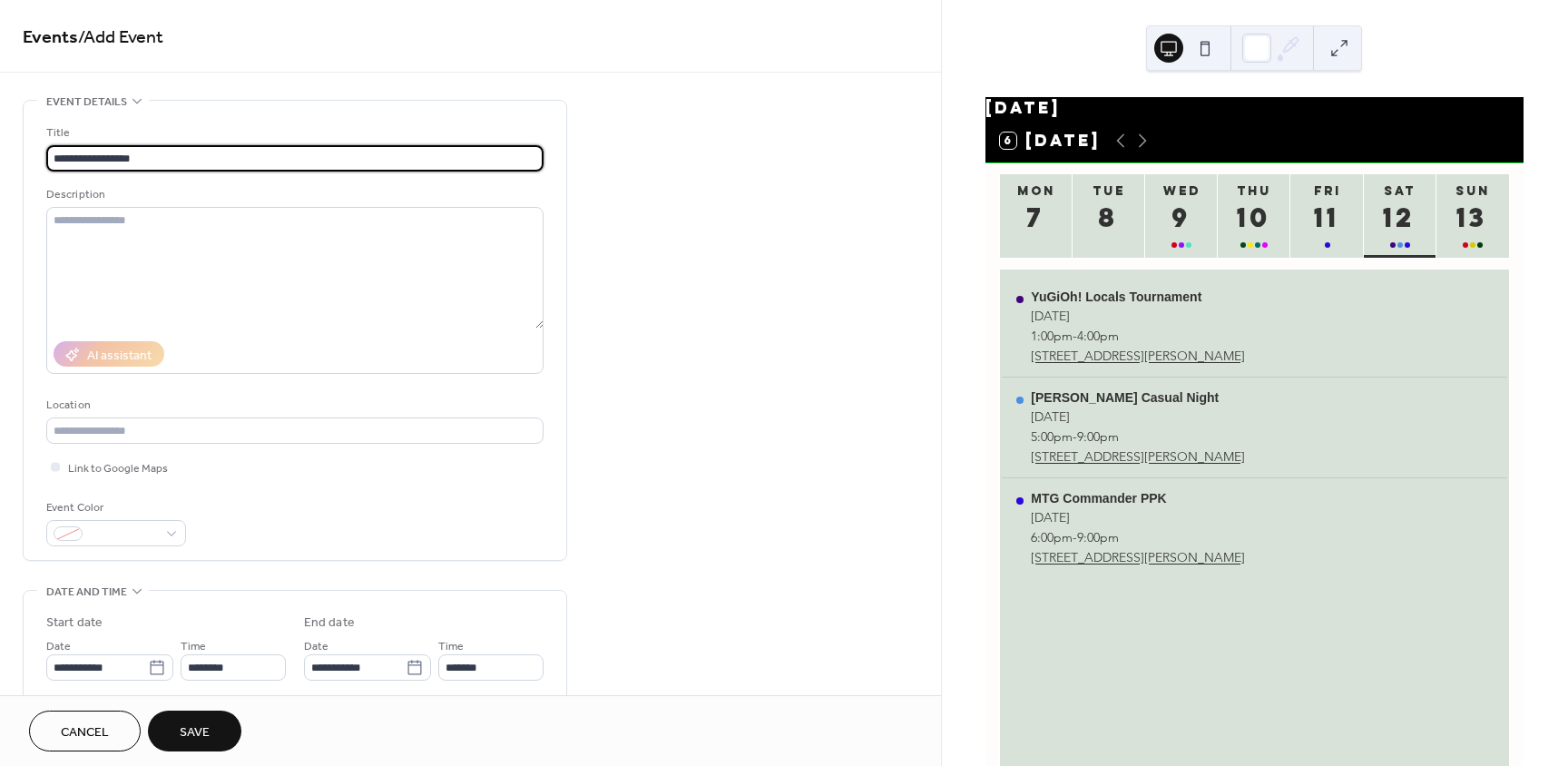 click on "**********" at bounding box center [295, 158] 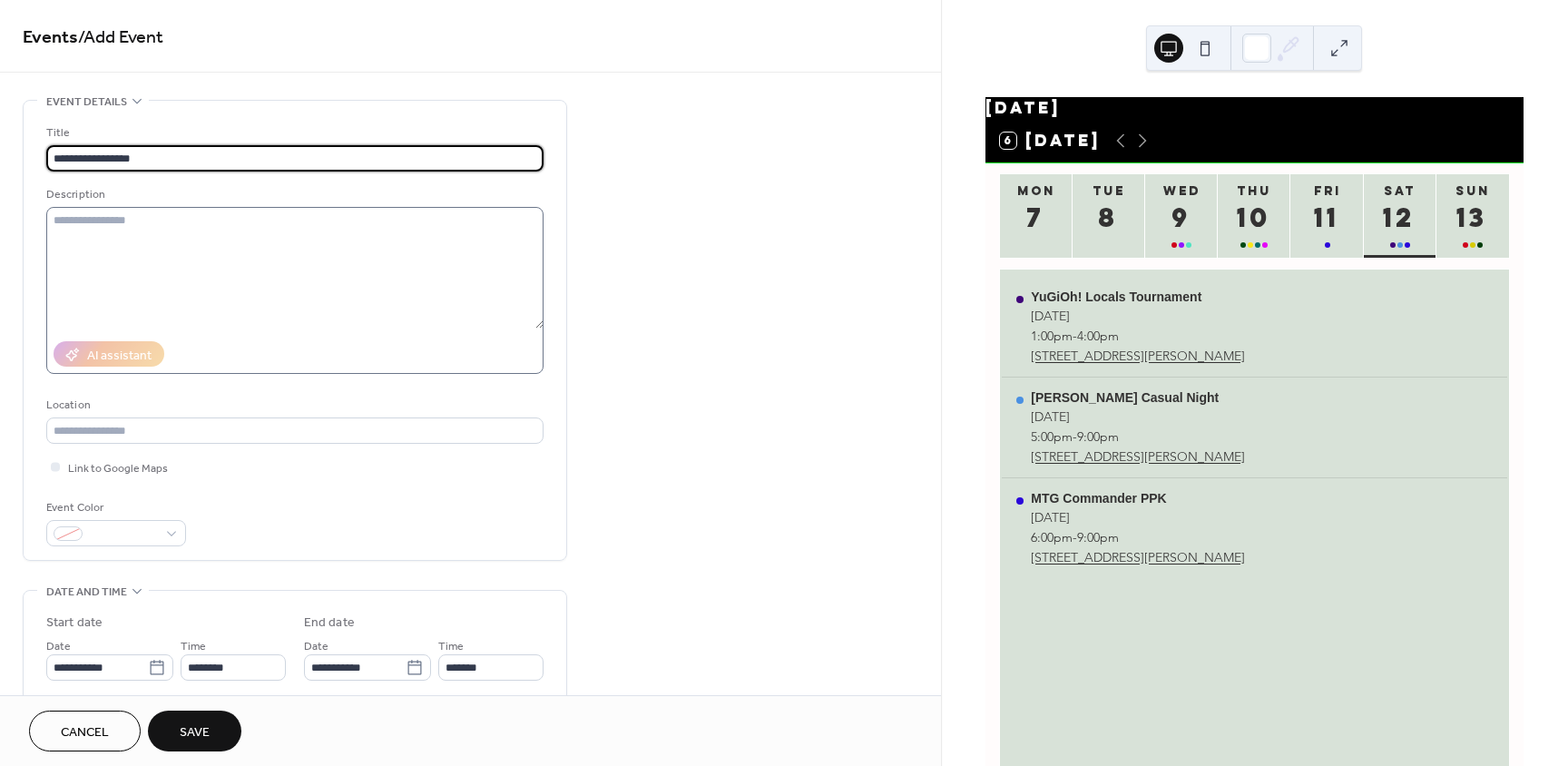 type on "**********" 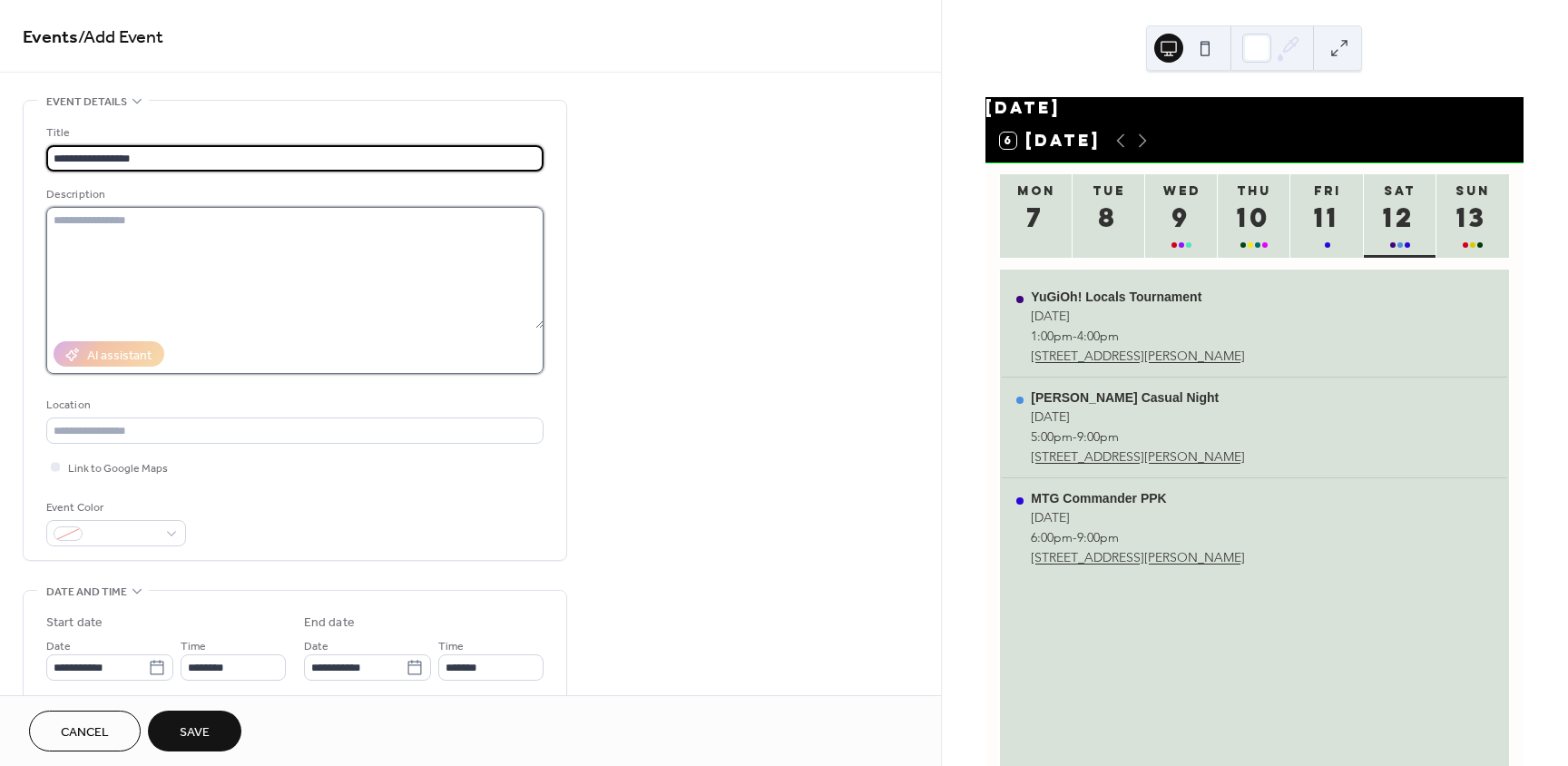 click at bounding box center [295, 268] 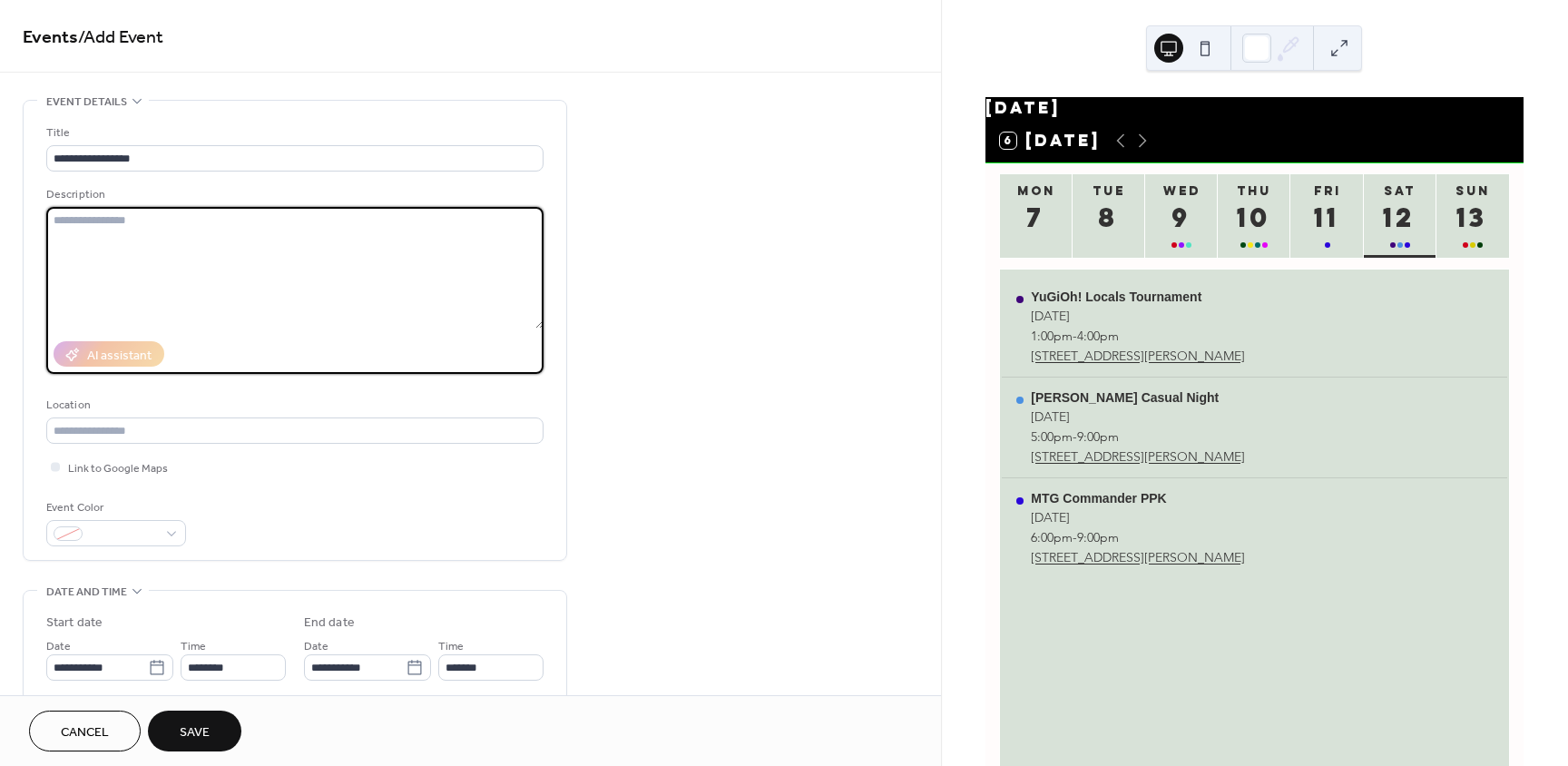 paste on "**********" 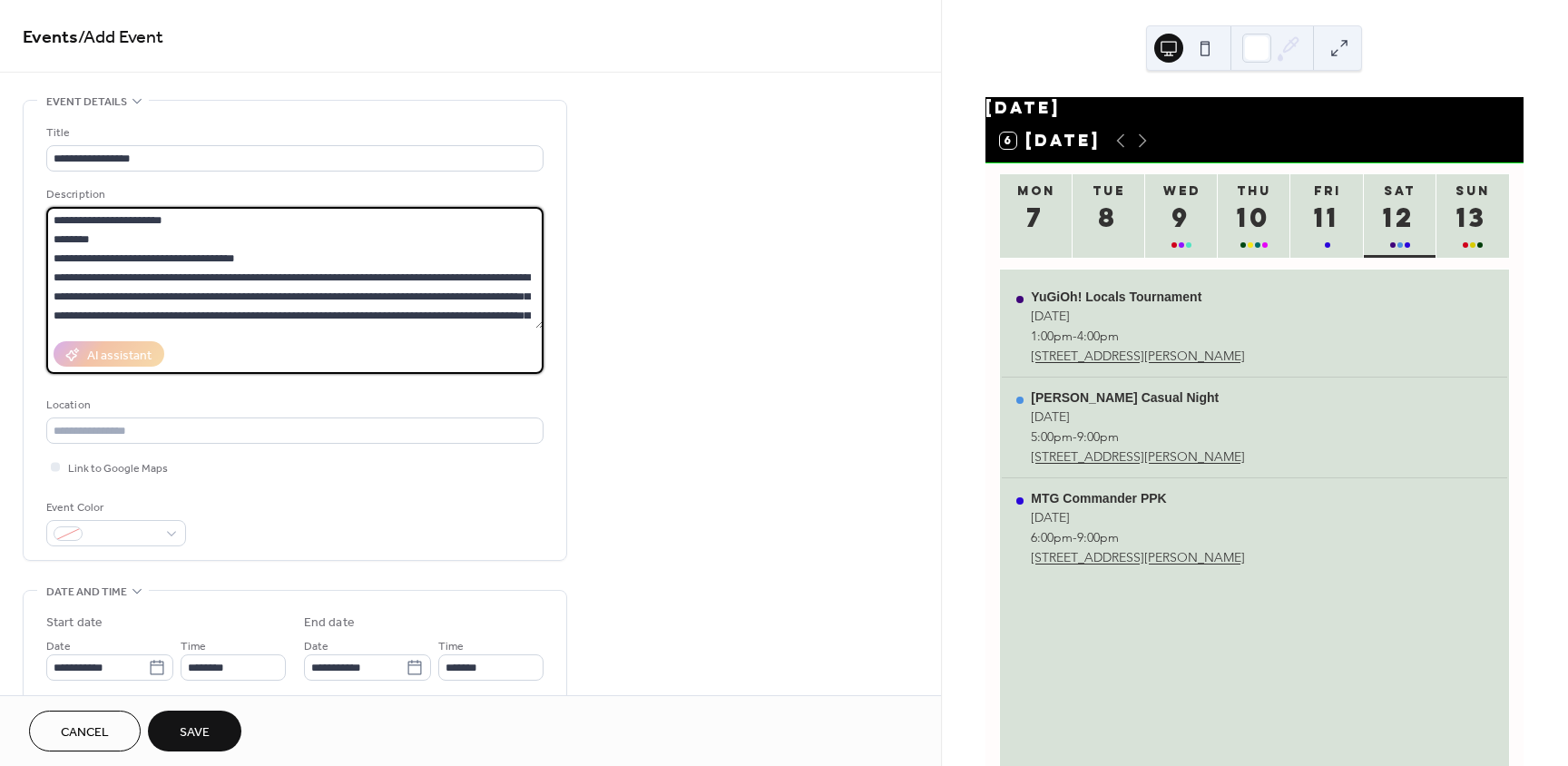 scroll, scrollTop: 35, scrollLeft: 0, axis: vertical 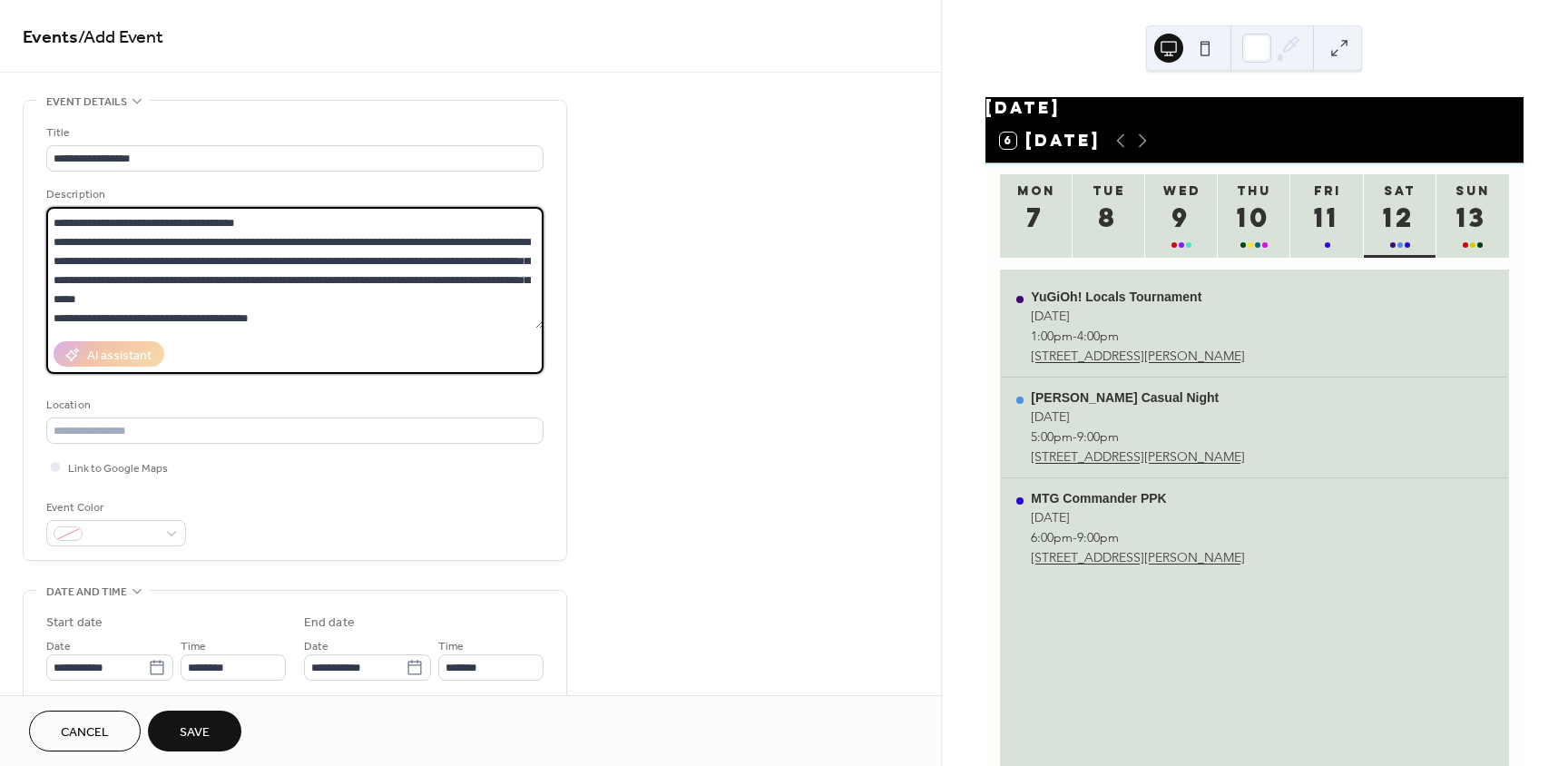 click on "**********" at bounding box center (295, 268) 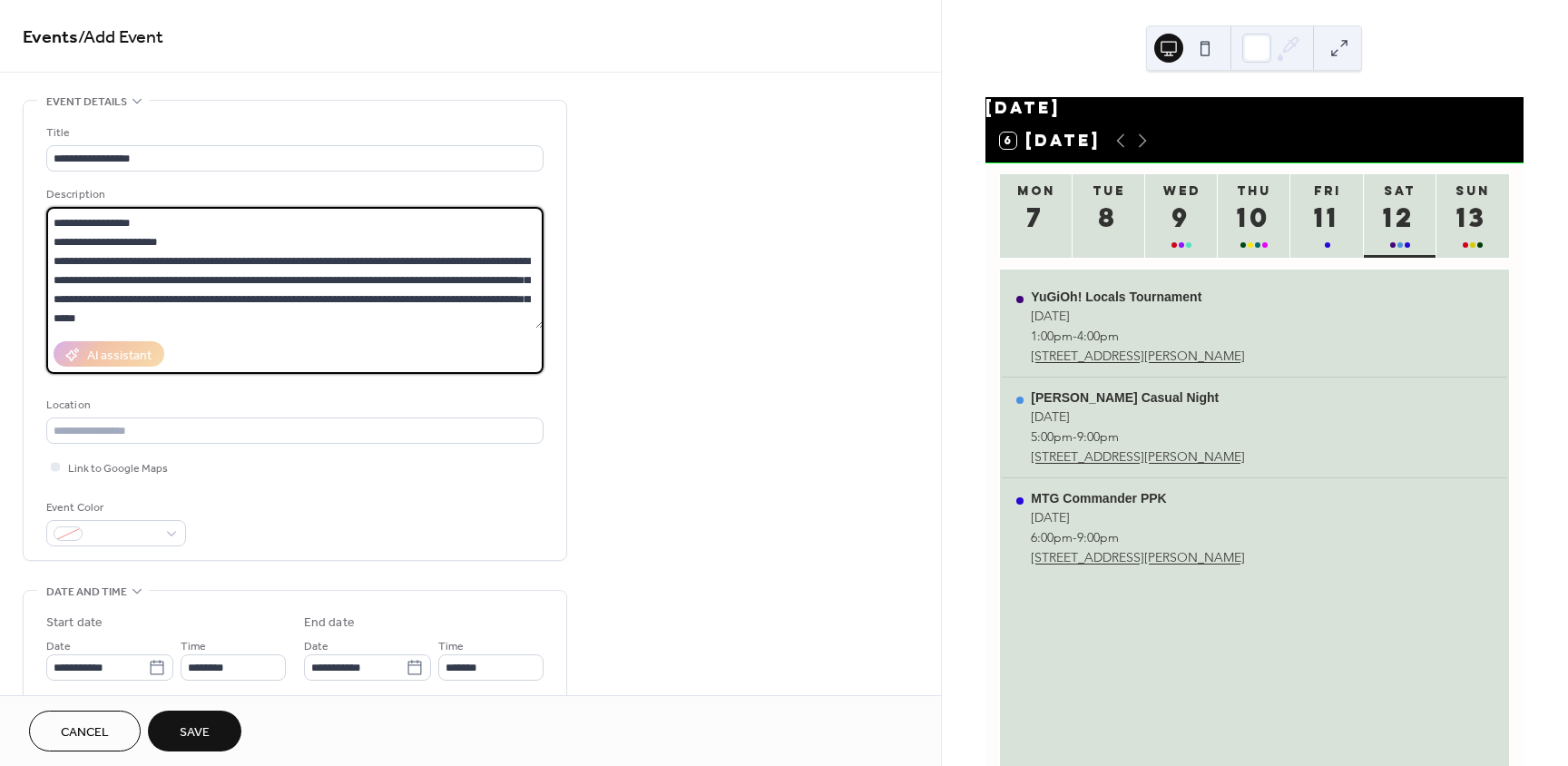 click on "**********" at bounding box center [295, 268] 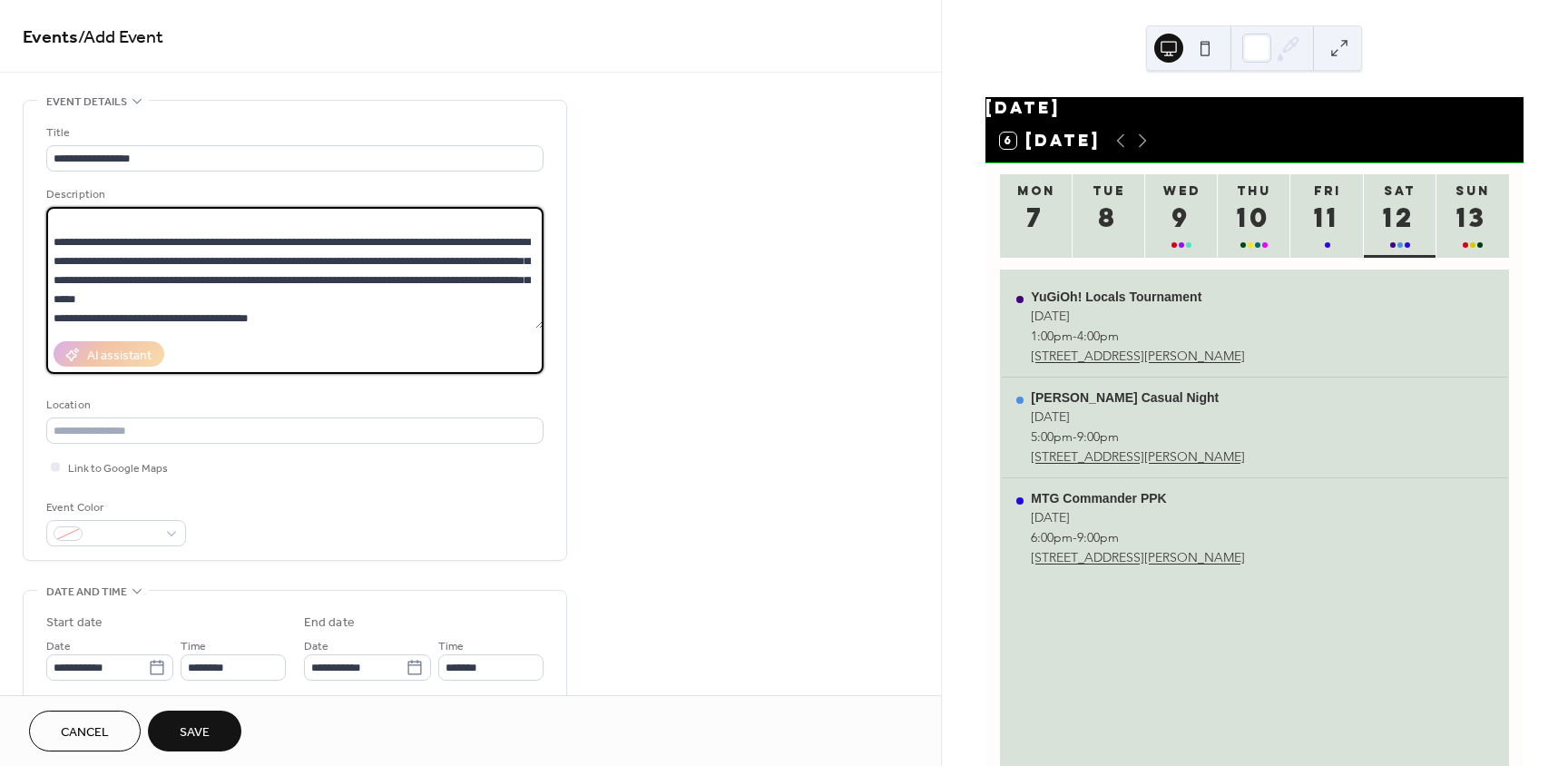 scroll, scrollTop: 76, scrollLeft: 0, axis: vertical 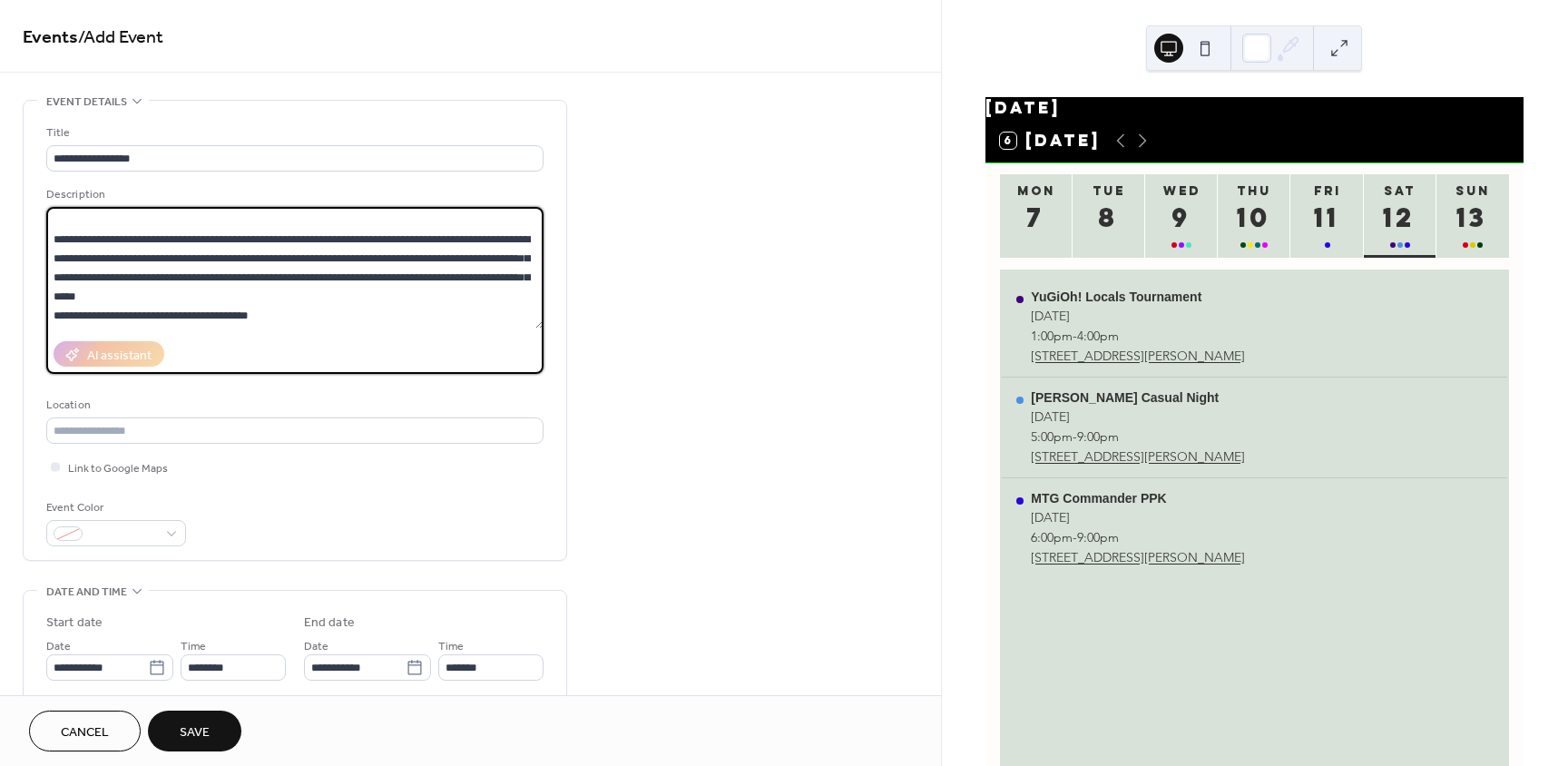 click on "**********" at bounding box center (295, 268) 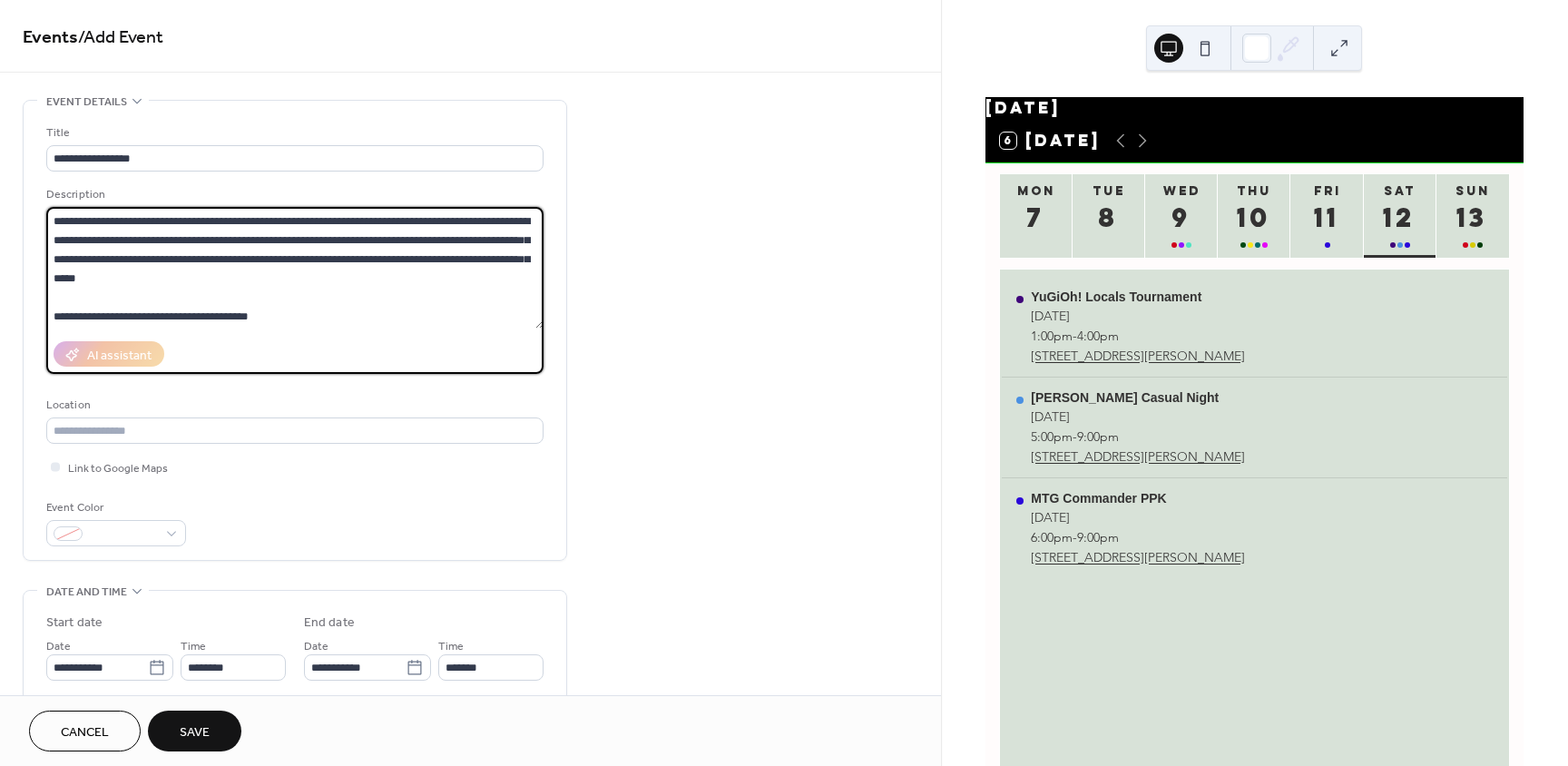 scroll, scrollTop: 95, scrollLeft: 0, axis: vertical 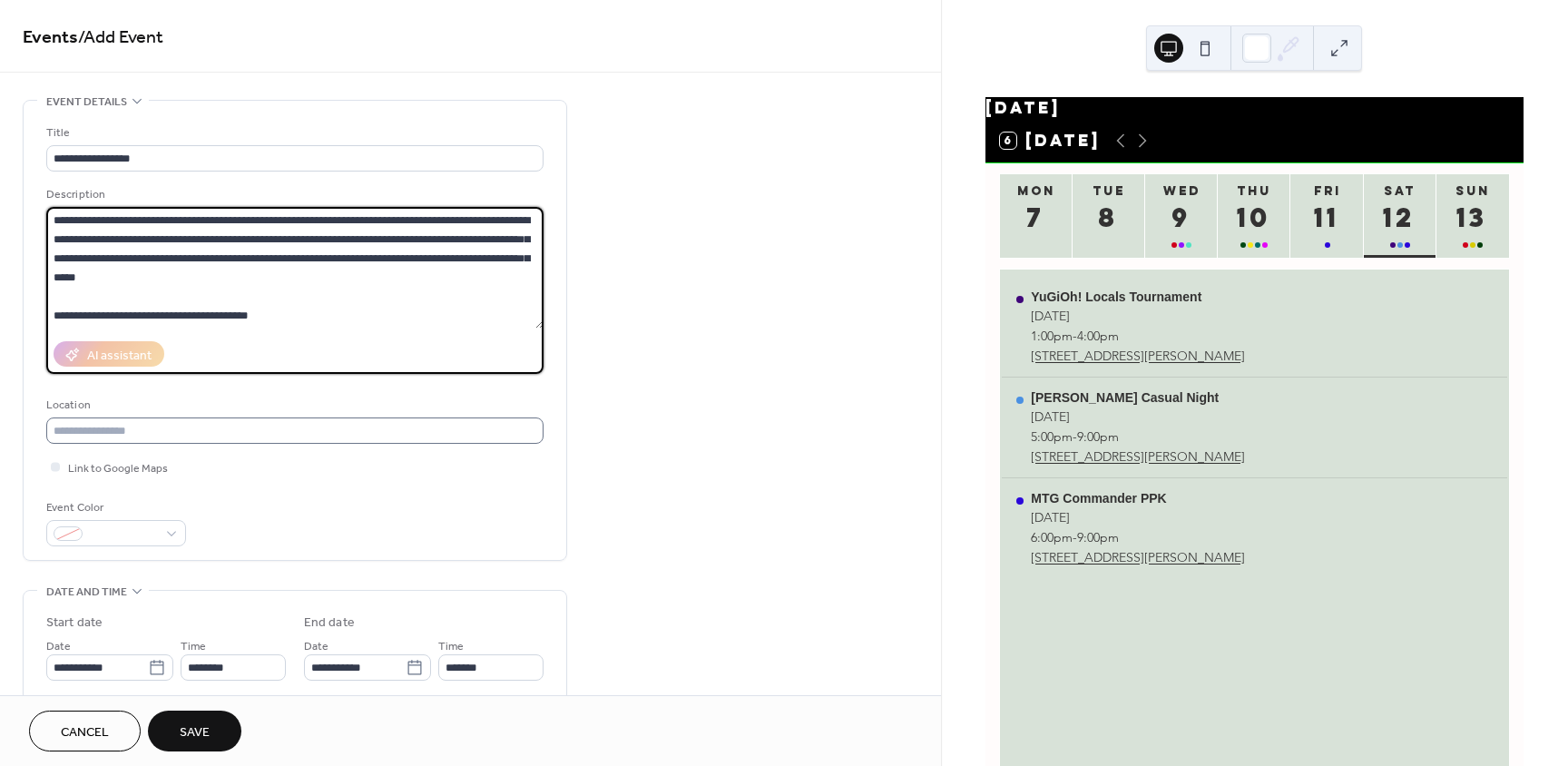 type on "**********" 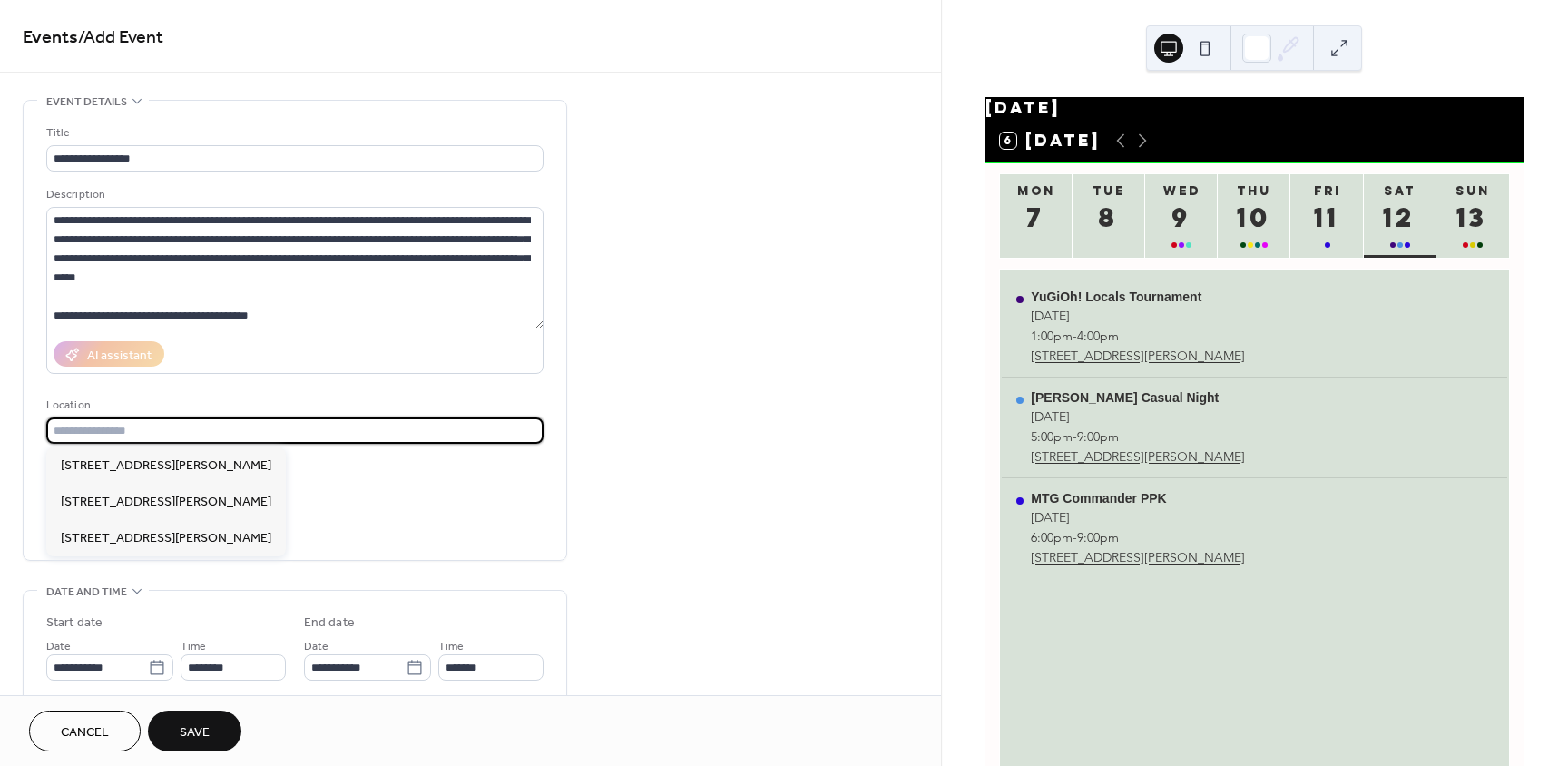 click at bounding box center [295, 430] 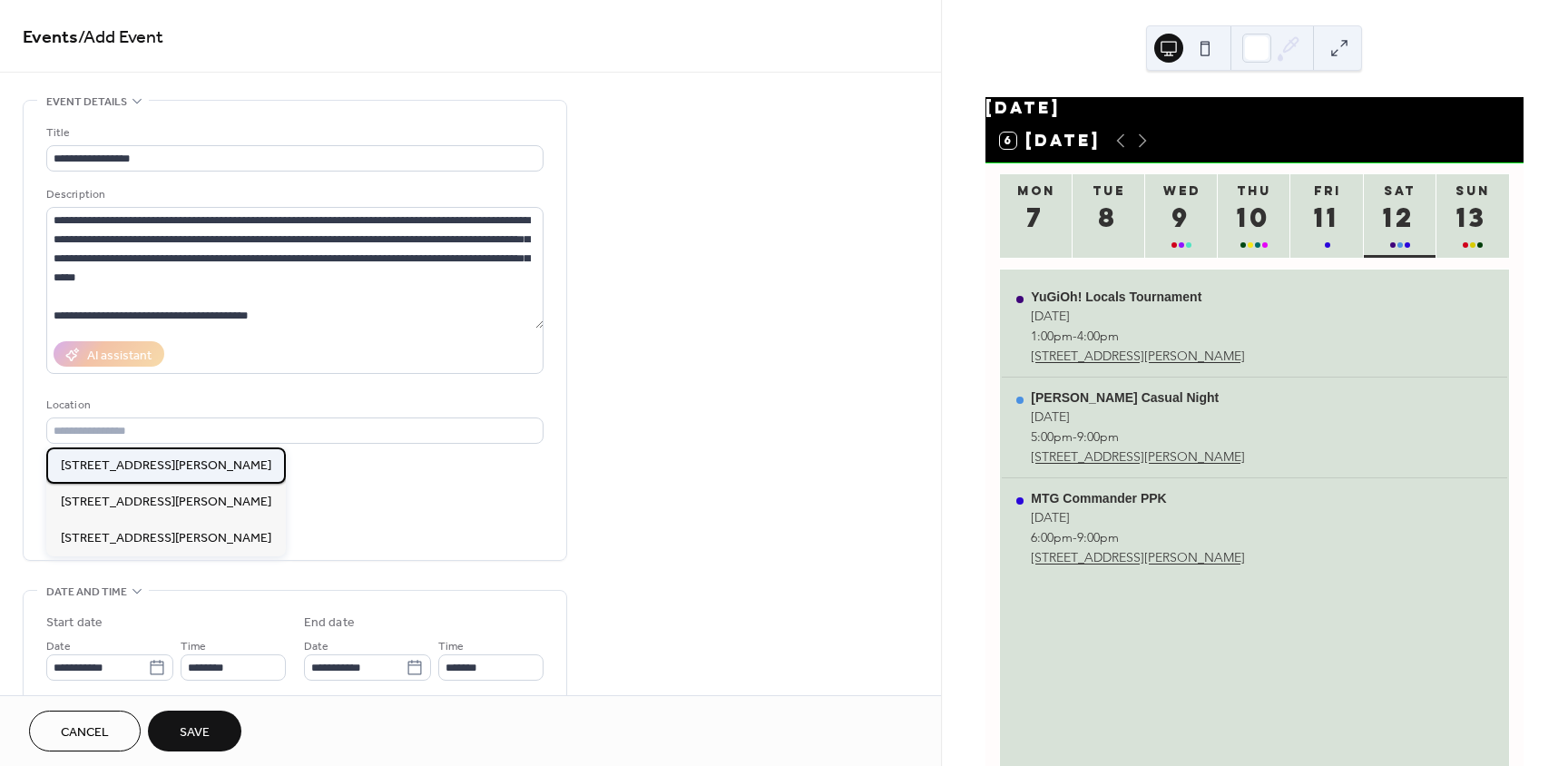 click on "[STREET_ADDRESS][PERSON_NAME]" at bounding box center (166, 466) 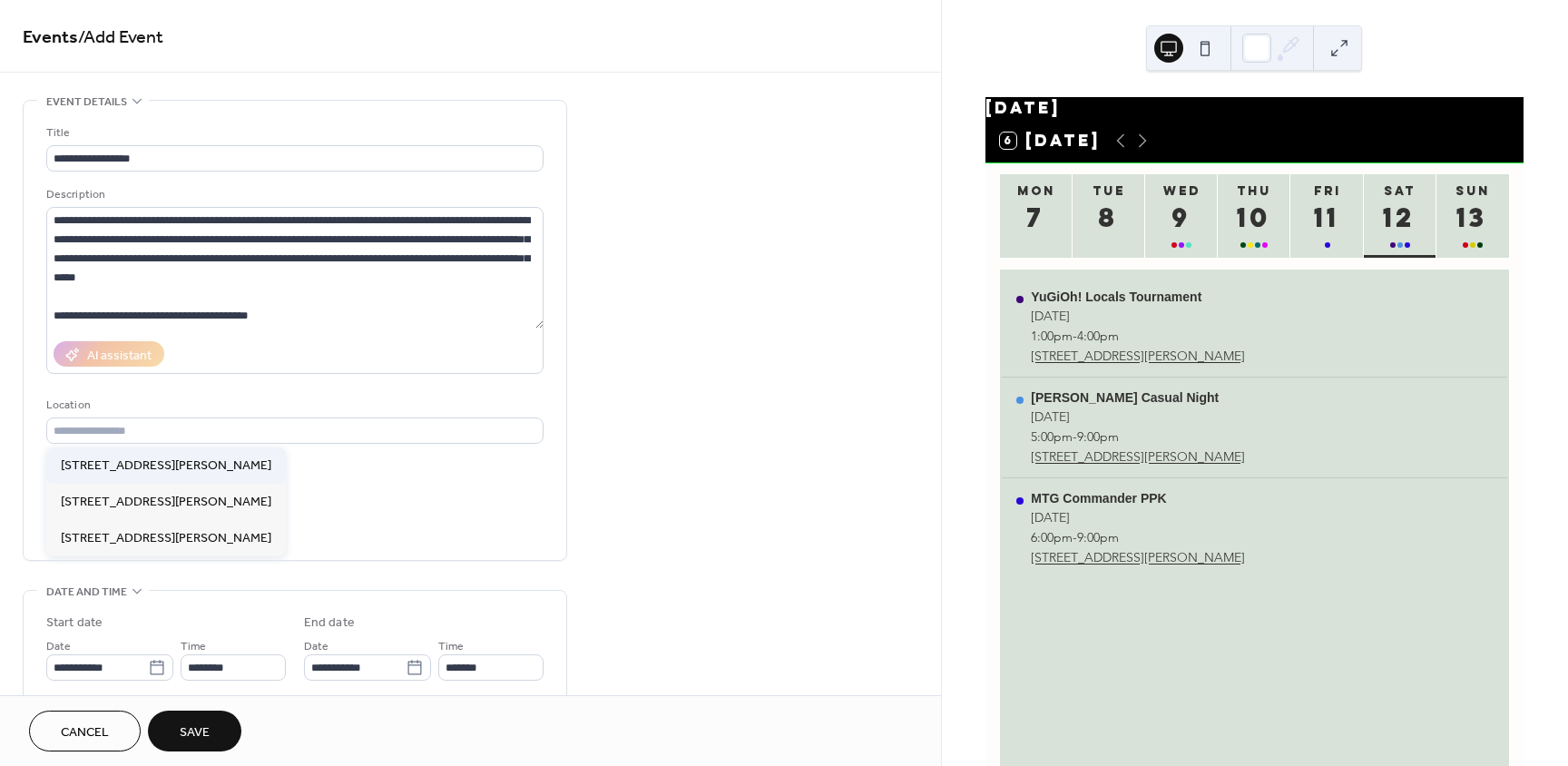 type on "**********" 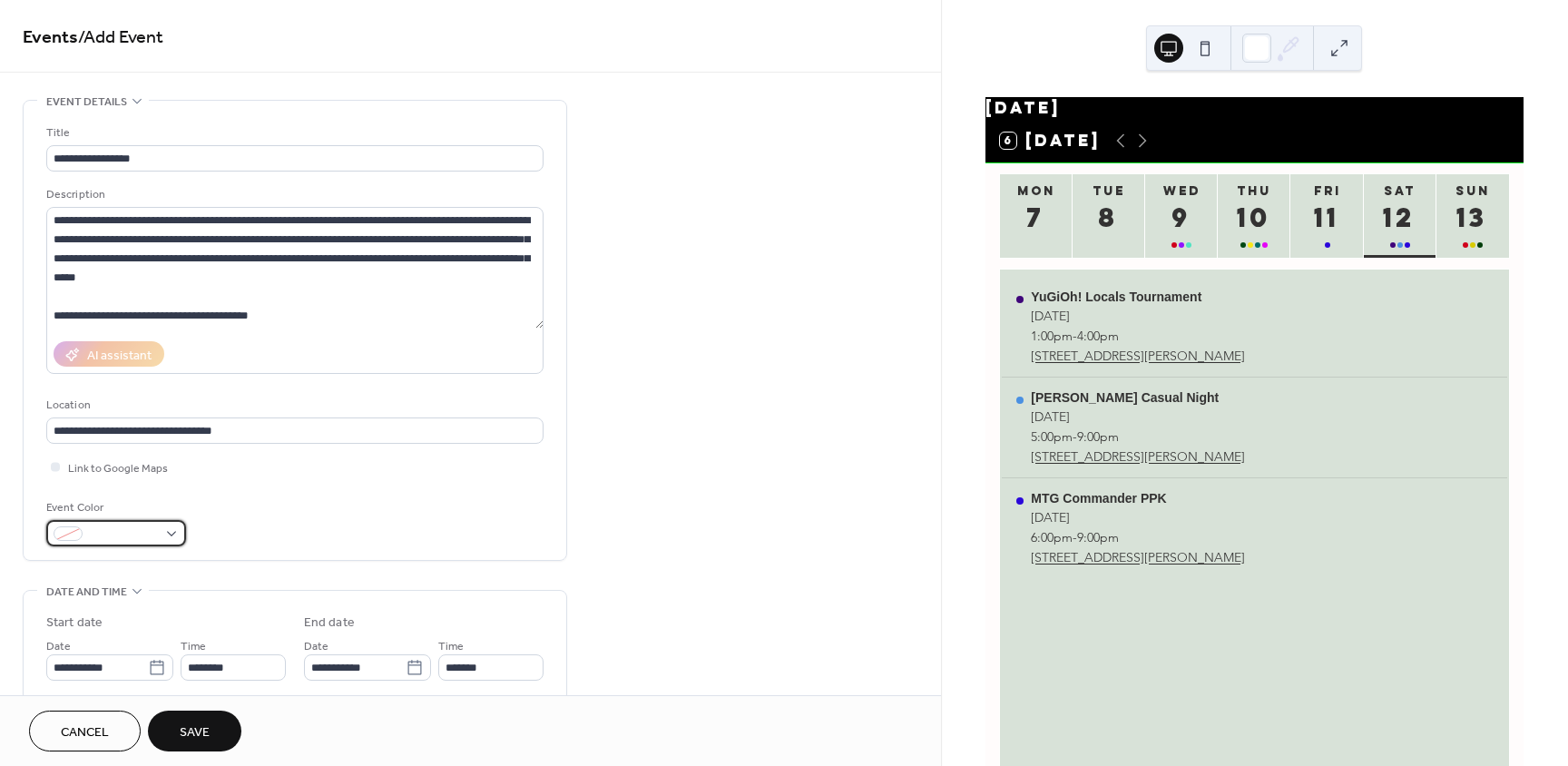 click at bounding box center (116, 533) 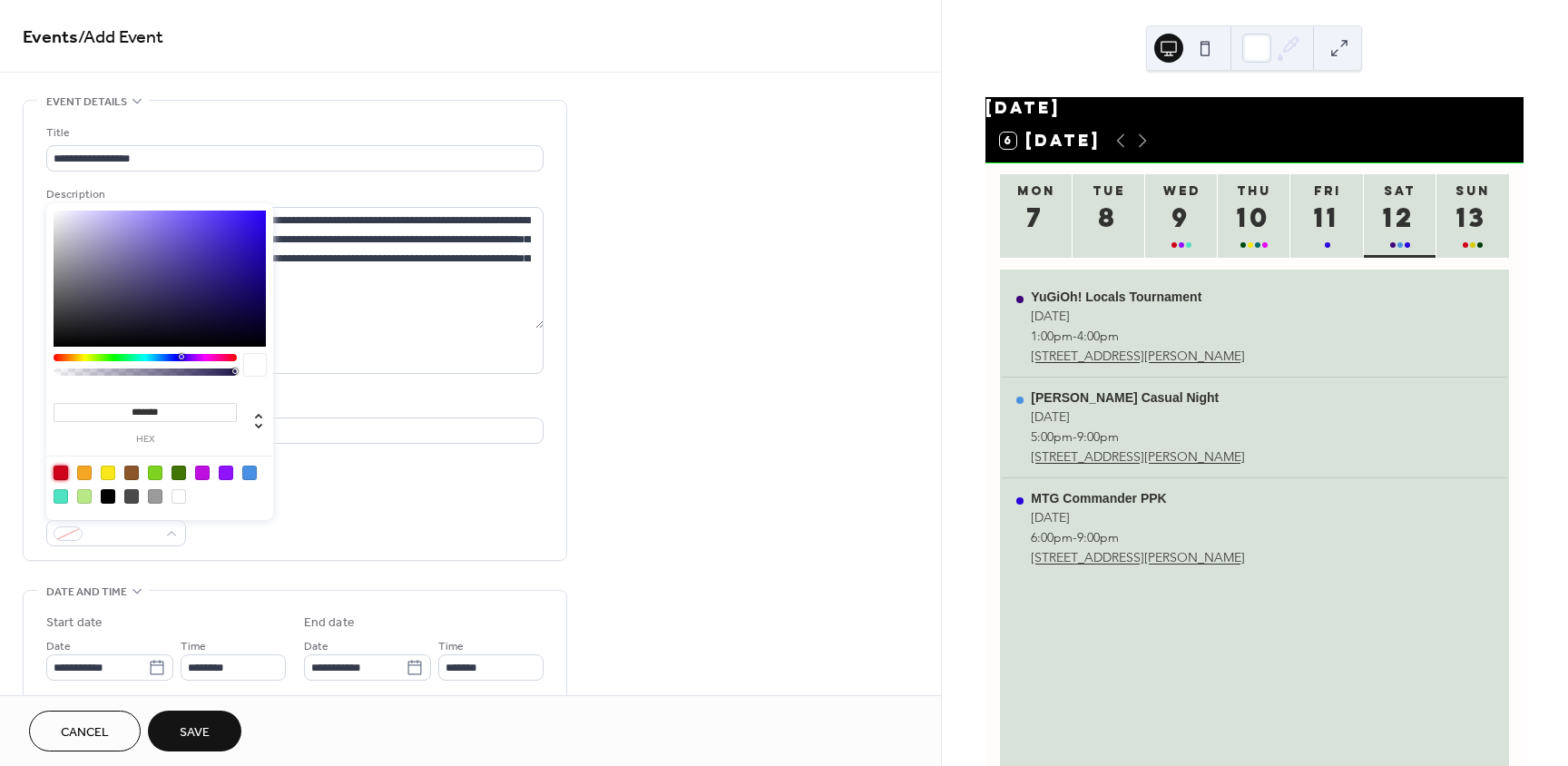 click at bounding box center [61, 473] 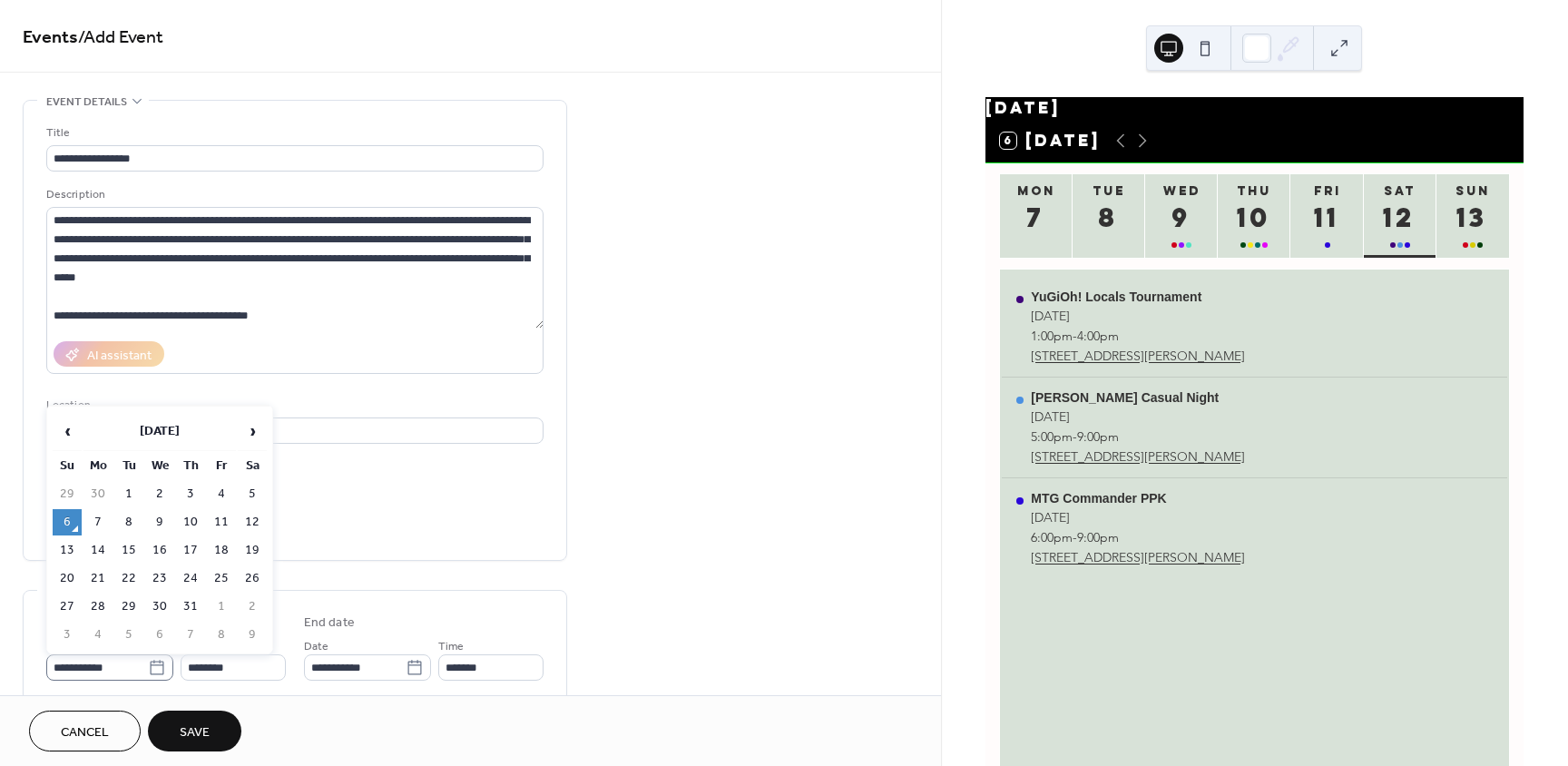 click 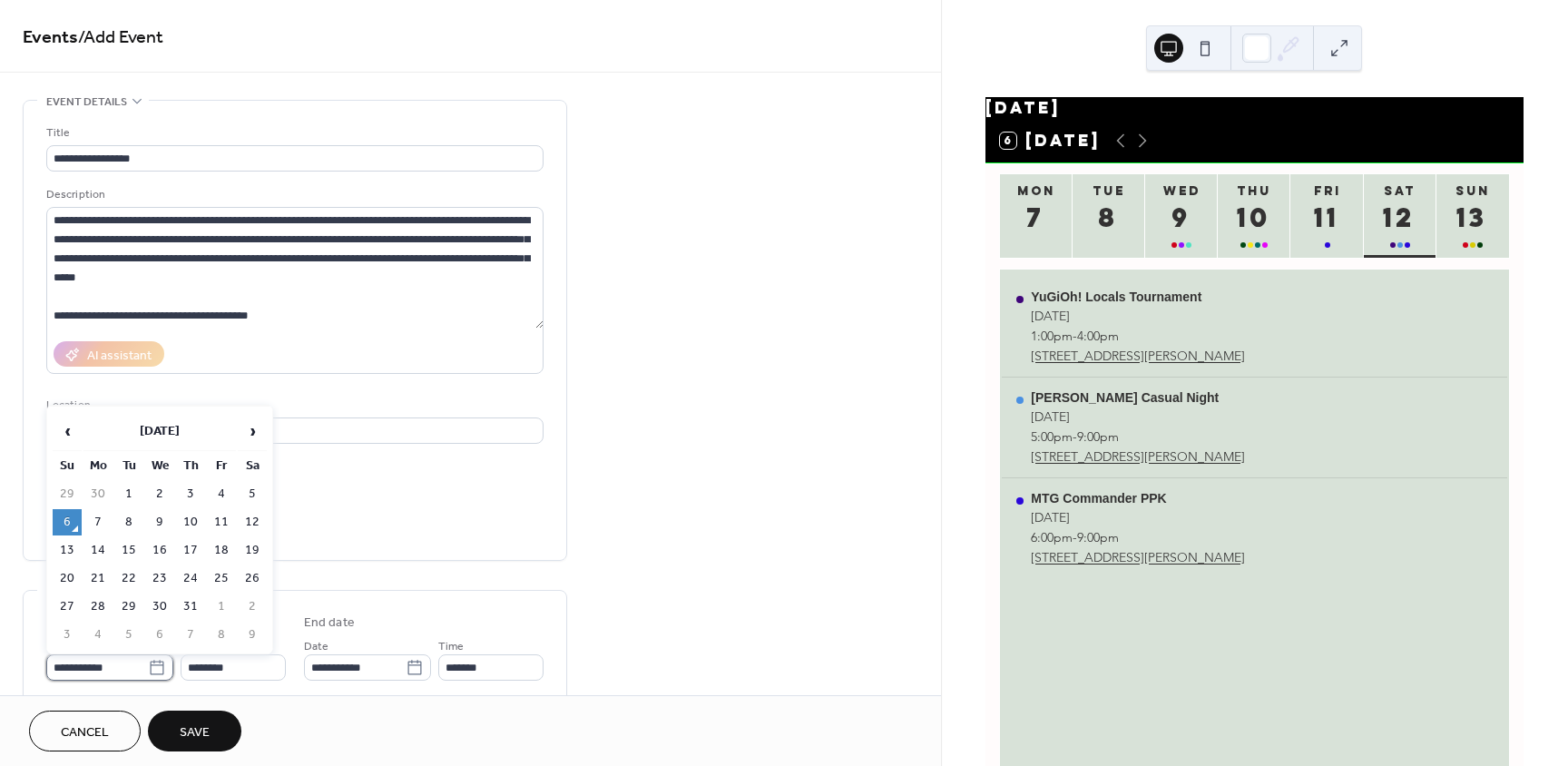 click on "**********" at bounding box center (97, 667) 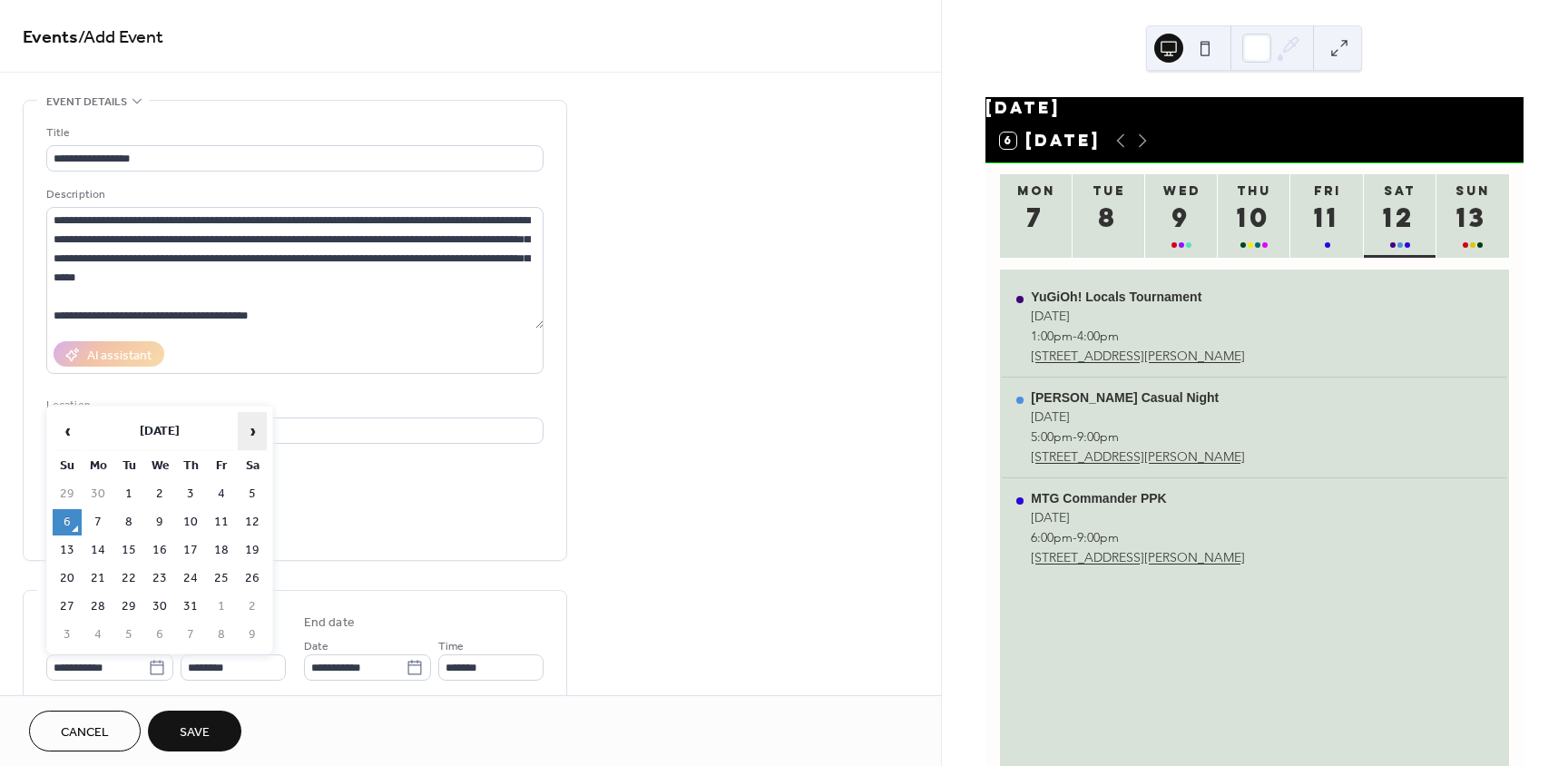 click on "›" at bounding box center [252, 431] 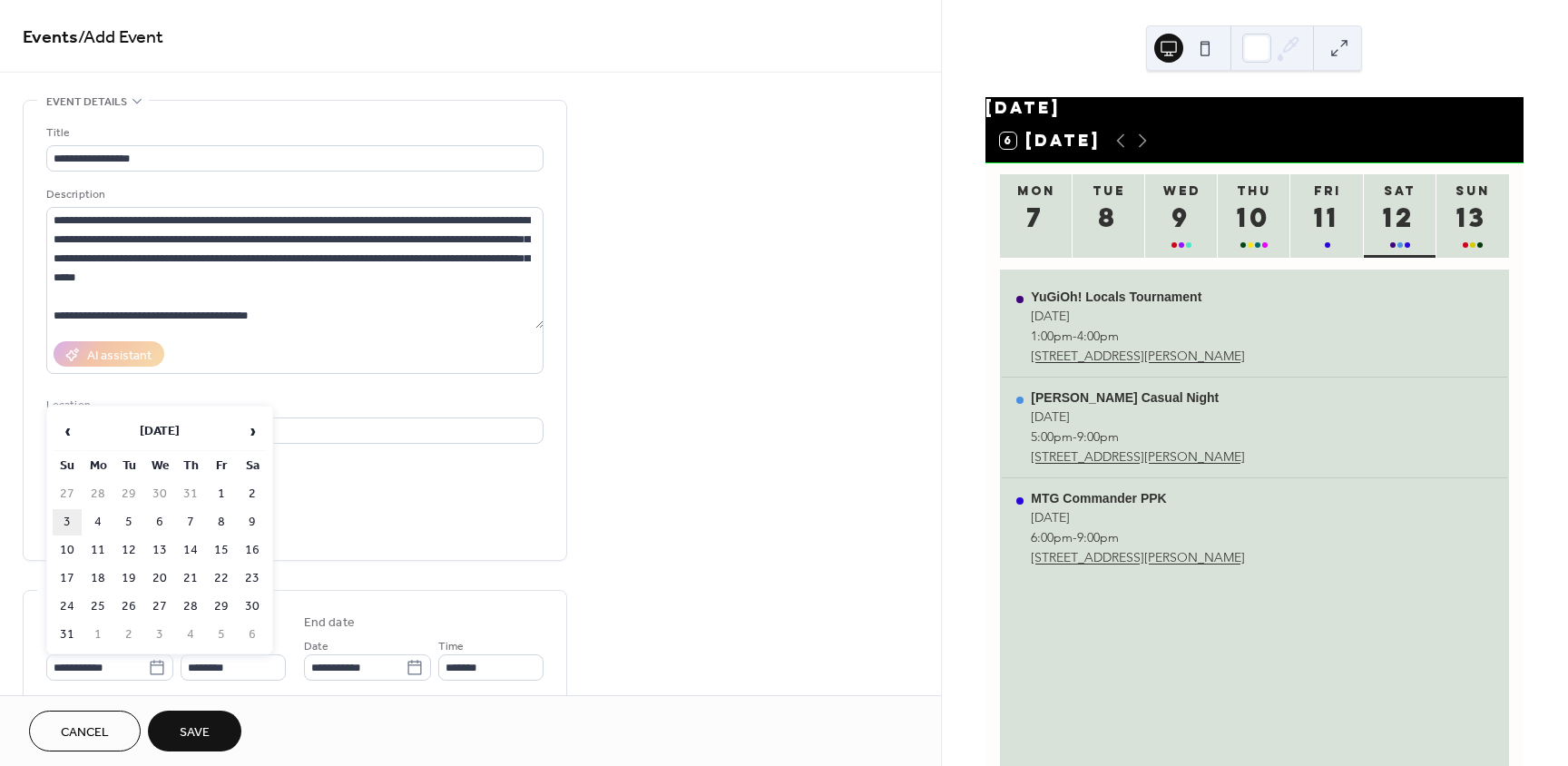 click on "3" at bounding box center (67, 522) 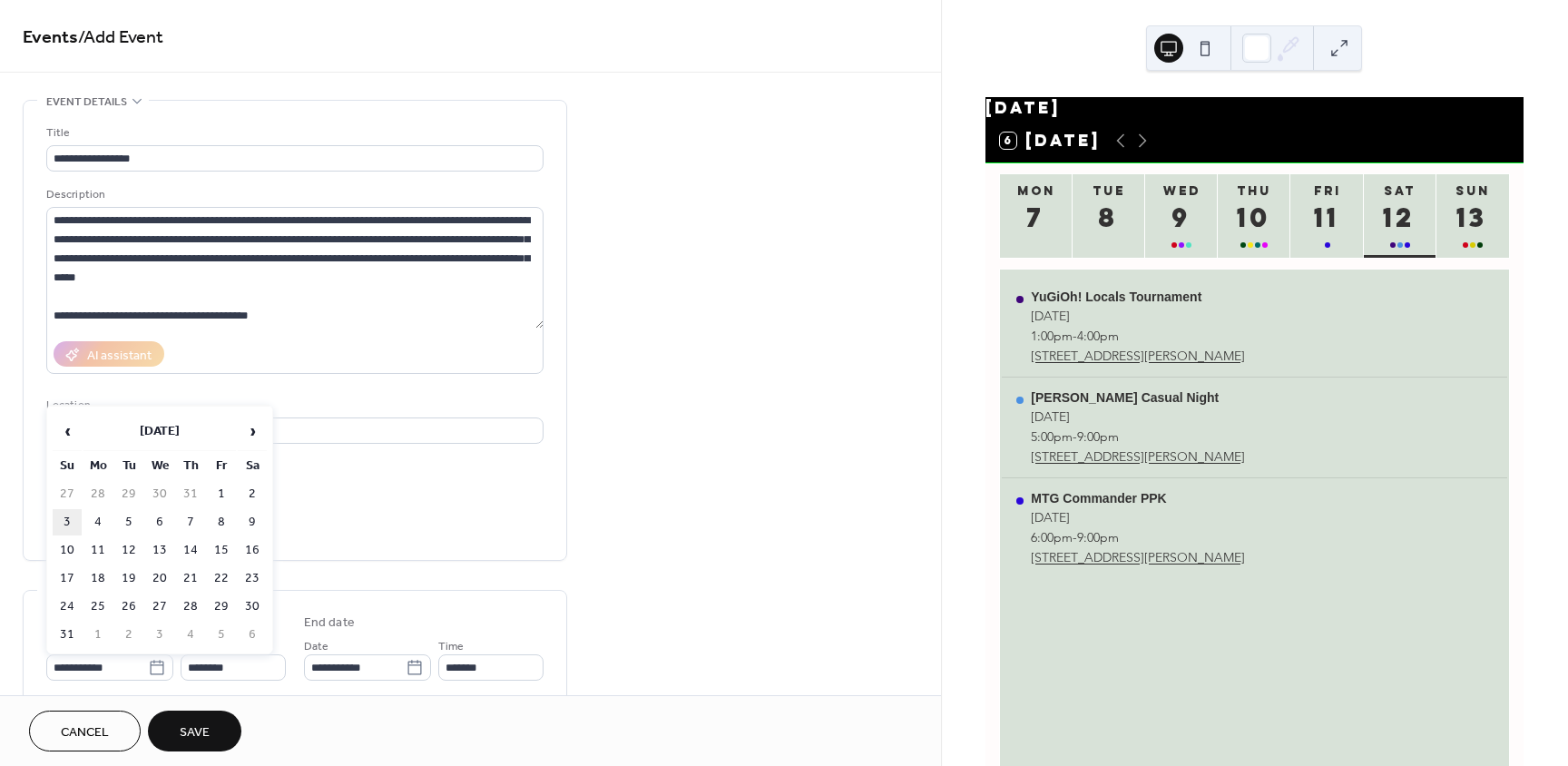 type on "**********" 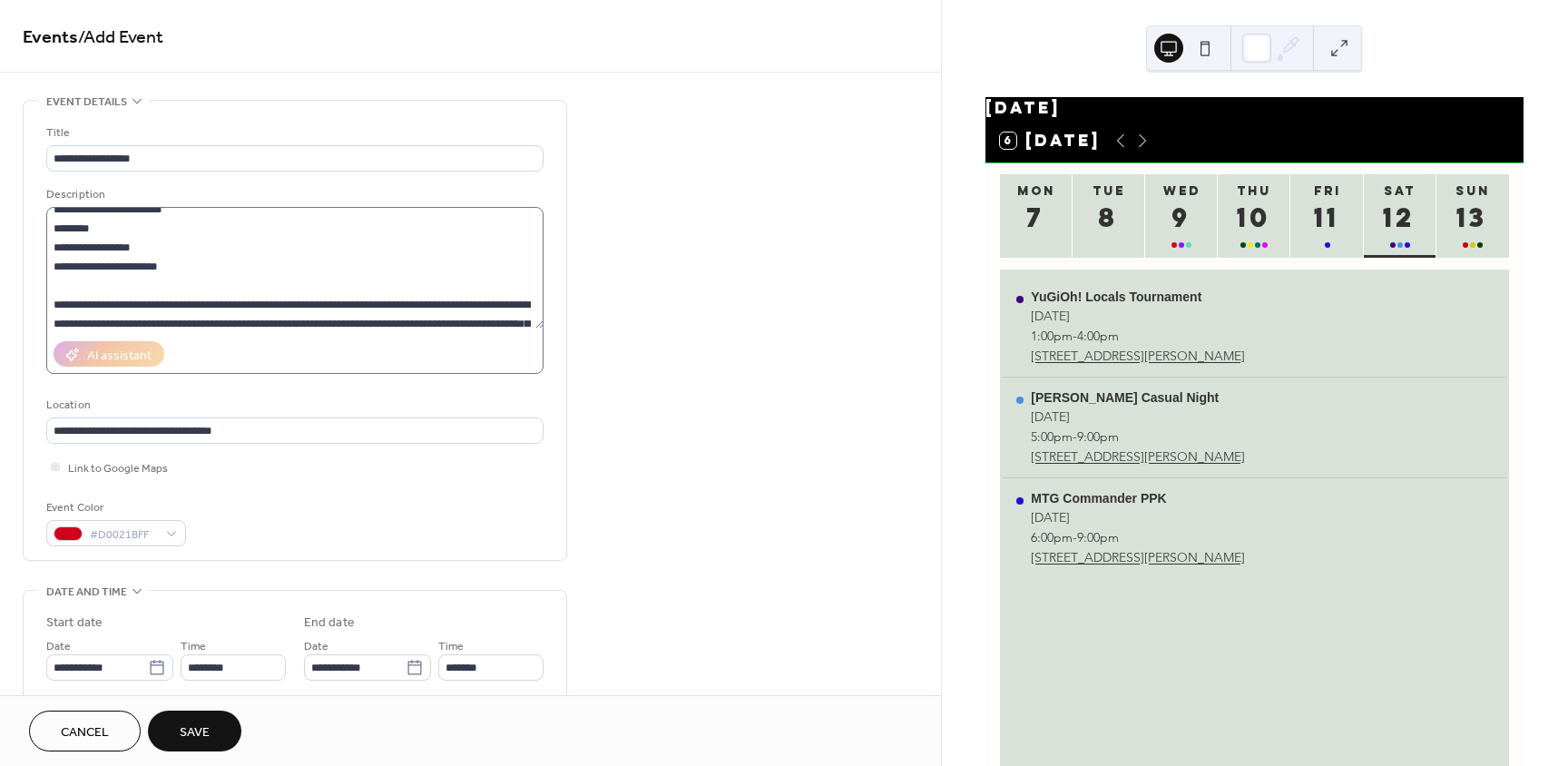 scroll, scrollTop: 0, scrollLeft: 0, axis: both 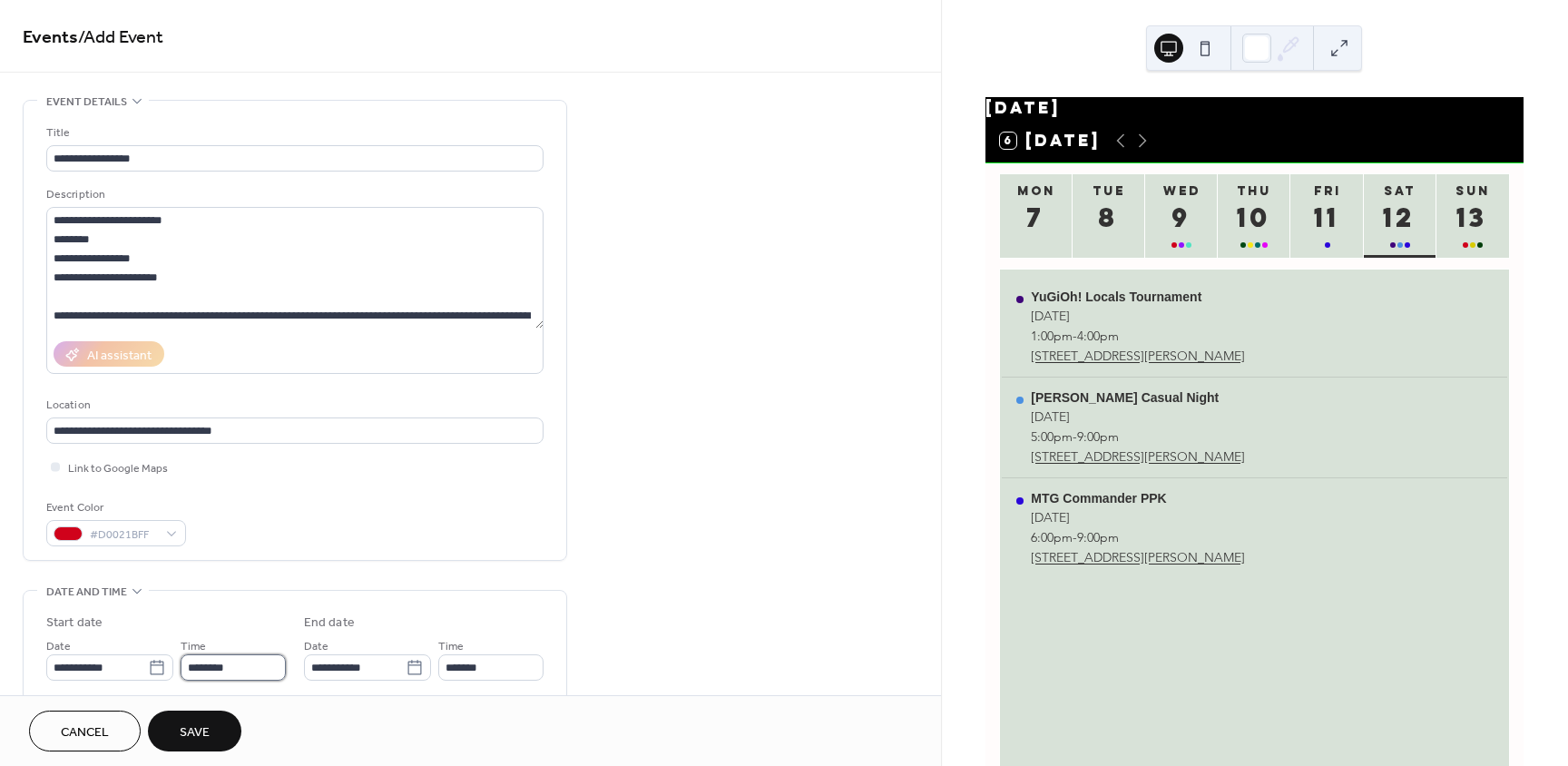 click on "********" at bounding box center (233, 667) 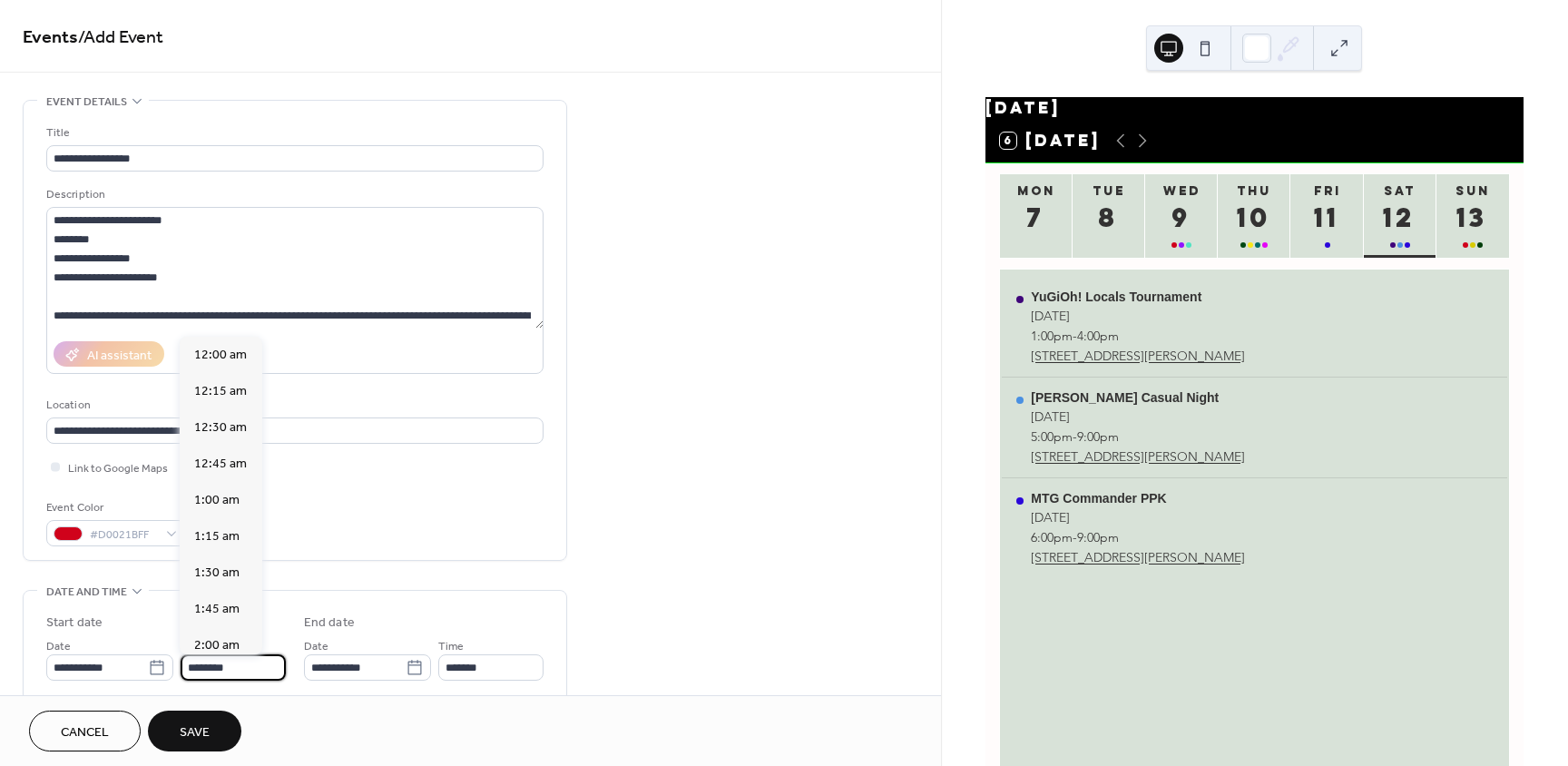 scroll, scrollTop: 1786, scrollLeft: 0, axis: vertical 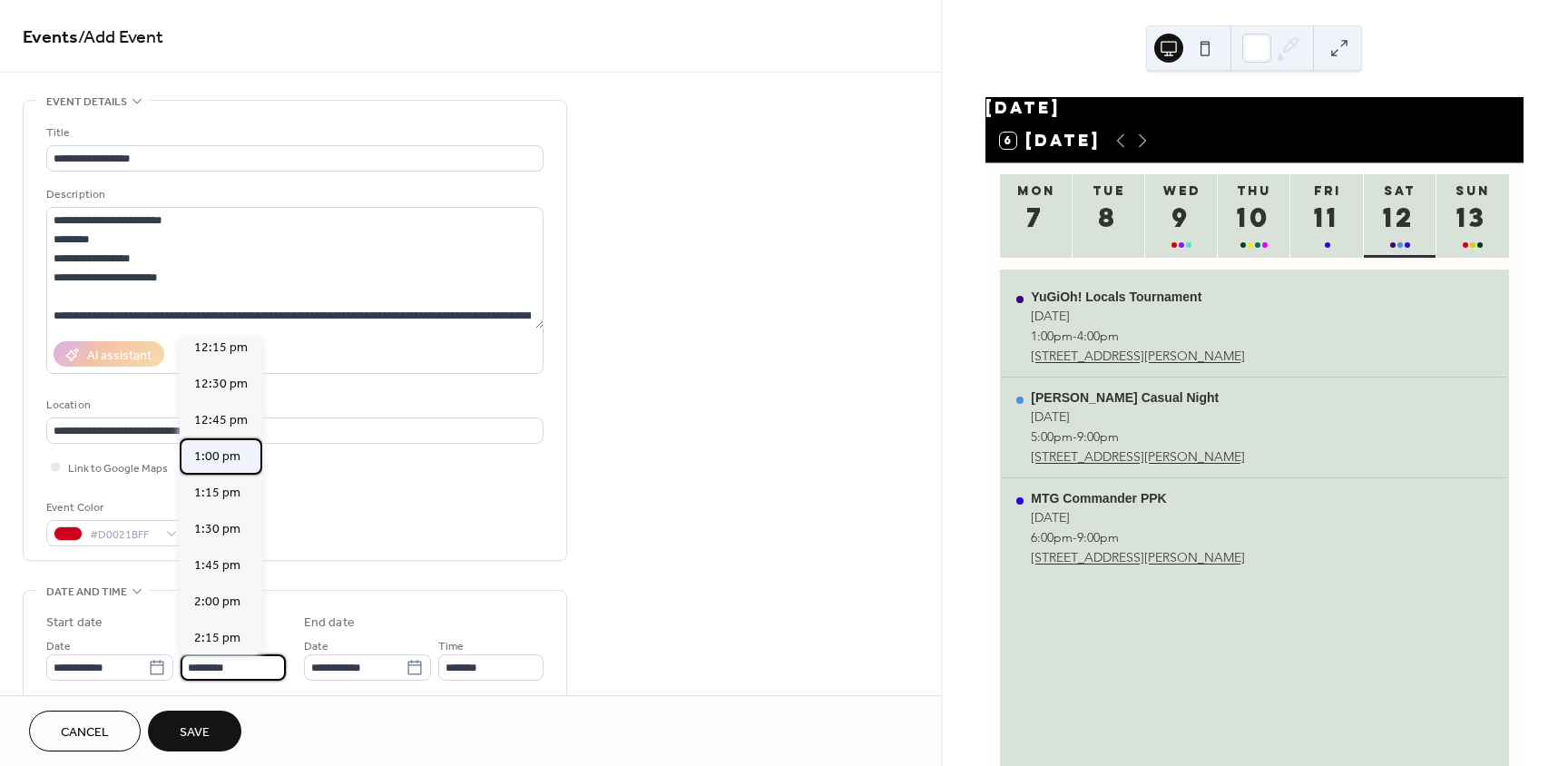 click on "1:00 pm" at bounding box center [217, 457] 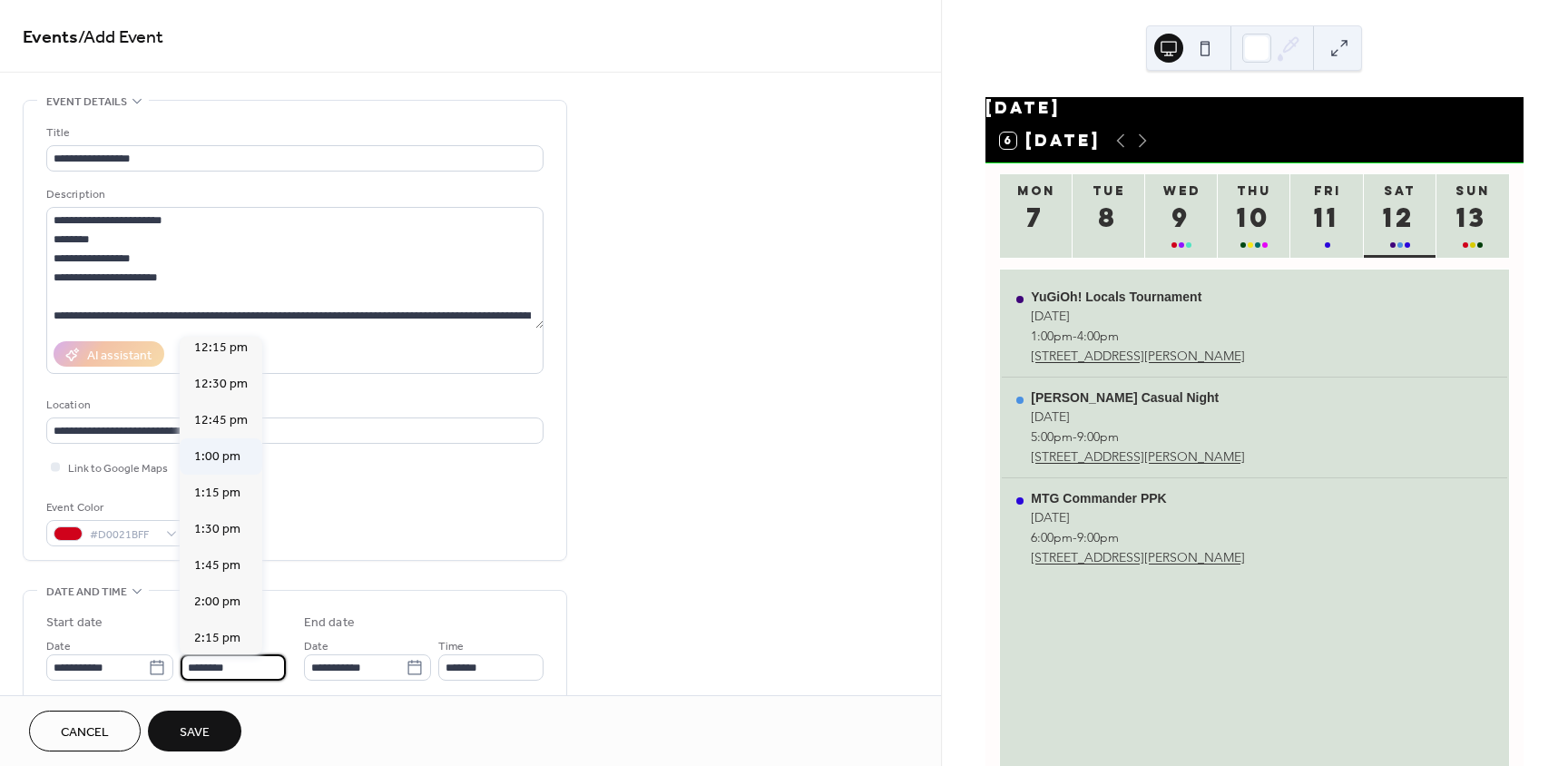 type on "*******" 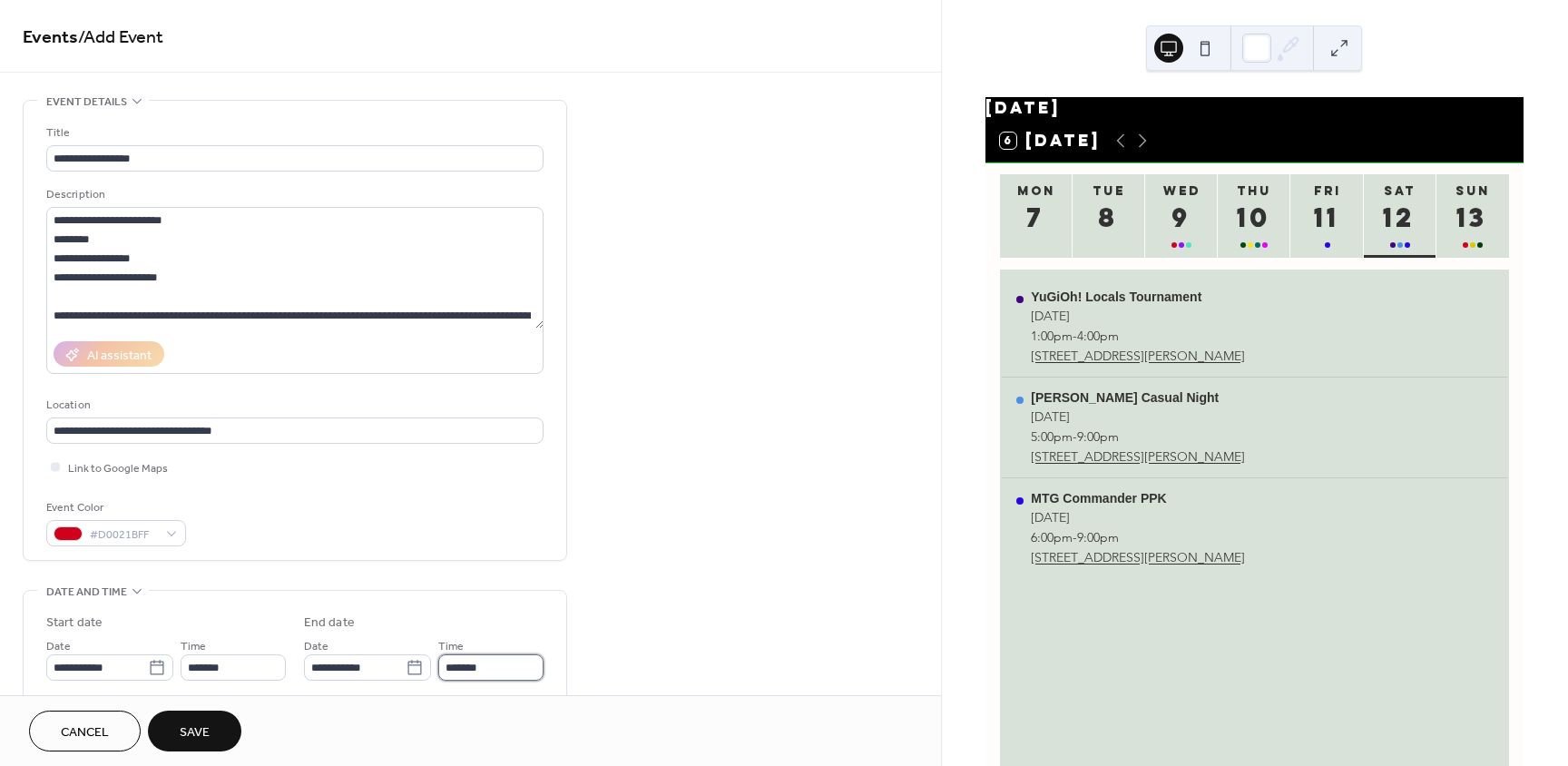 click on "*******" at bounding box center (491, 667) 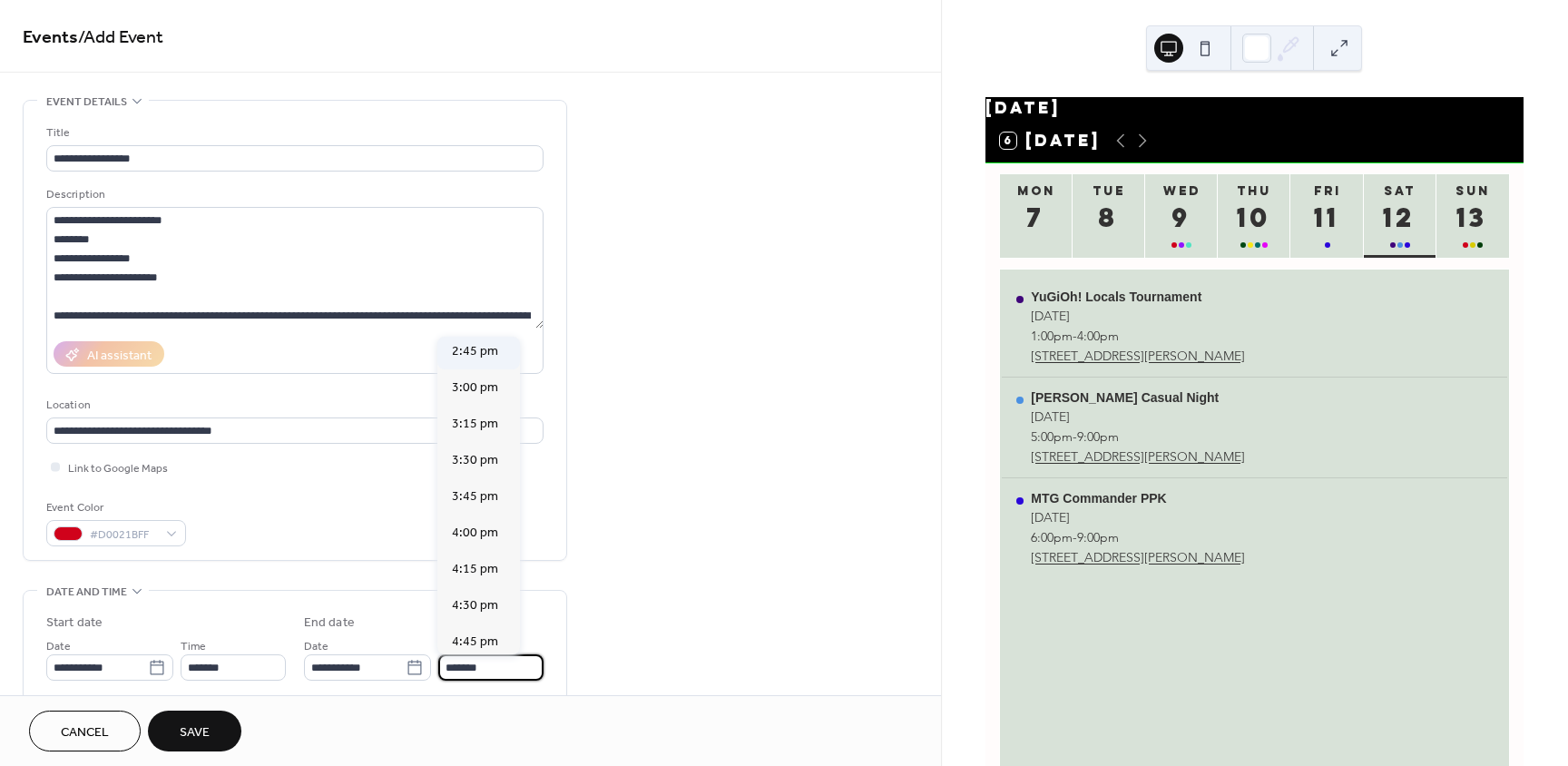 scroll, scrollTop: 272, scrollLeft: 0, axis: vertical 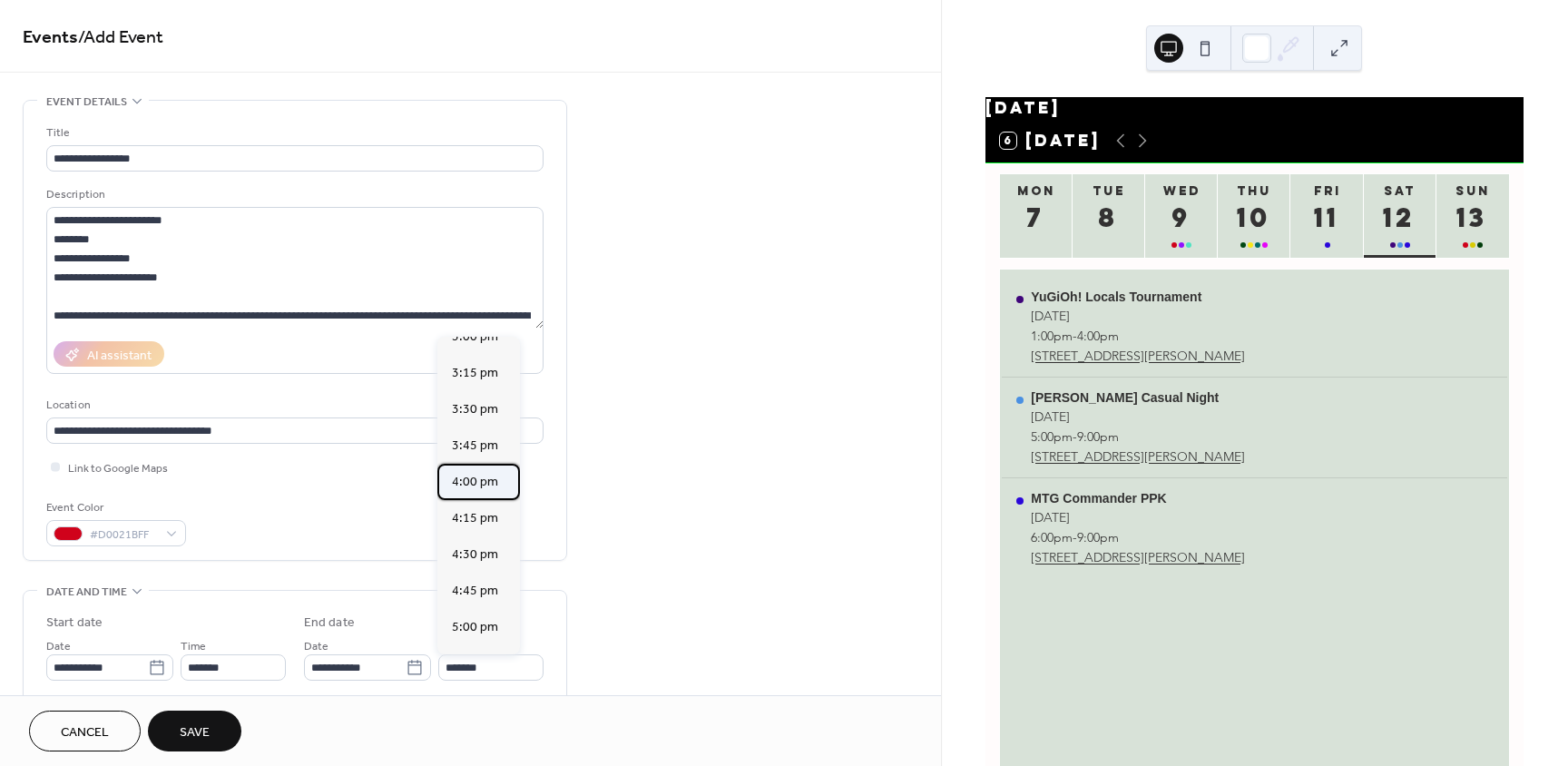 click on "4:00 pm" at bounding box center [475, 482] 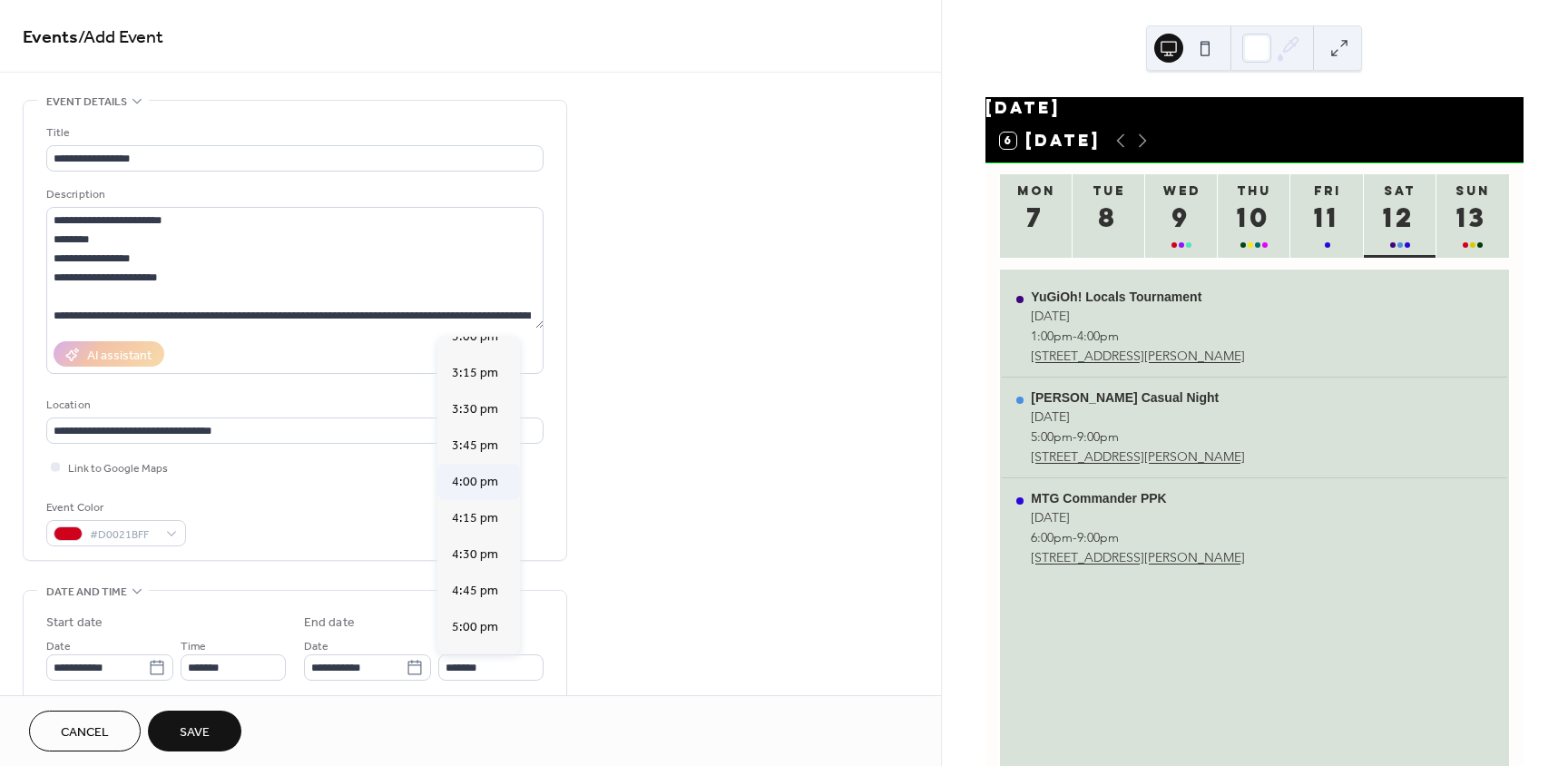 type on "*******" 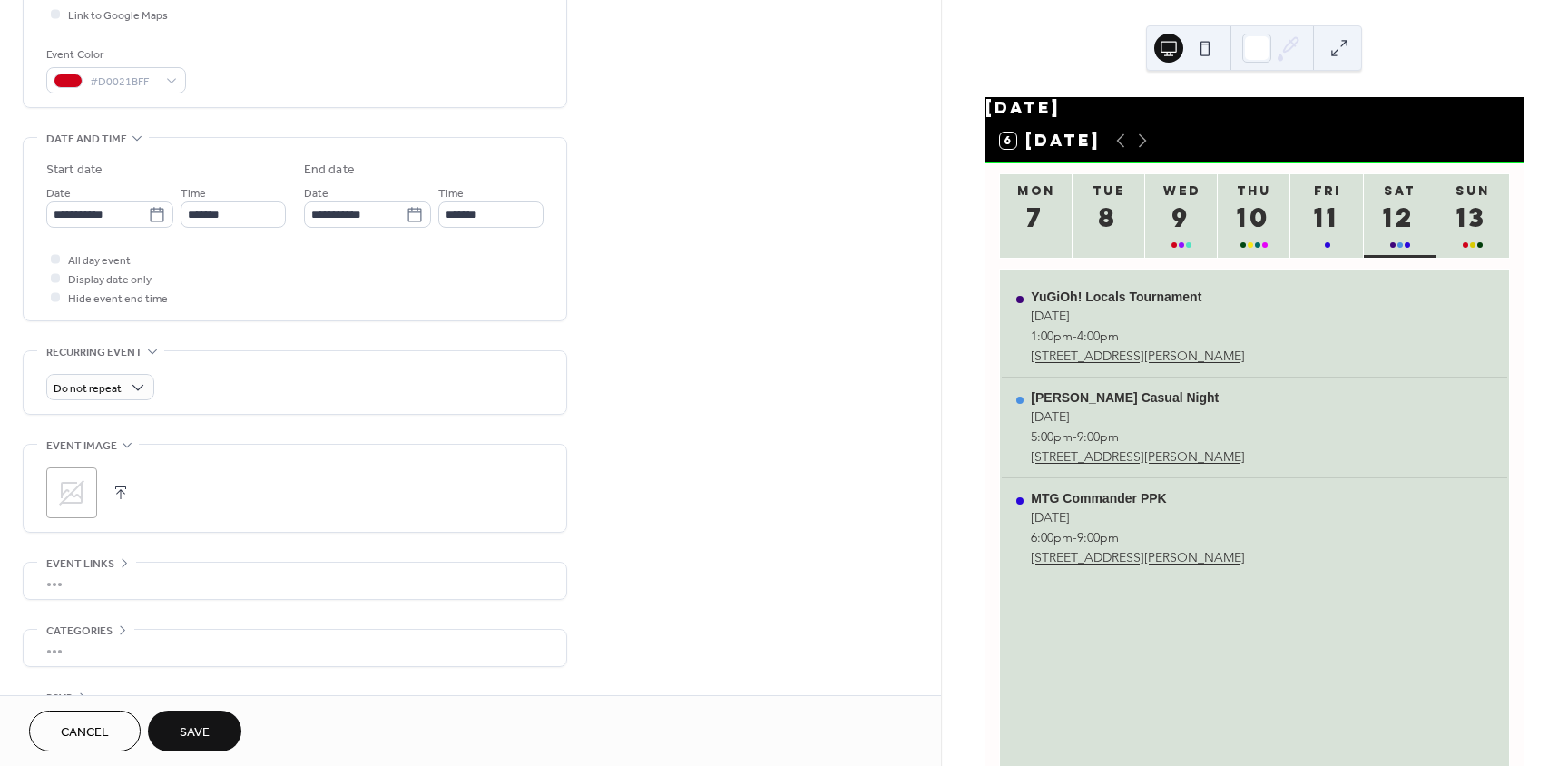 scroll, scrollTop: 510, scrollLeft: 0, axis: vertical 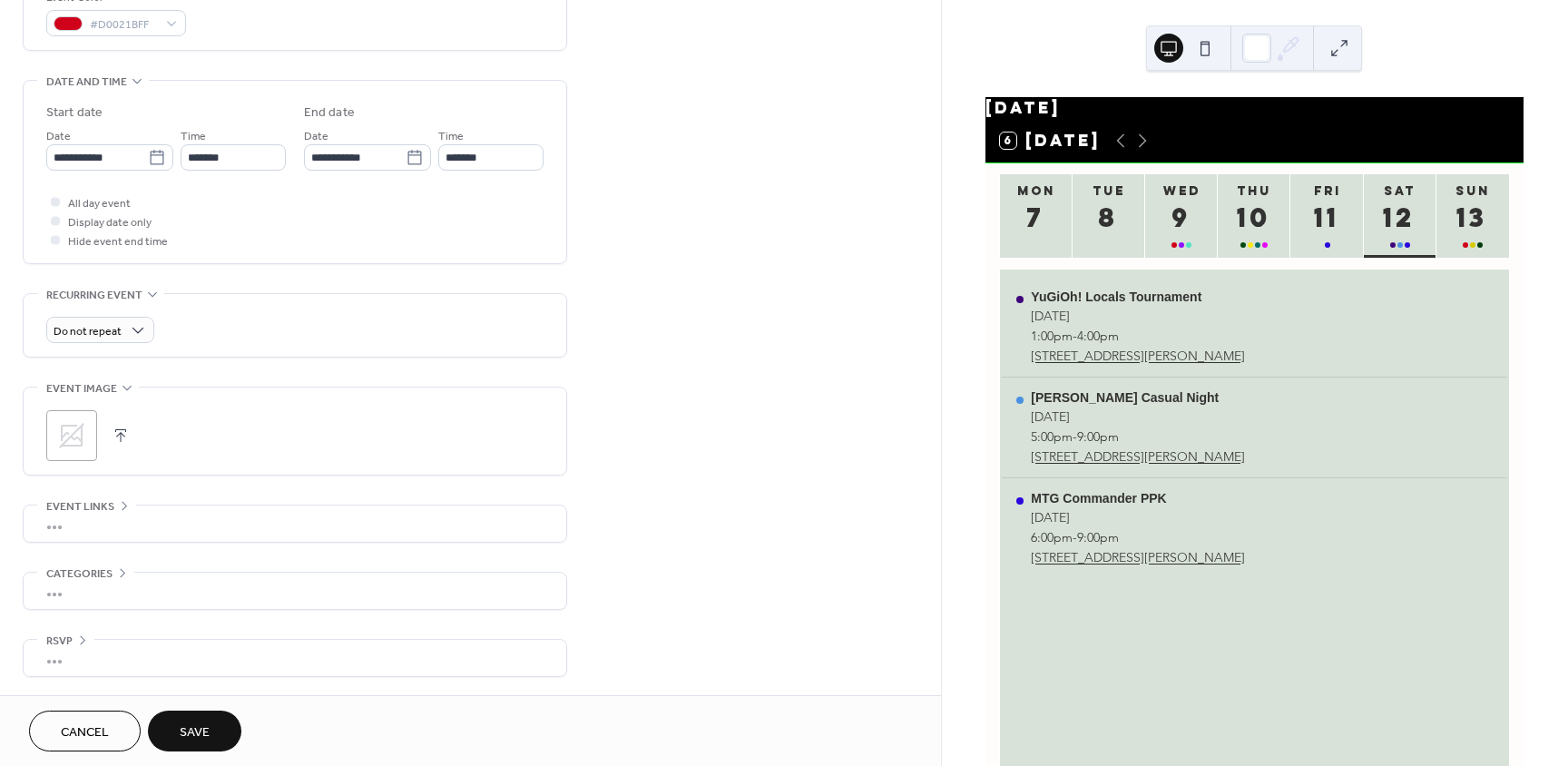 click at bounding box center [121, 436] 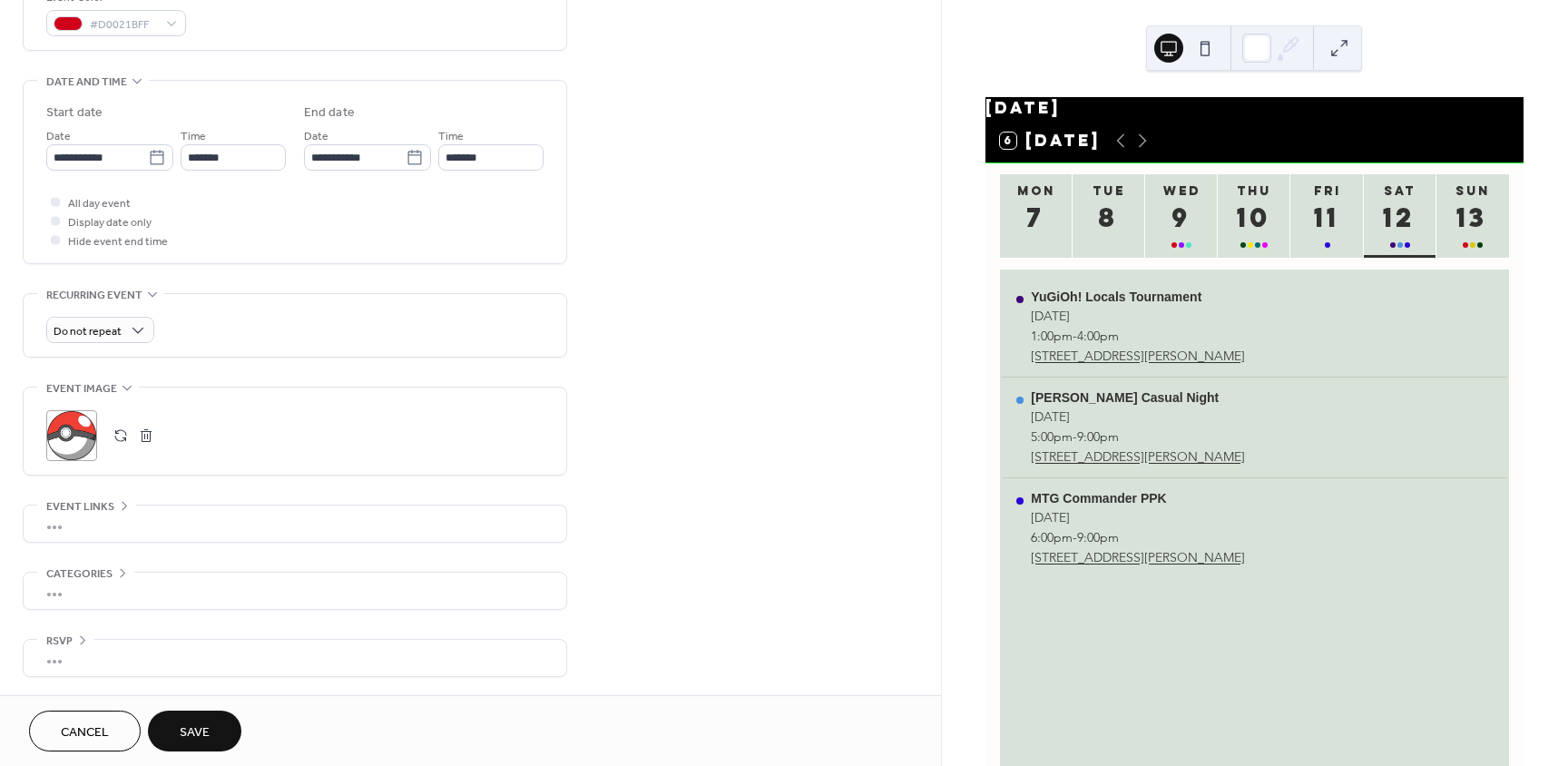 click on "Save" at bounding box center (194, 731) 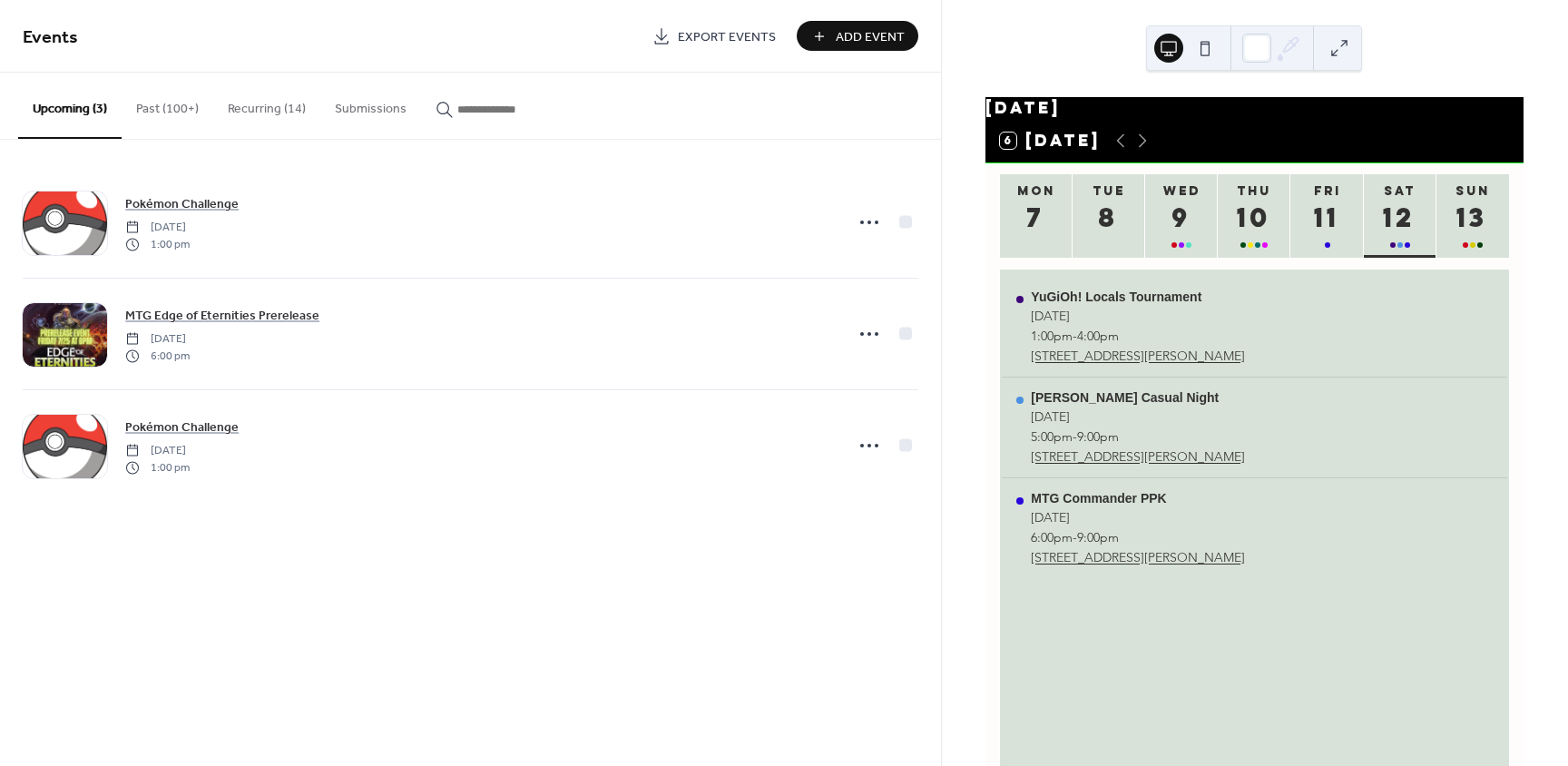 click on "Events Export Events Add Event Upcoming  (3) Past  (100+) Recurring  (14) Submissions  Pokémon Challenge Sunday, July 13, 2025 1:00 pm MTG Edge of Eternities Prerelease Friday, July 25, 2025 6:00 pm Pokémon Challenge Sunday, August 3, 2025 1:00 pm Cancel" at bounding box center [470, 383] 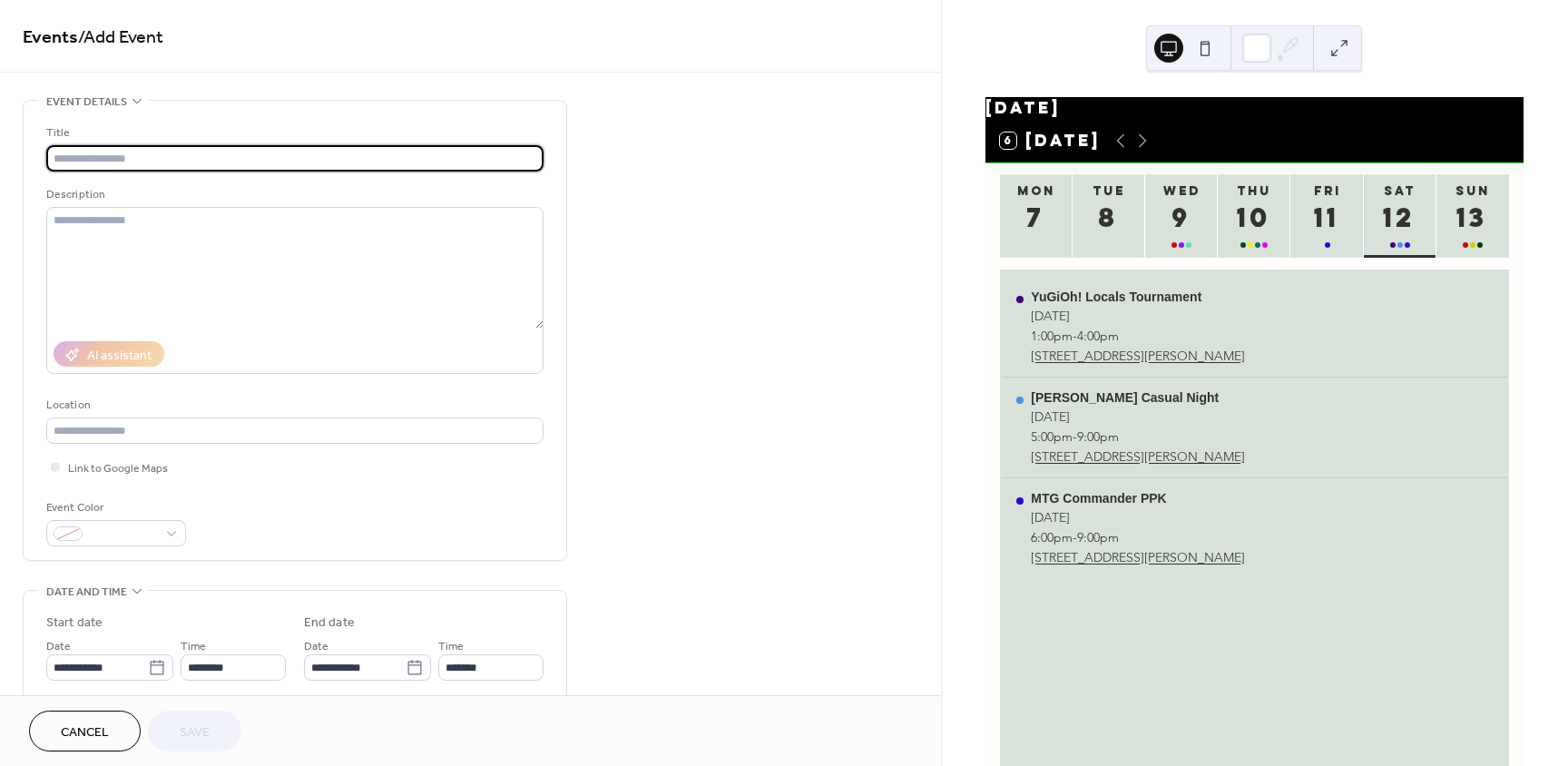click at bounding box center [295, 158] 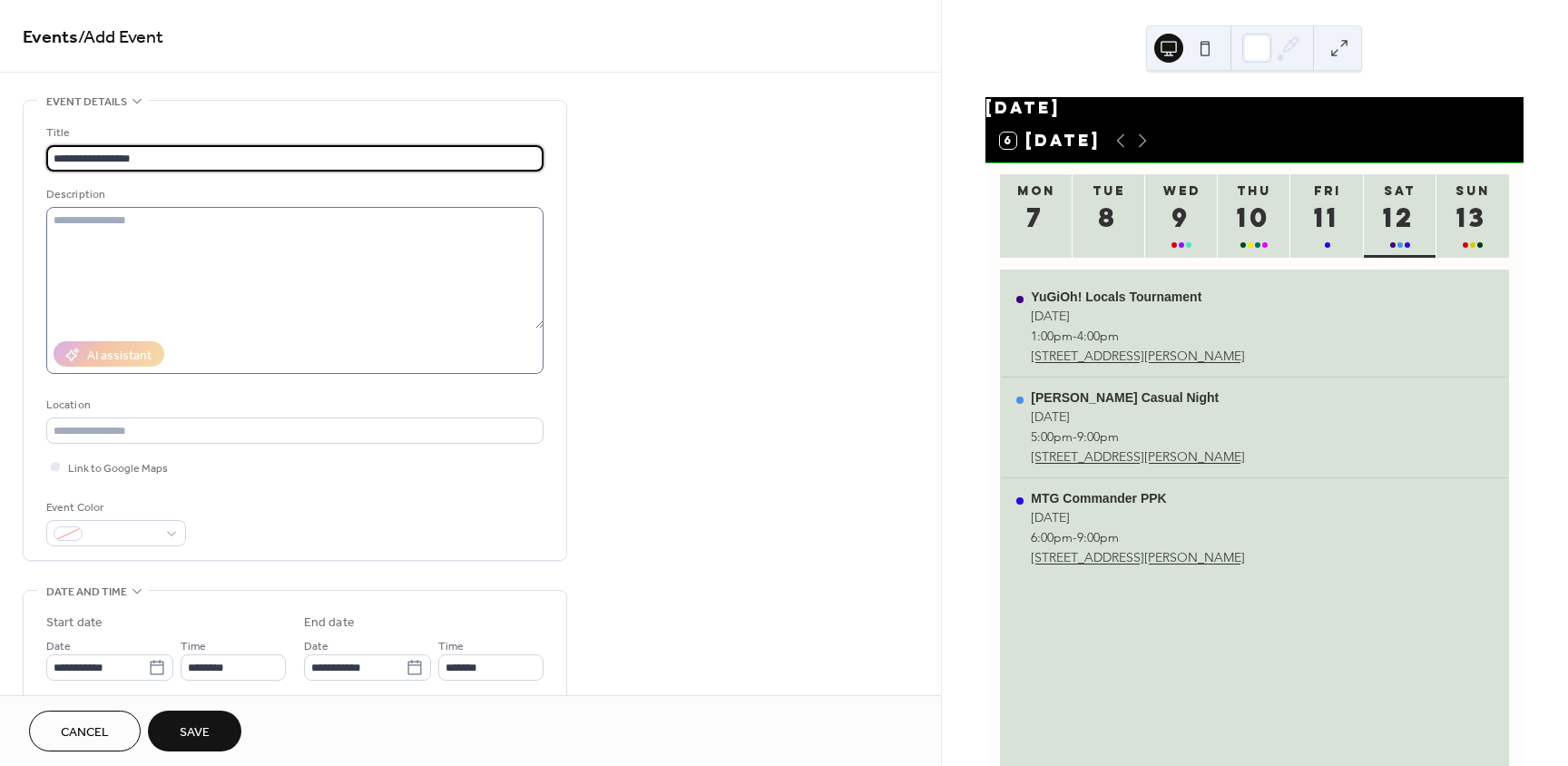 type on "**********" 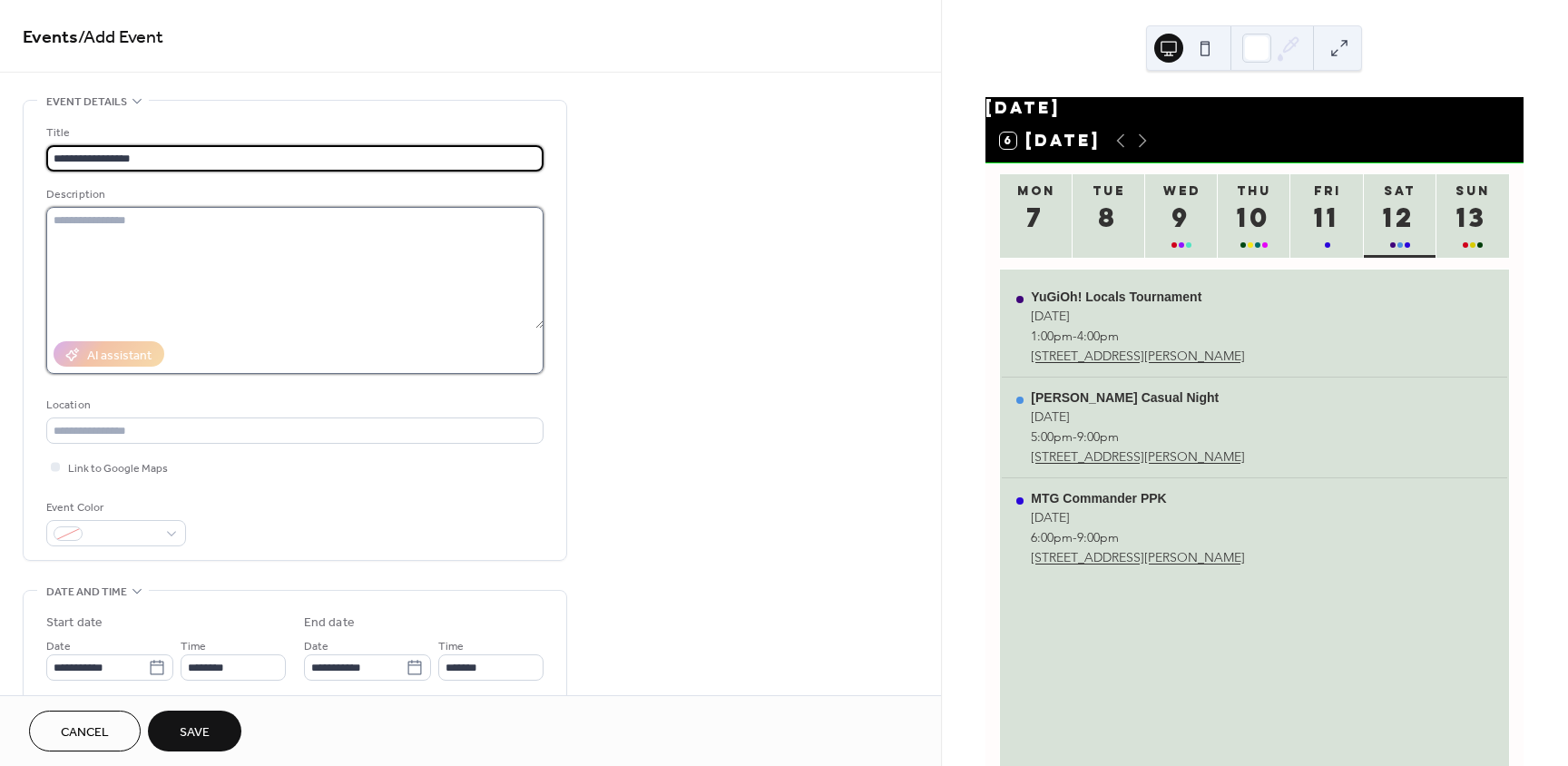 click at bounding box center (295, 268) 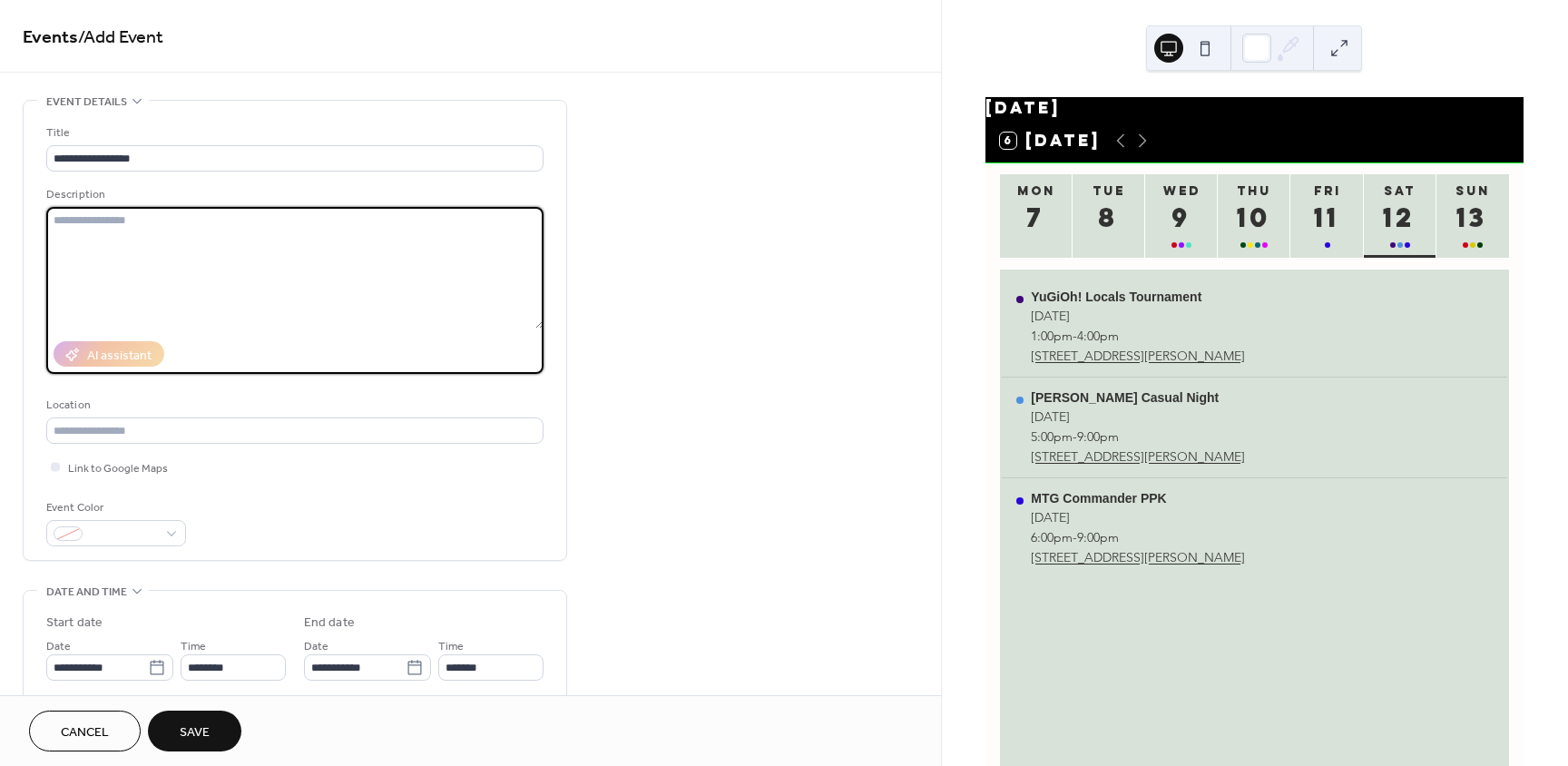 paste on "**********" 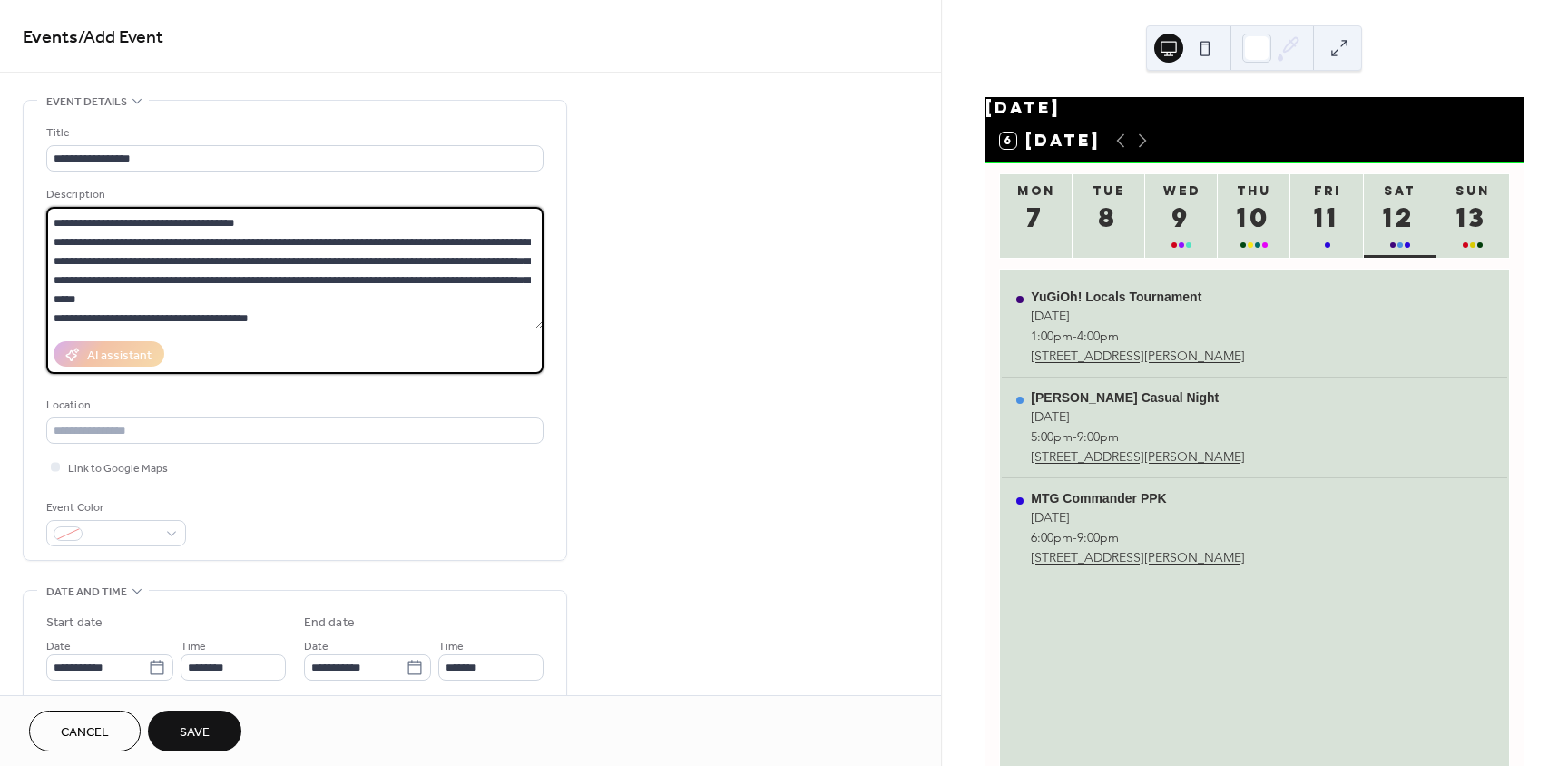 scroll, scrollTop: 0, scrollLeft: 0, axis: both 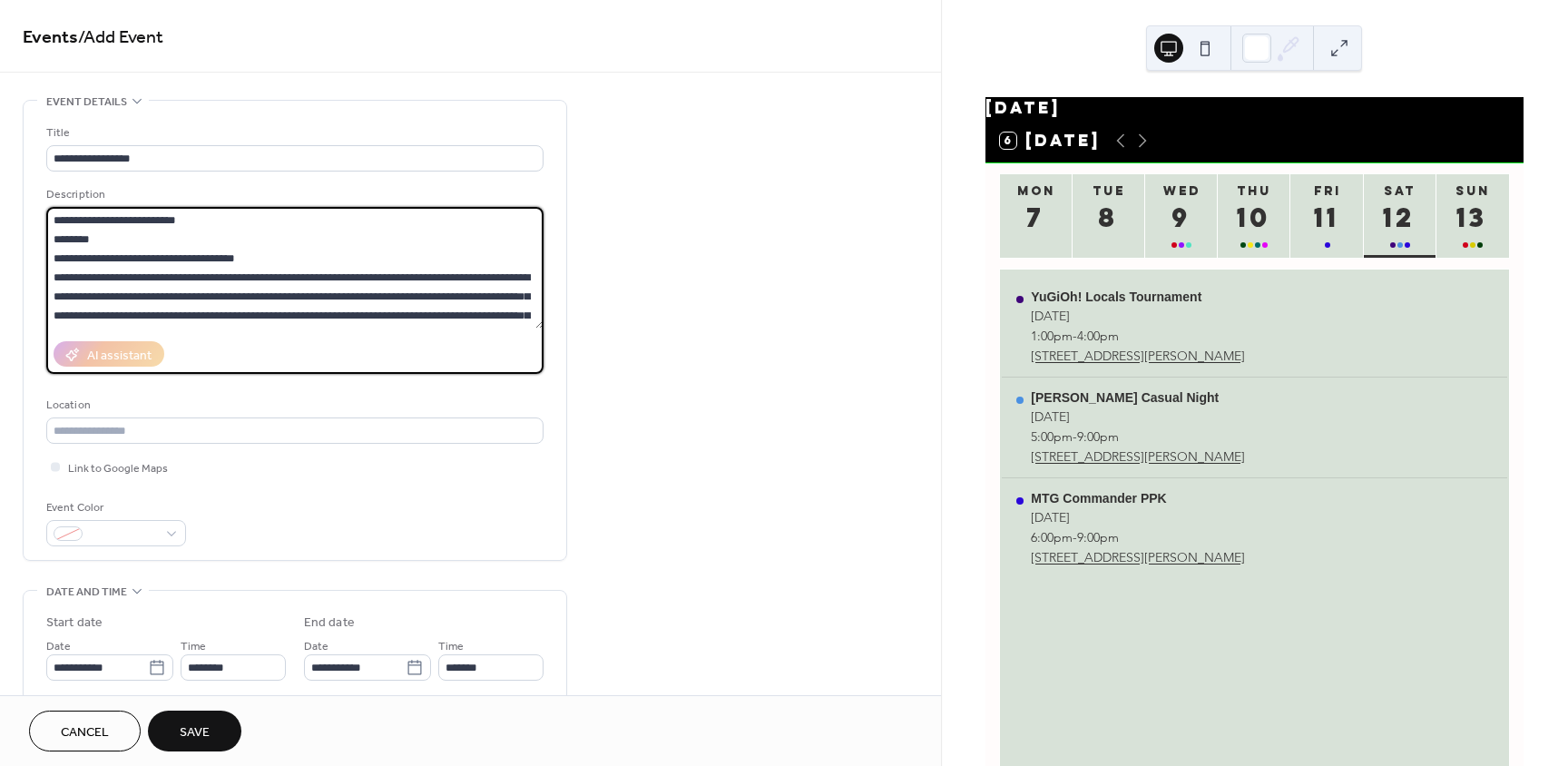 click on "**********" at bounding box center (295, 268) 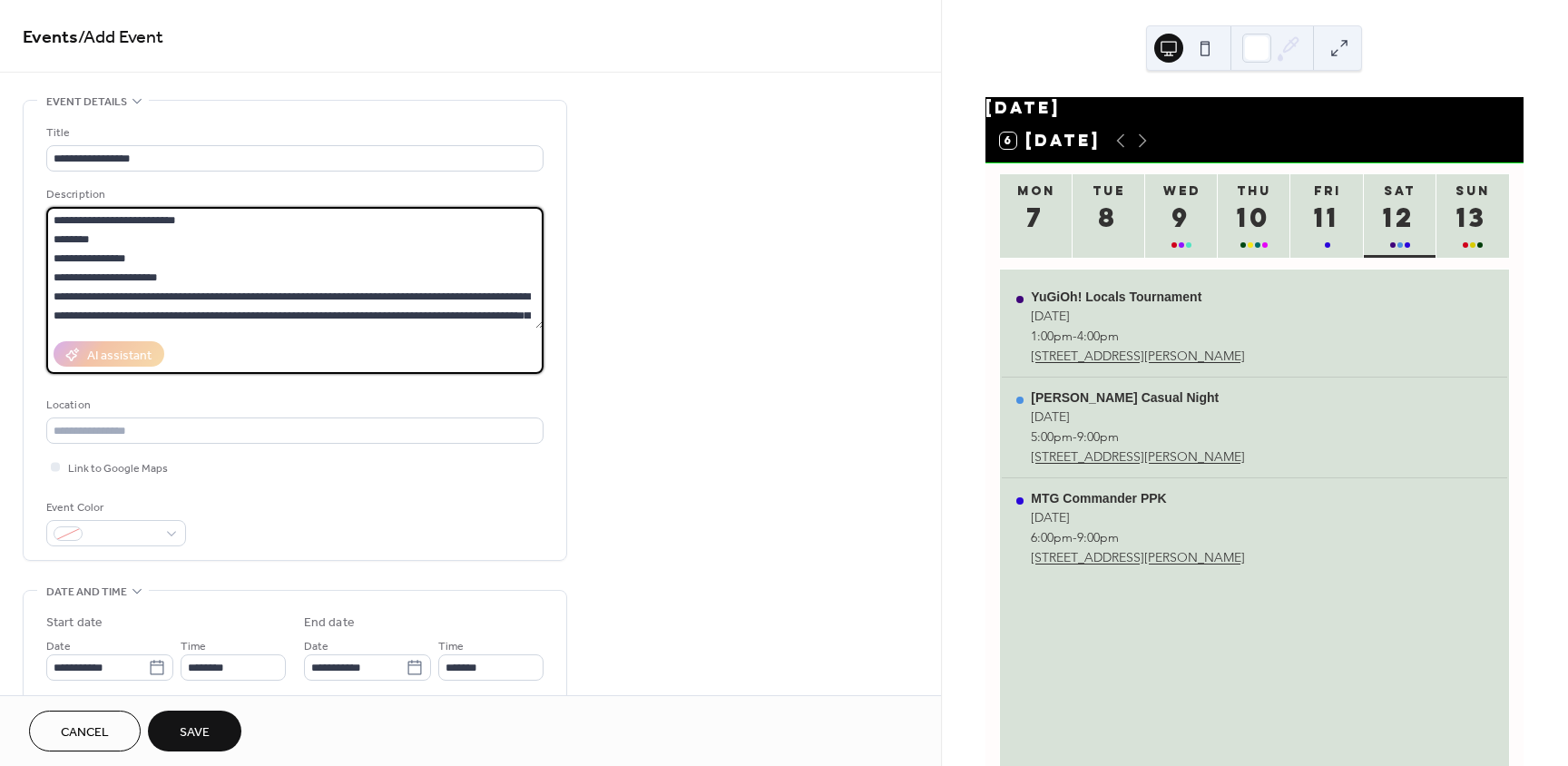 click on "**********" at bounding box center [295, 268] 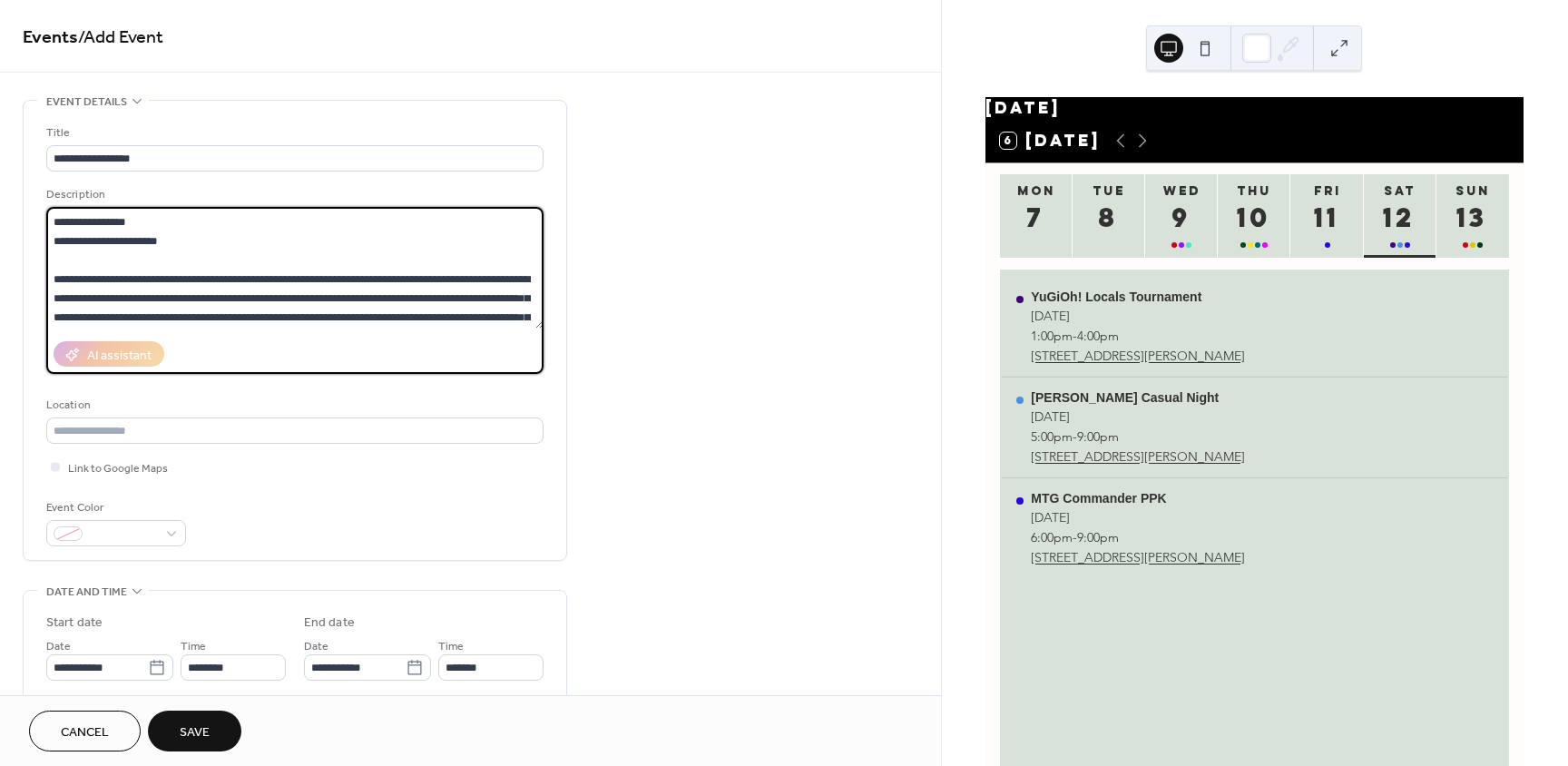 scroll, scrollTop: 76, scrollLeft: 0, axis: vertical 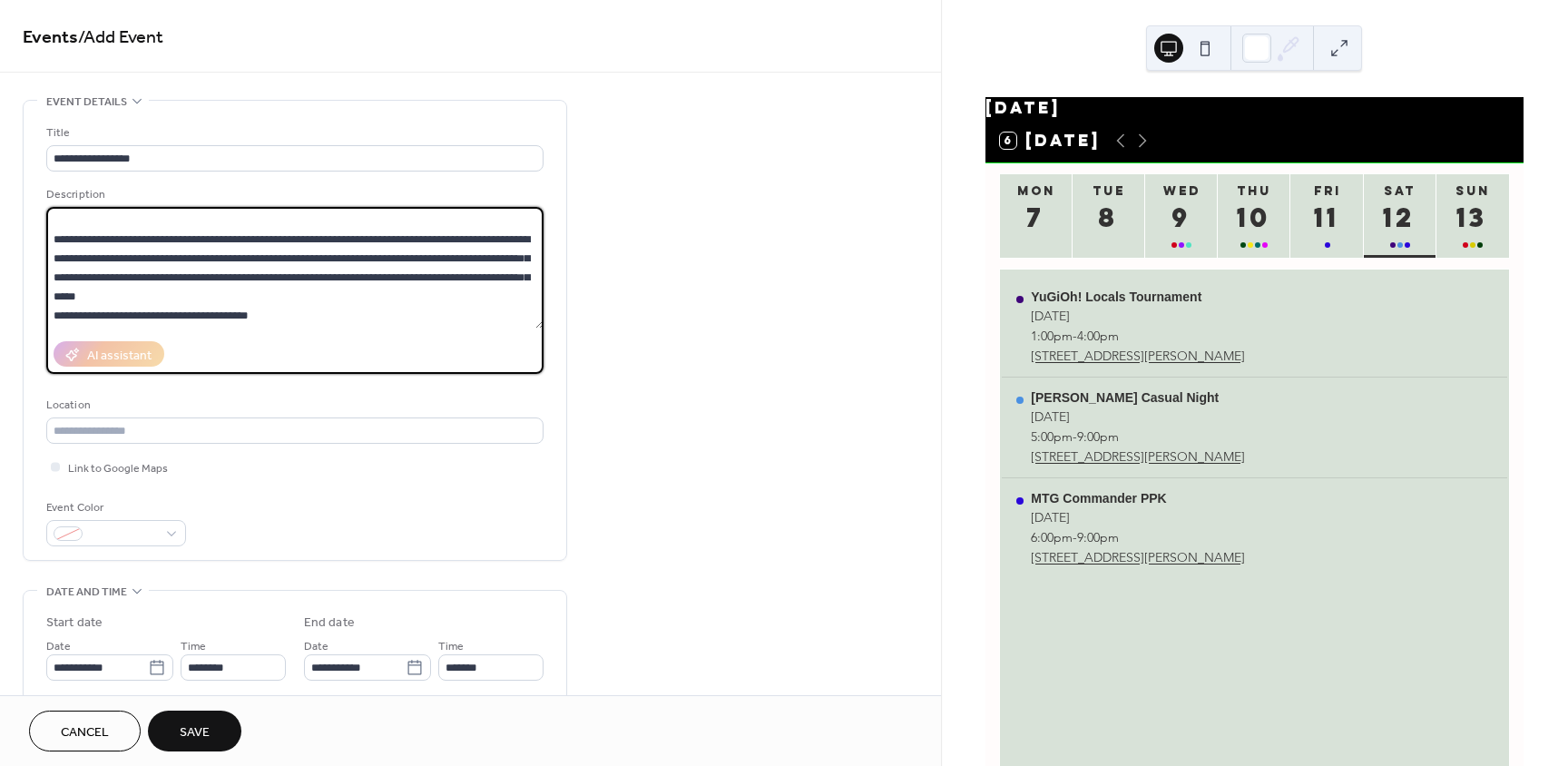 click on "**********" at bounding box center (295, 268) 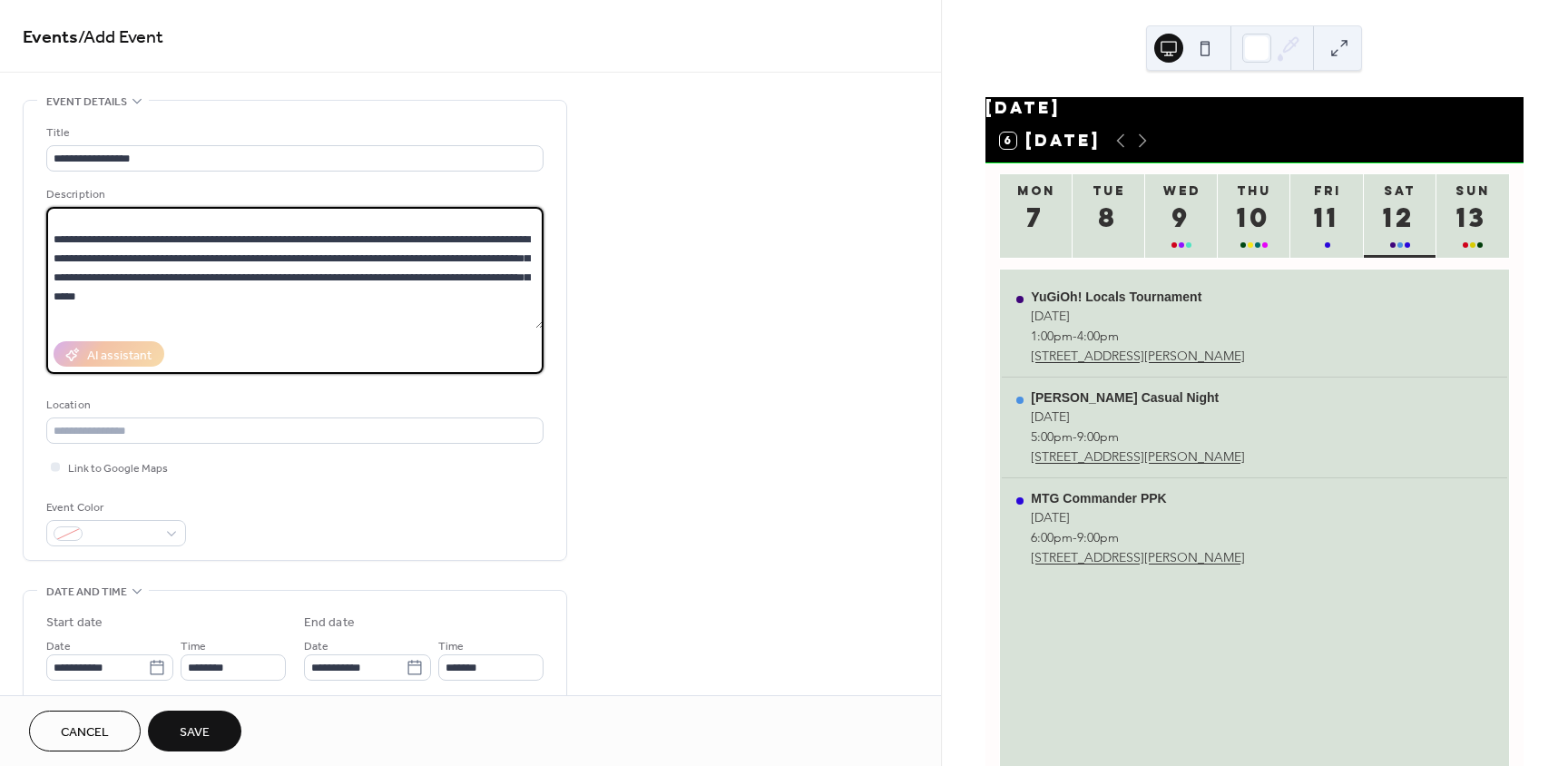 scroll, scrollTop: 95, scrollLeft: 0, axis: vertical 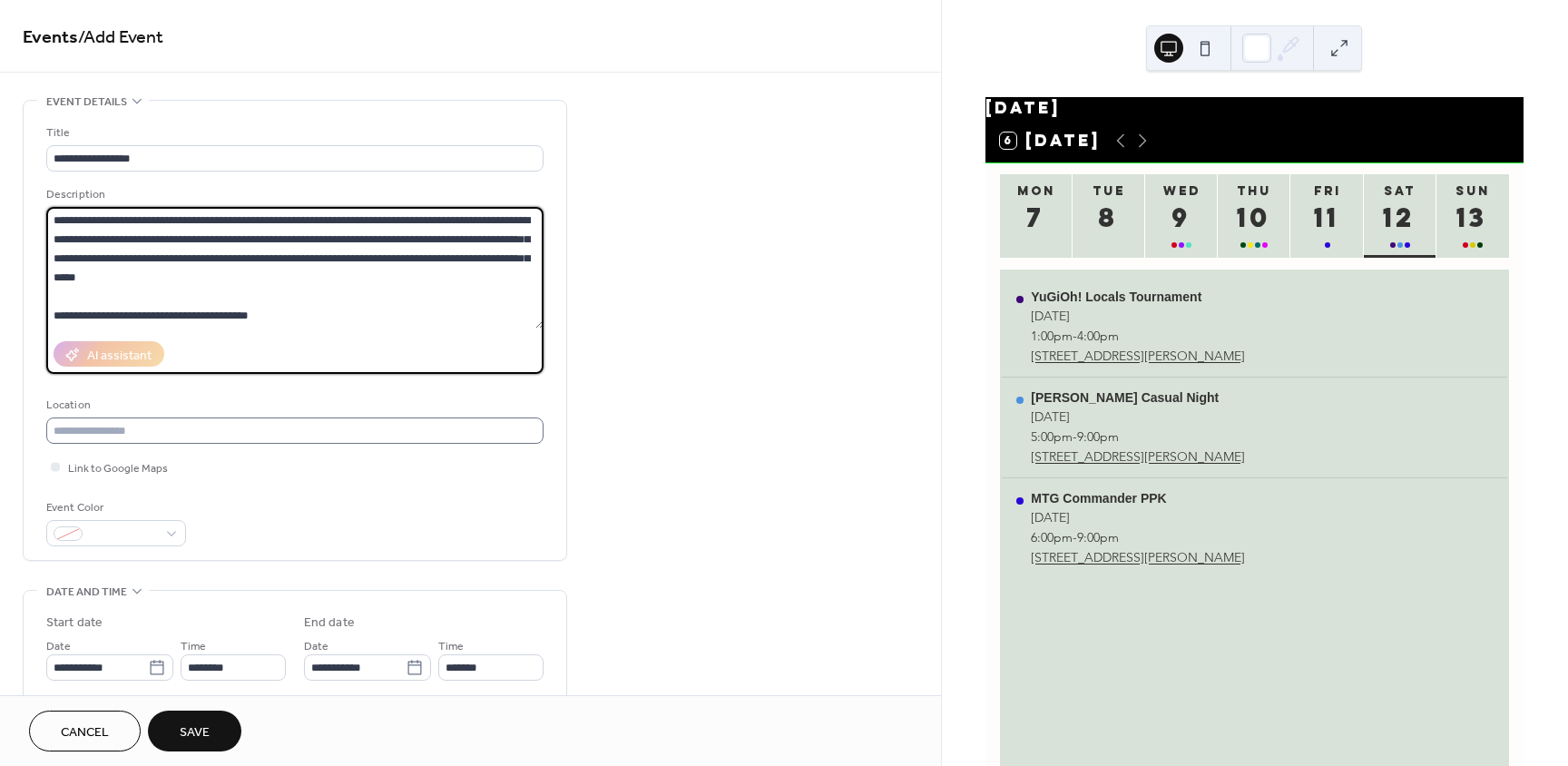 type on "**********" 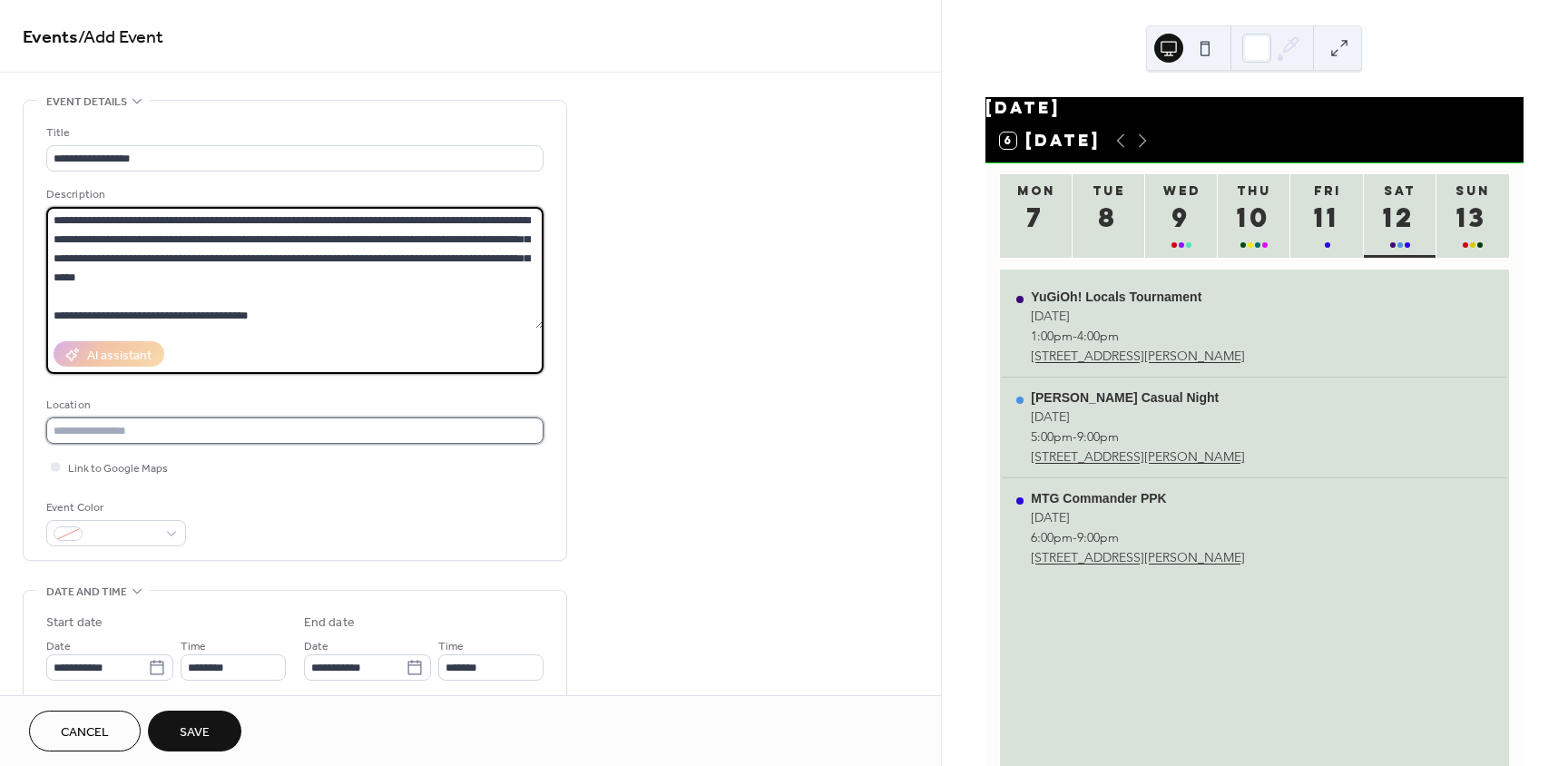 click at bounding box center (295, 430) 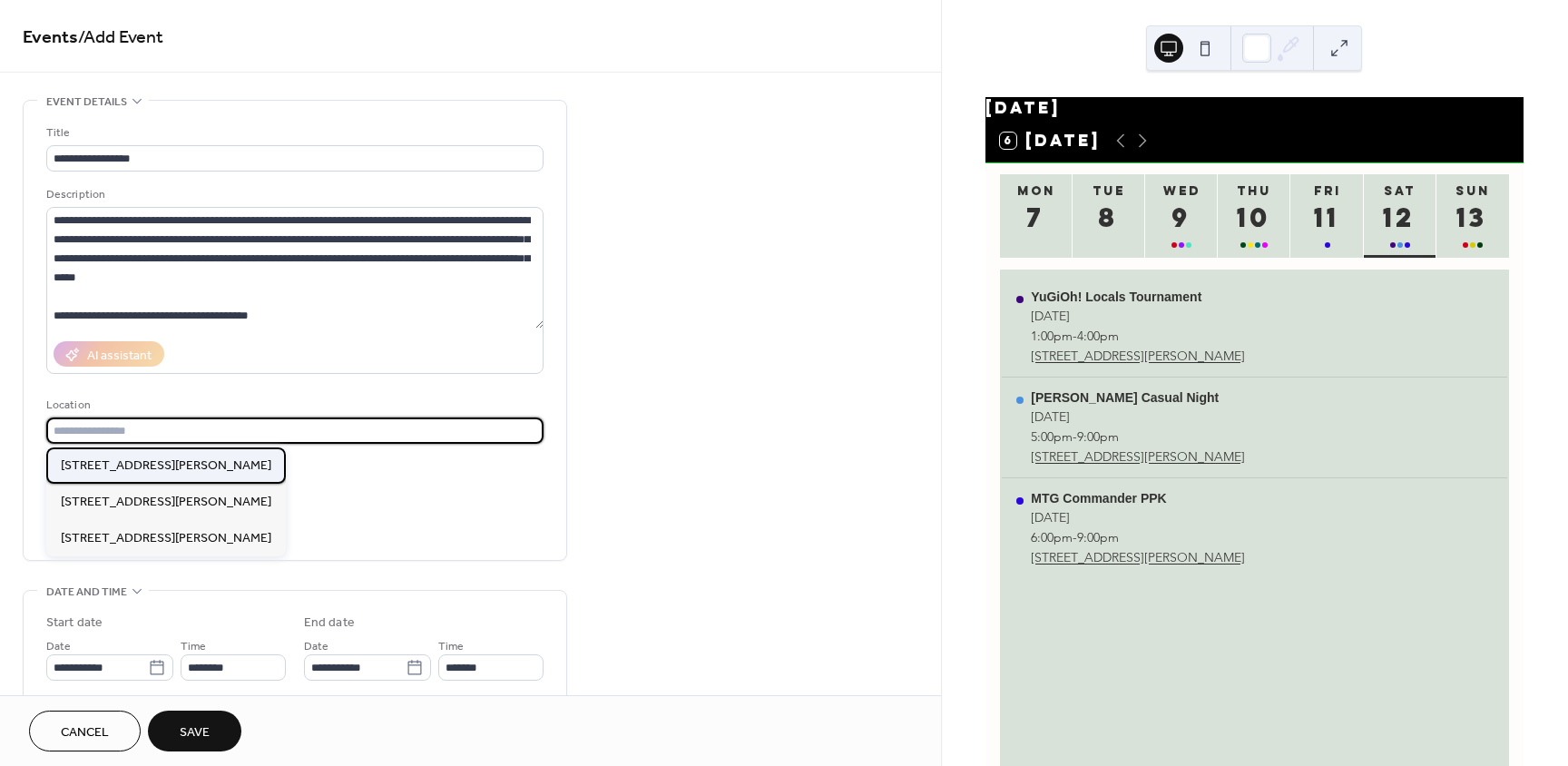 click on "[STREET_ADDRESS][PERSON_NAME]" at bounding box center (166, 466) 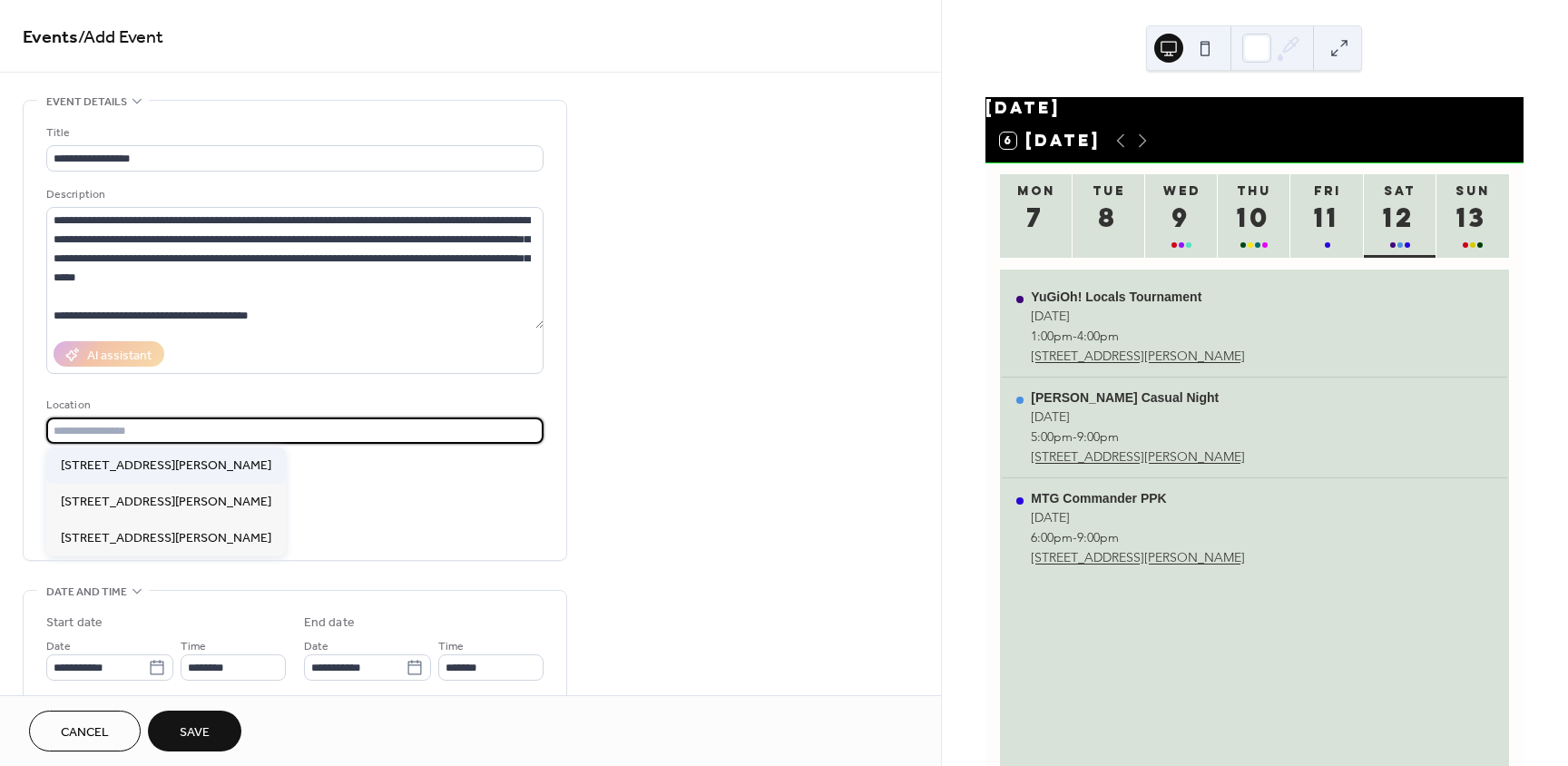 type on "**********" 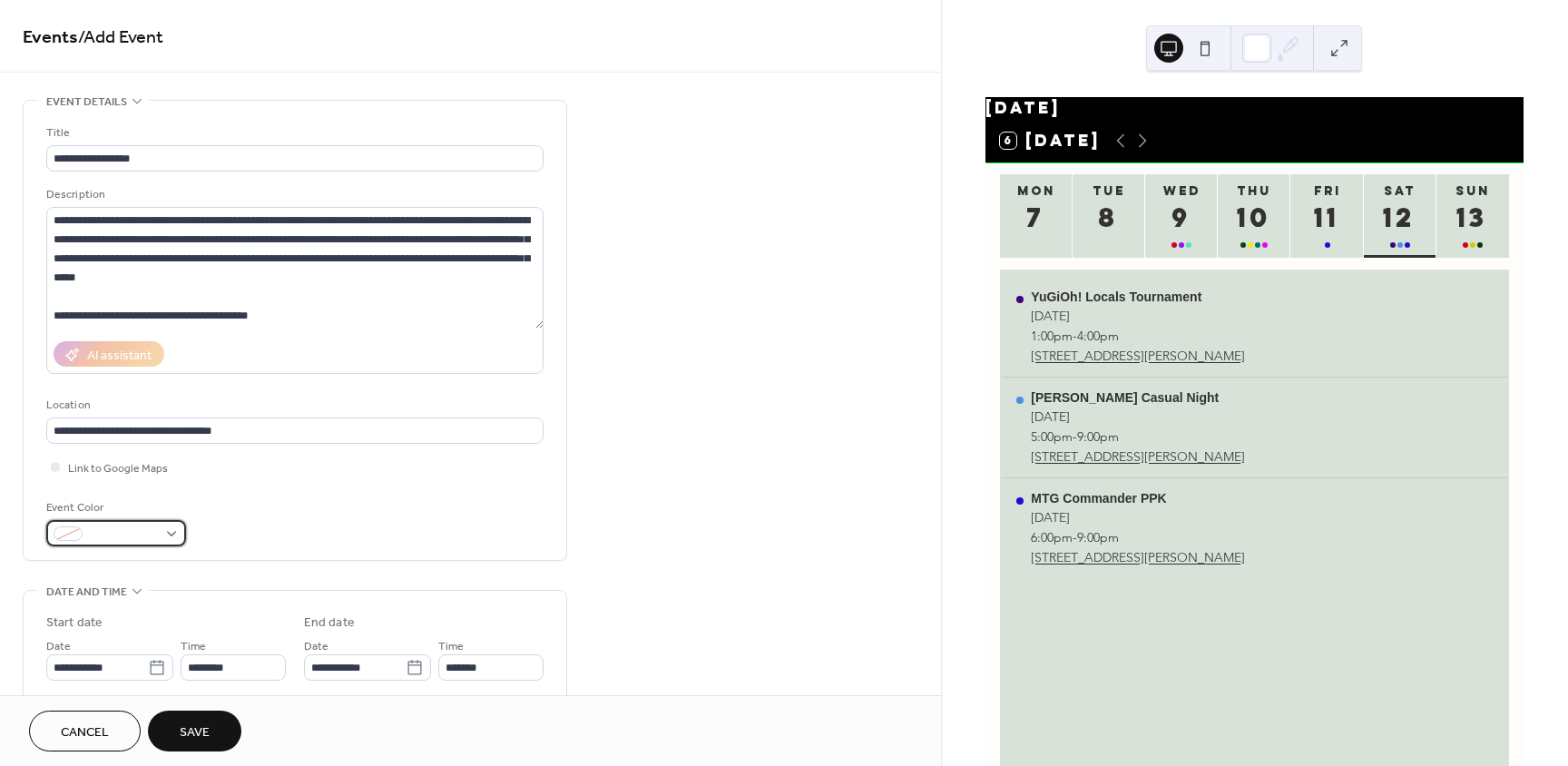 click at bounding box center [123, 535] 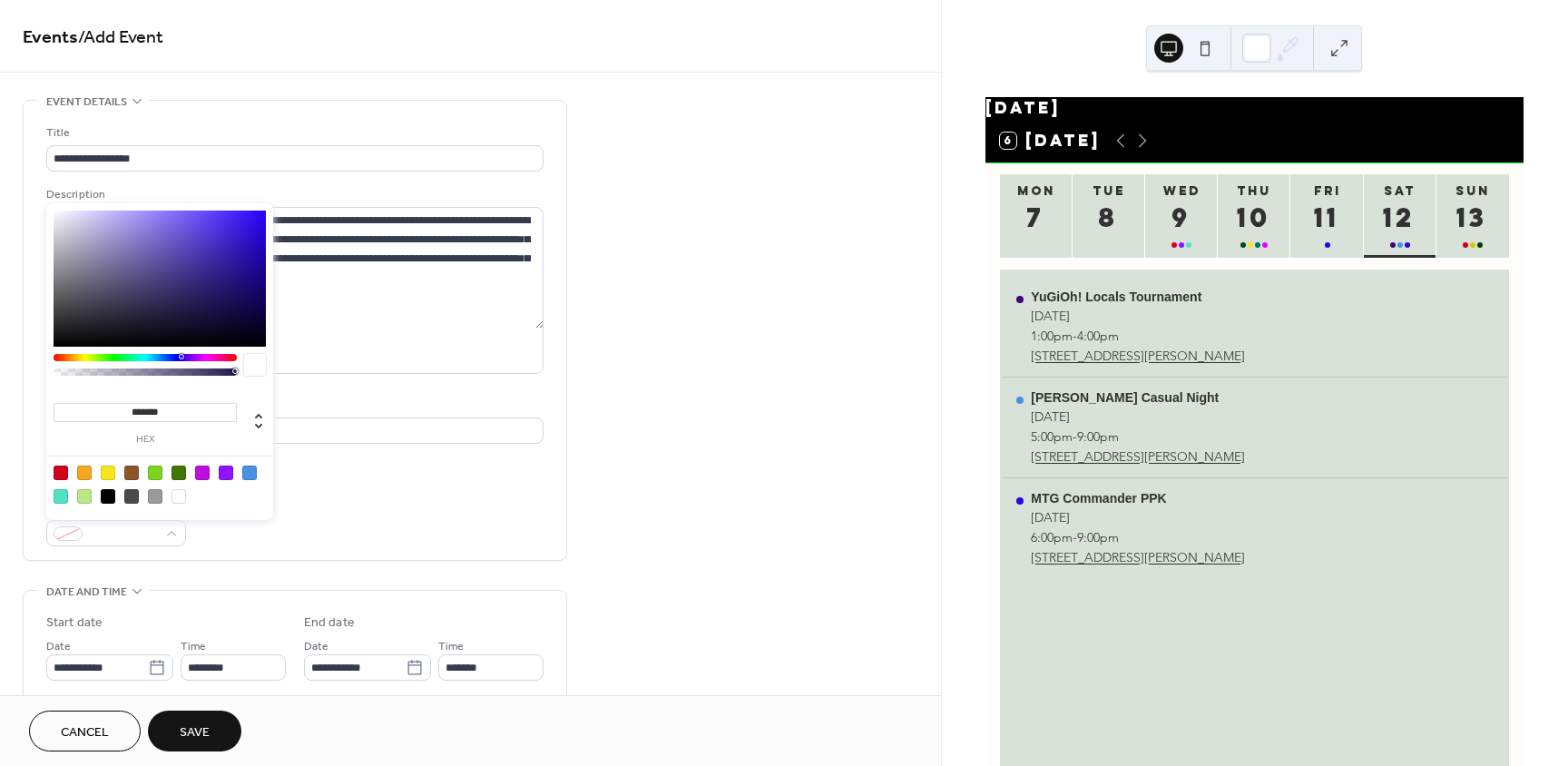 click at bounding box center [61, 473] 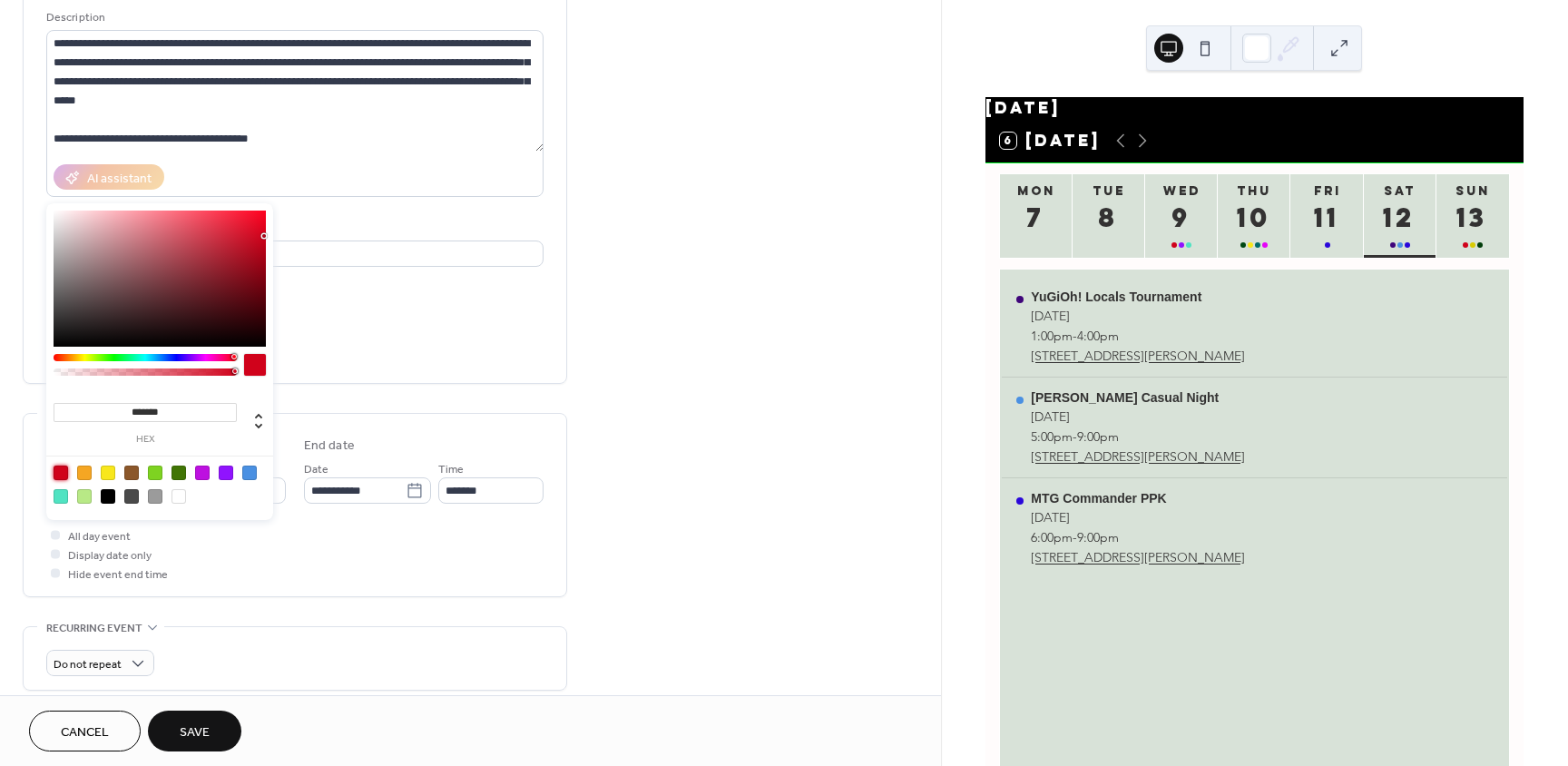 scroll, scrollTop: 182, scrollLeft: 0, axis: vertical 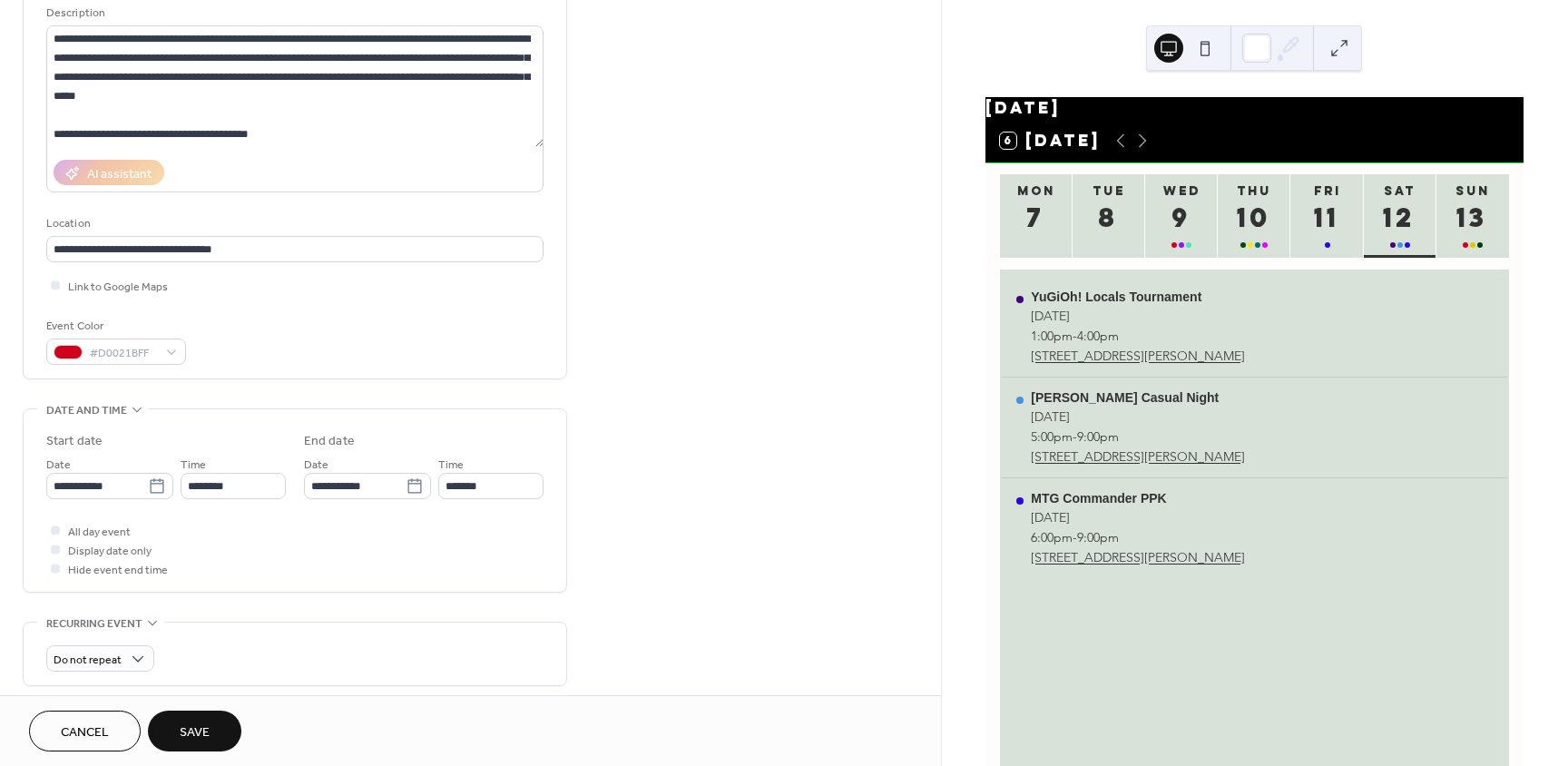 click on "All day event Display date only Hide event end time" at bounding box center [295, 549] 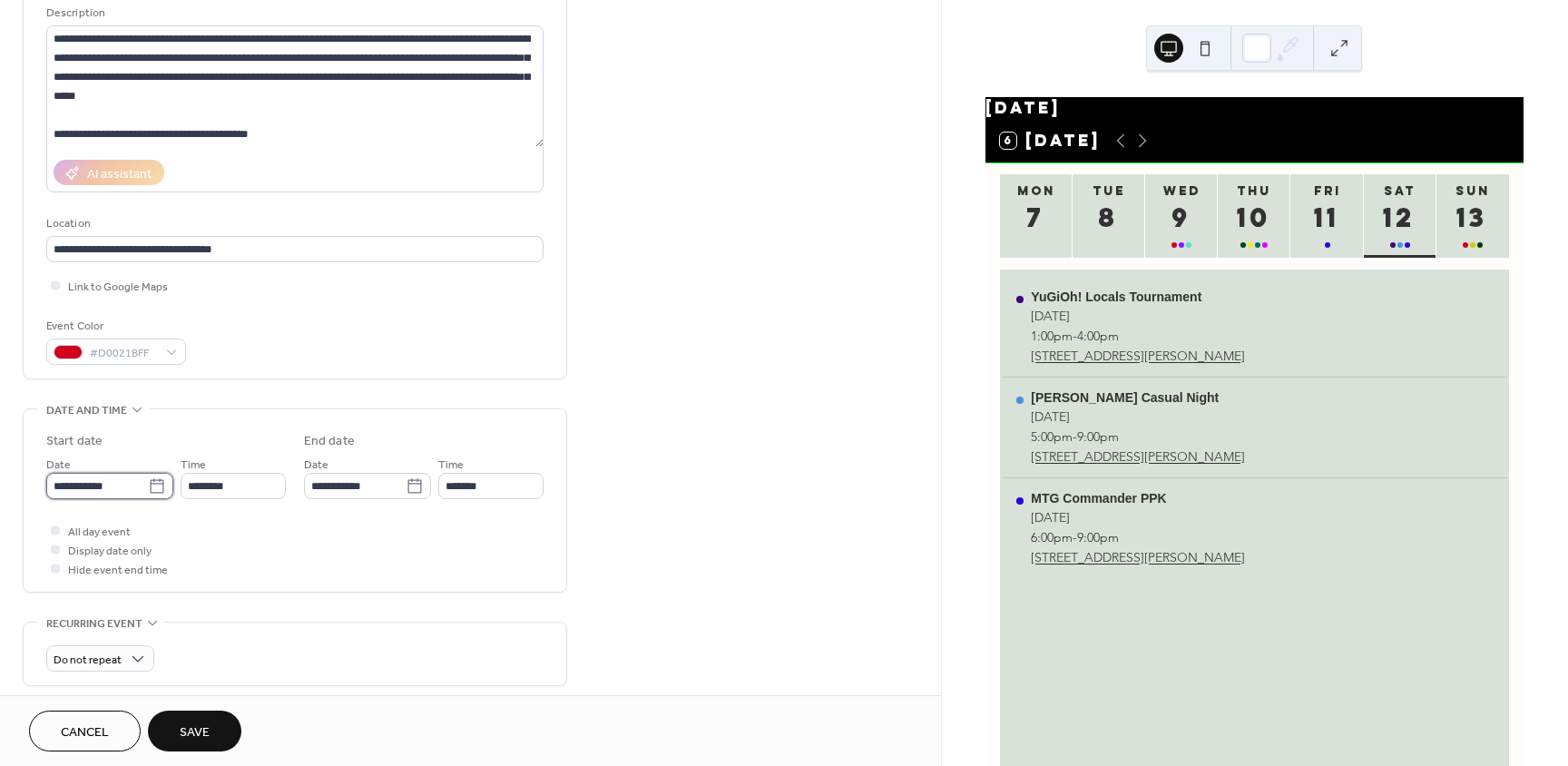 click on "**********" at bounding box center [97, 486] 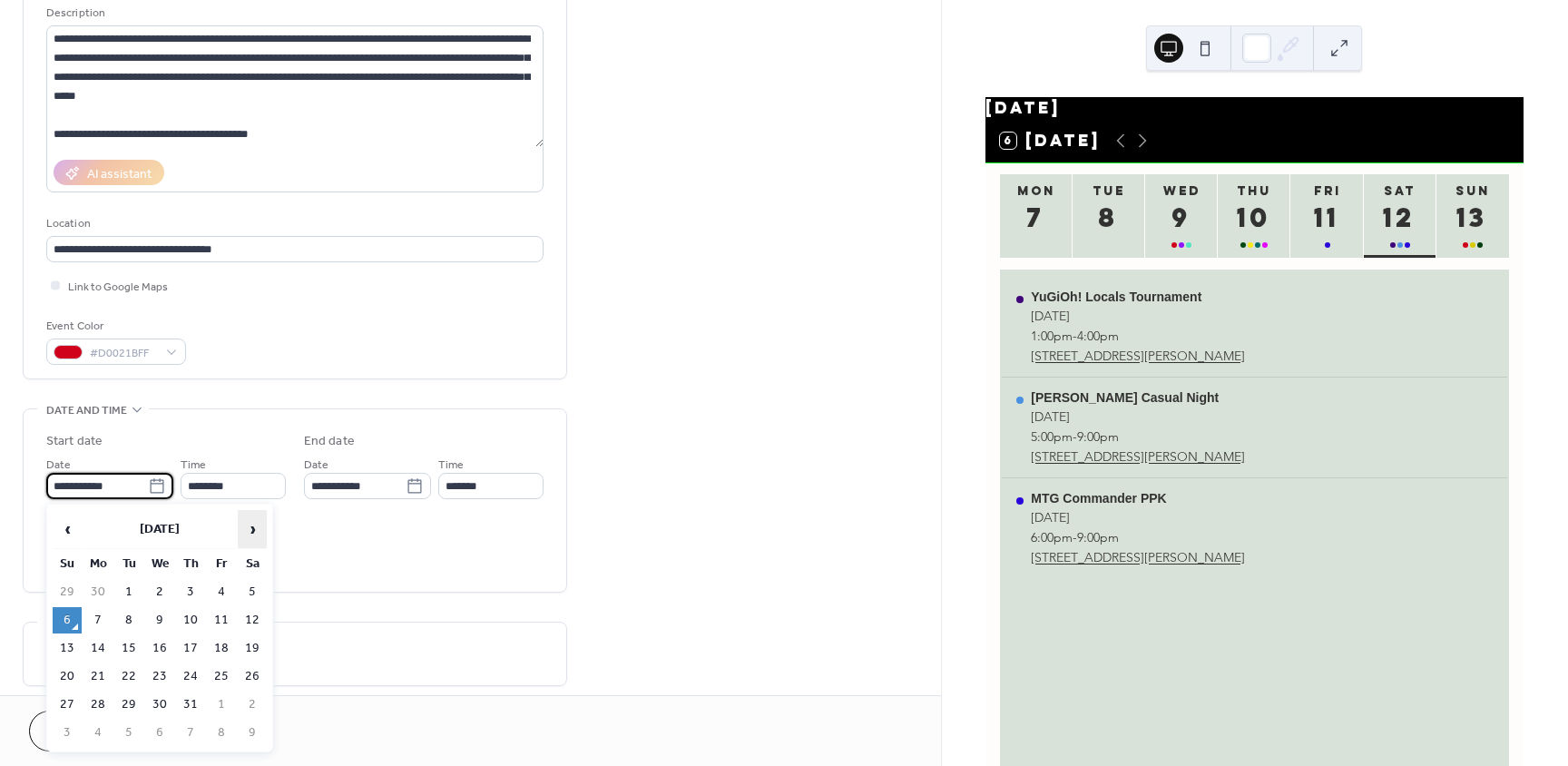 click on "›" at bounding box center (252, 529) 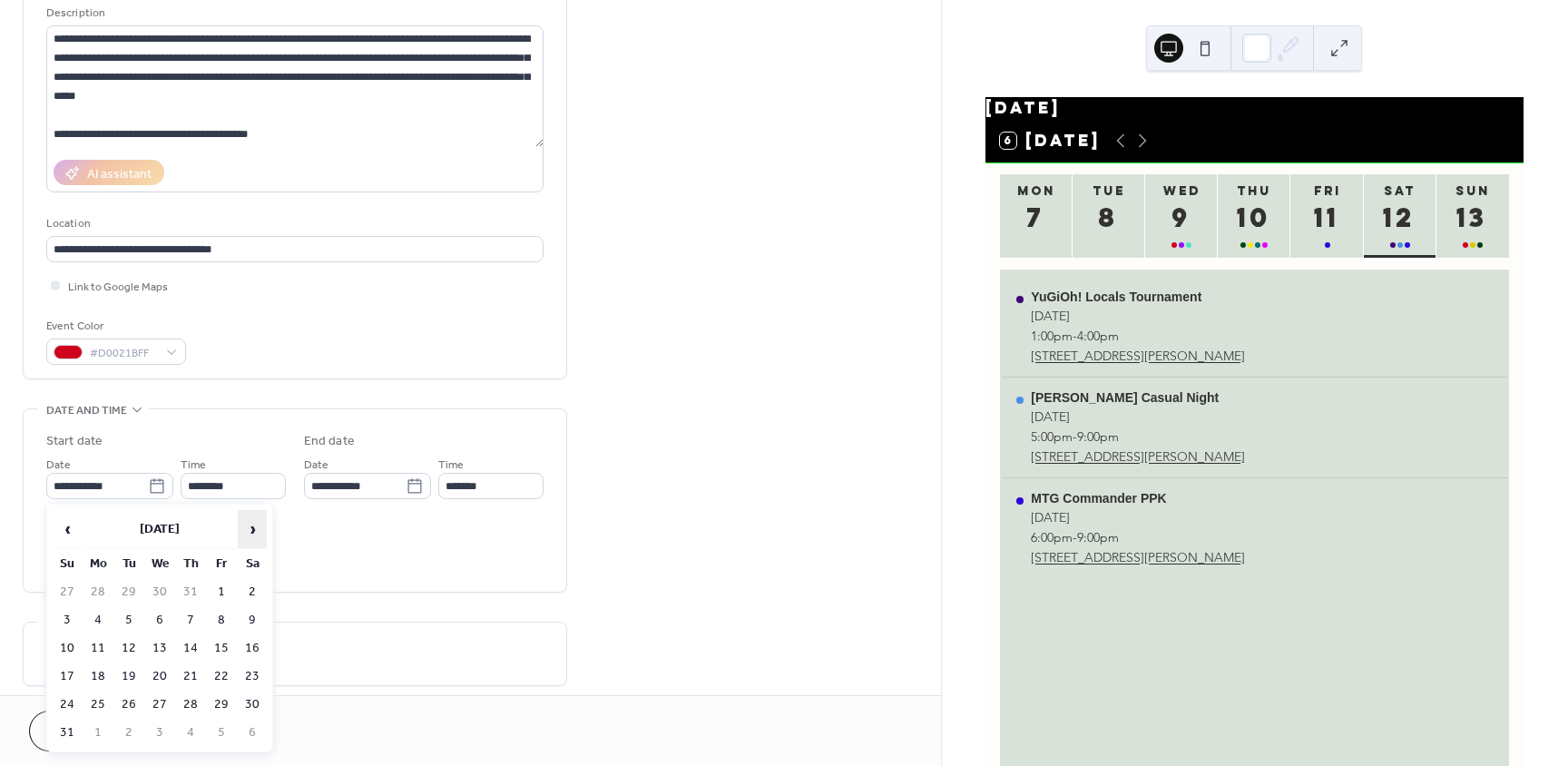 click on "›" at bounding box center [252, 529] 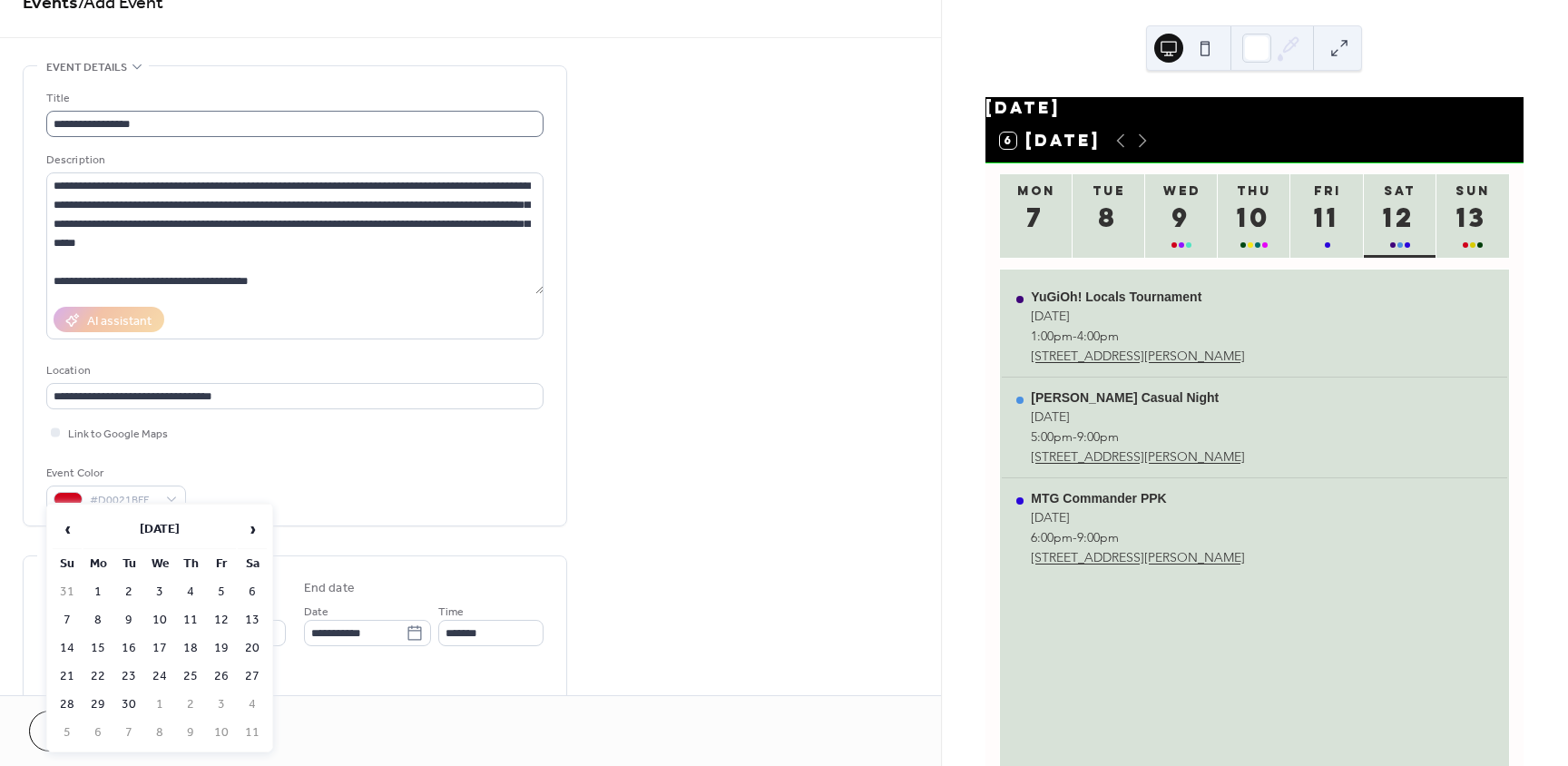 scroll, scrollTop: 0, scrollLeft: 0, axis: both 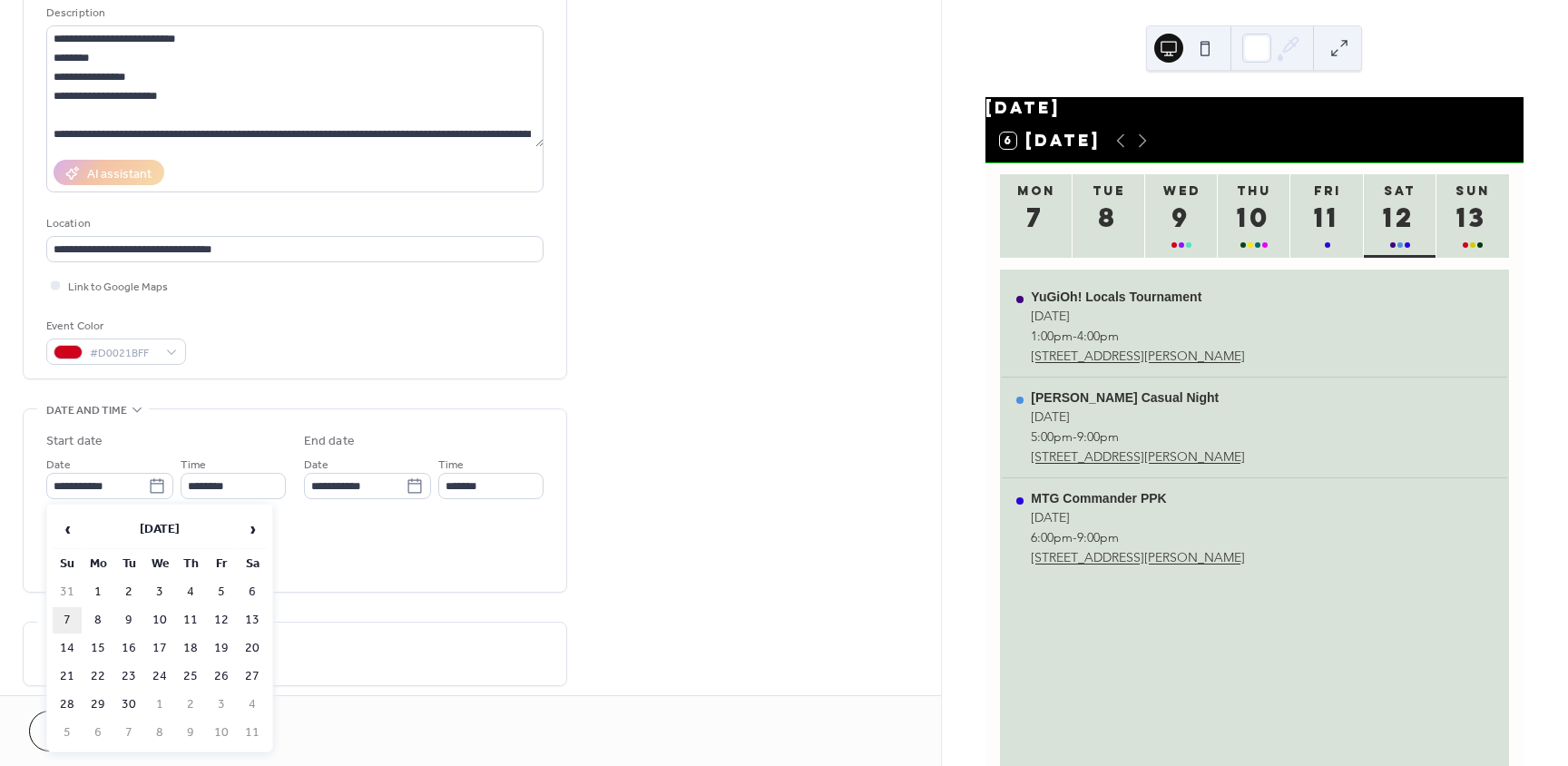 click on "7" at bounding box center [67, 620] 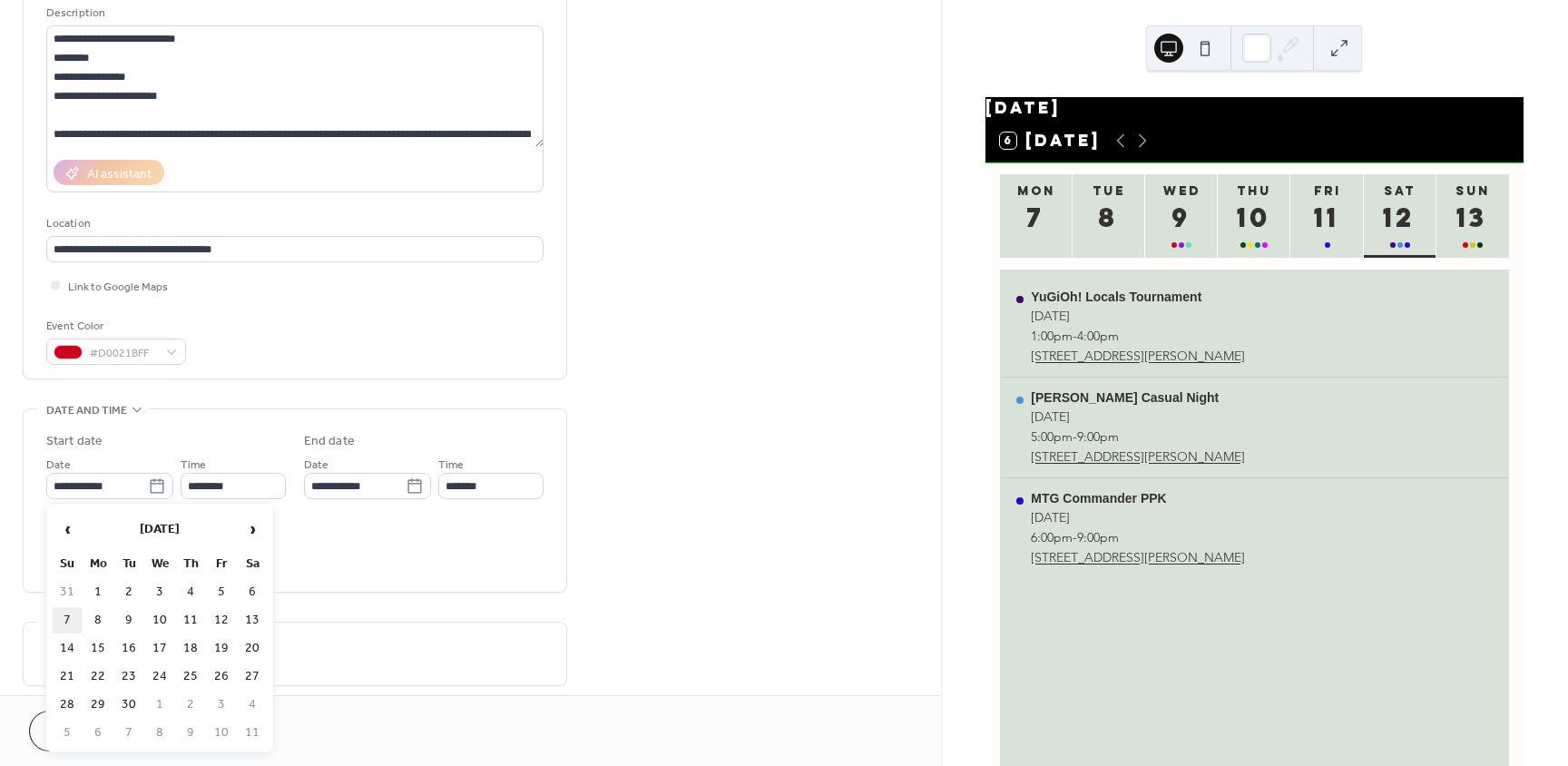 type on "**********" 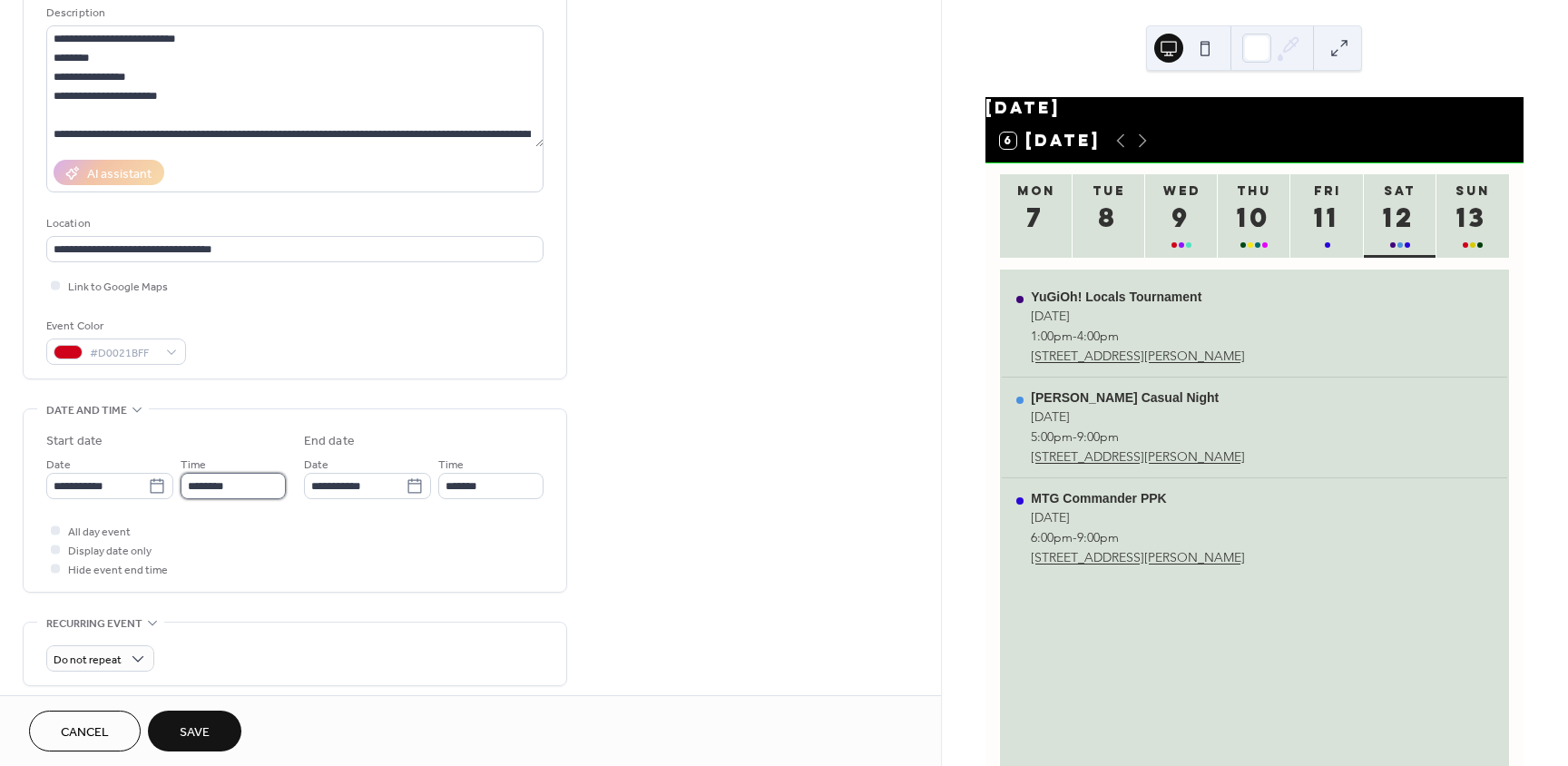 click on "********" at bounding box center [233, 486] 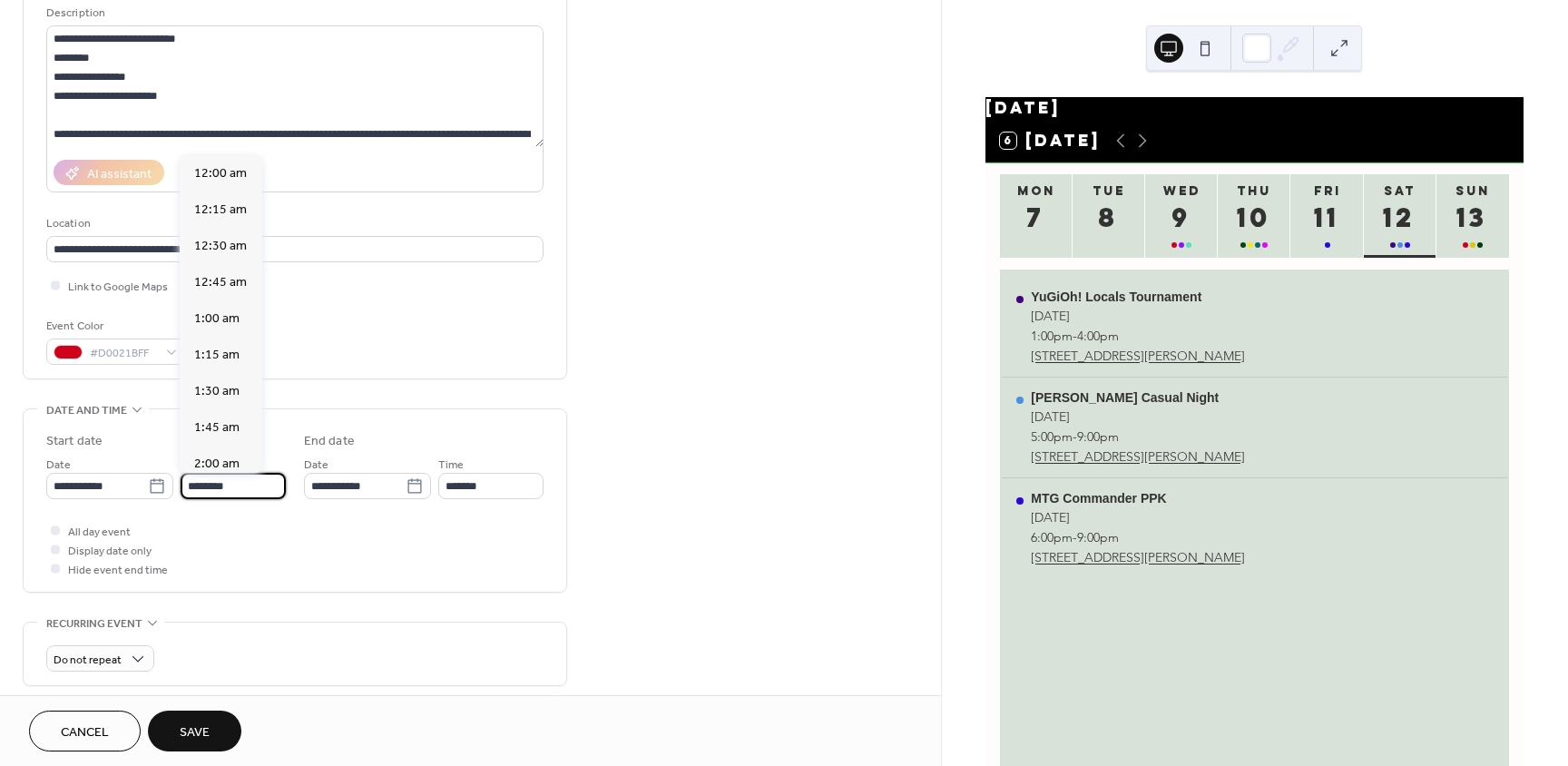 scroll, scrollTop: 1786, scrollLeft: 0, axis: vertical 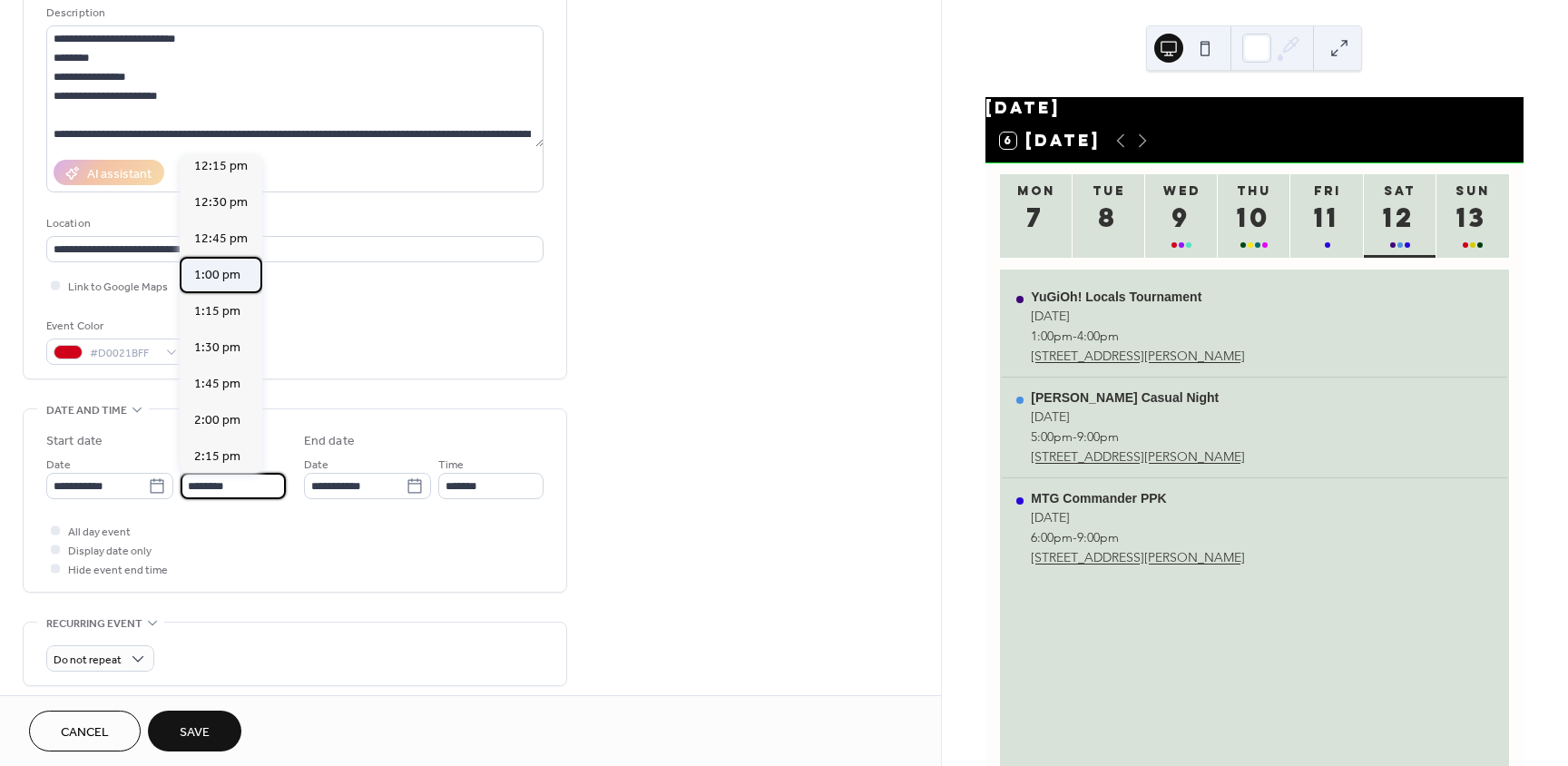 click on "1:00 pm" at bounding box center (217, 275) 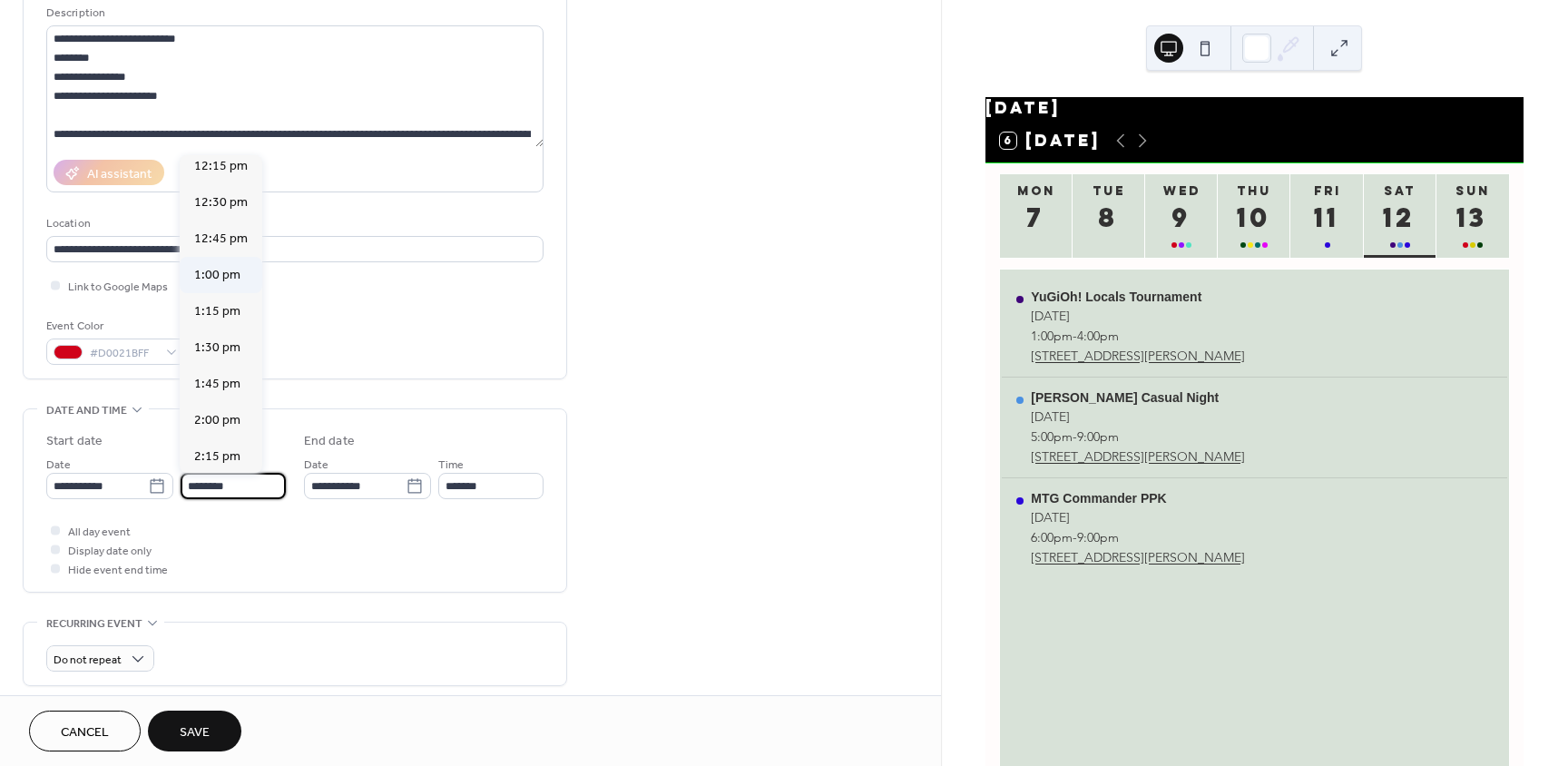 type on "*******" 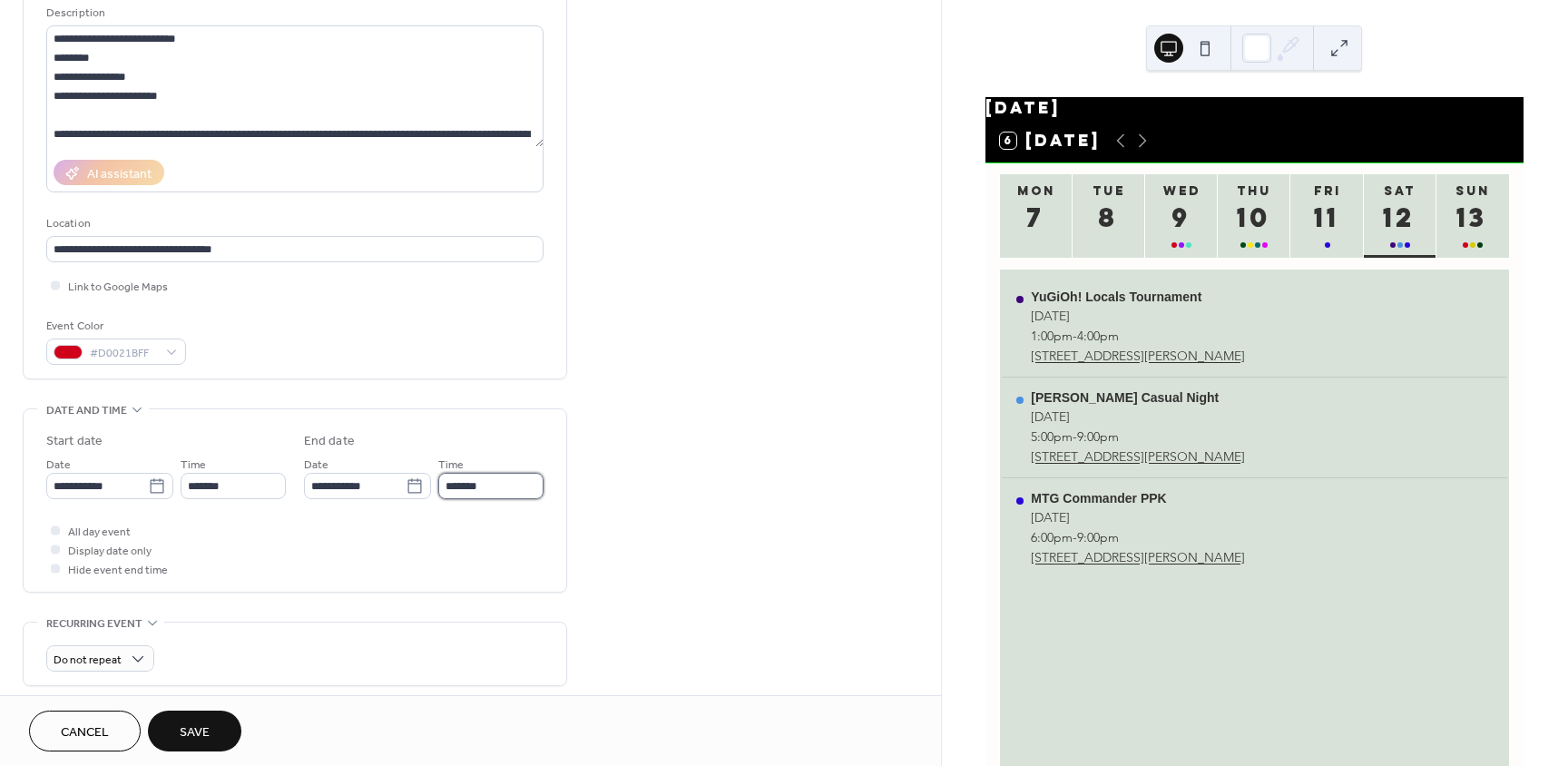 click on "*******" at bounding box center [491, 486] 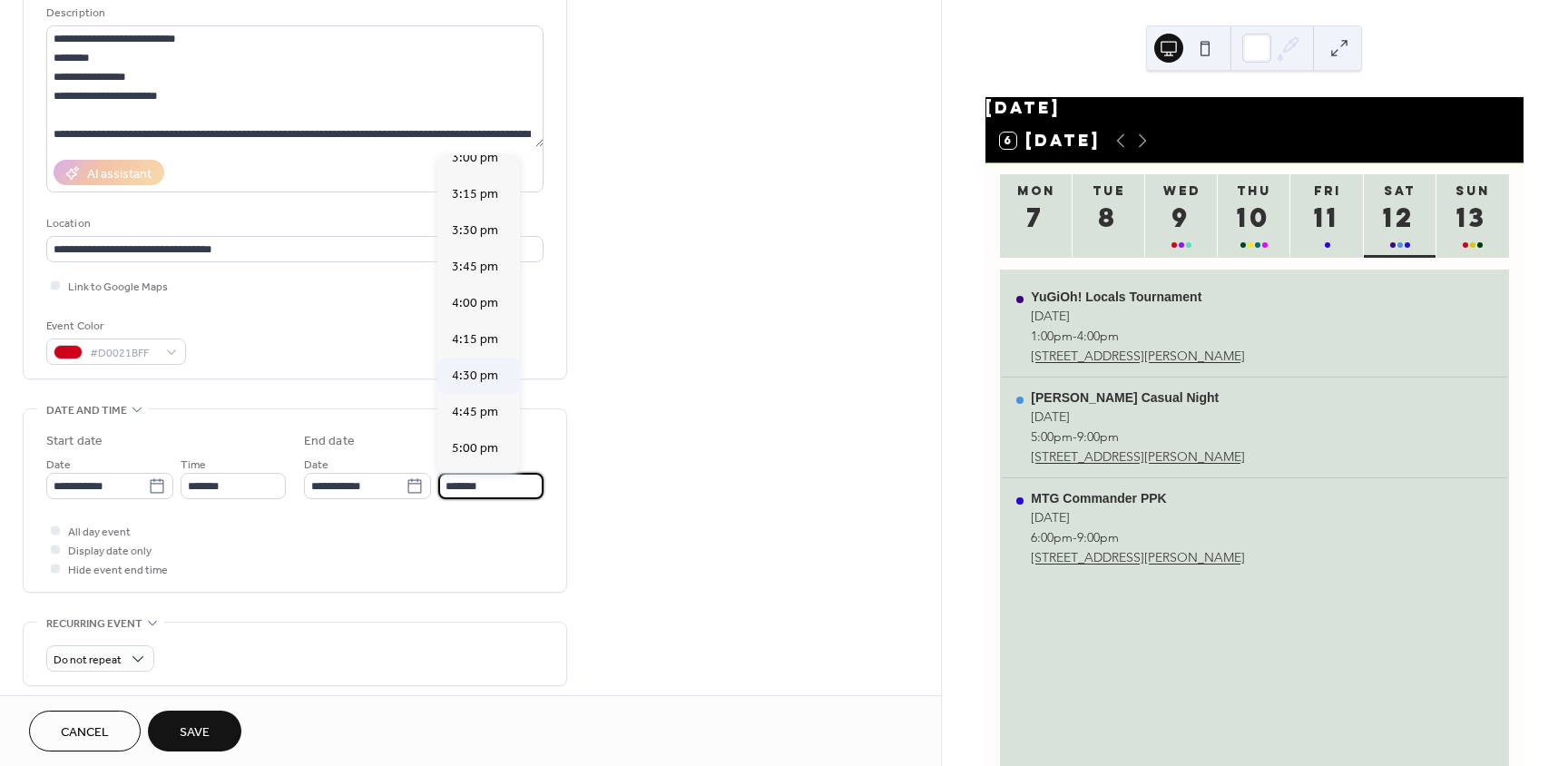 scroll, scrollTop: 272, scrollLeft: 0, axis: vertical 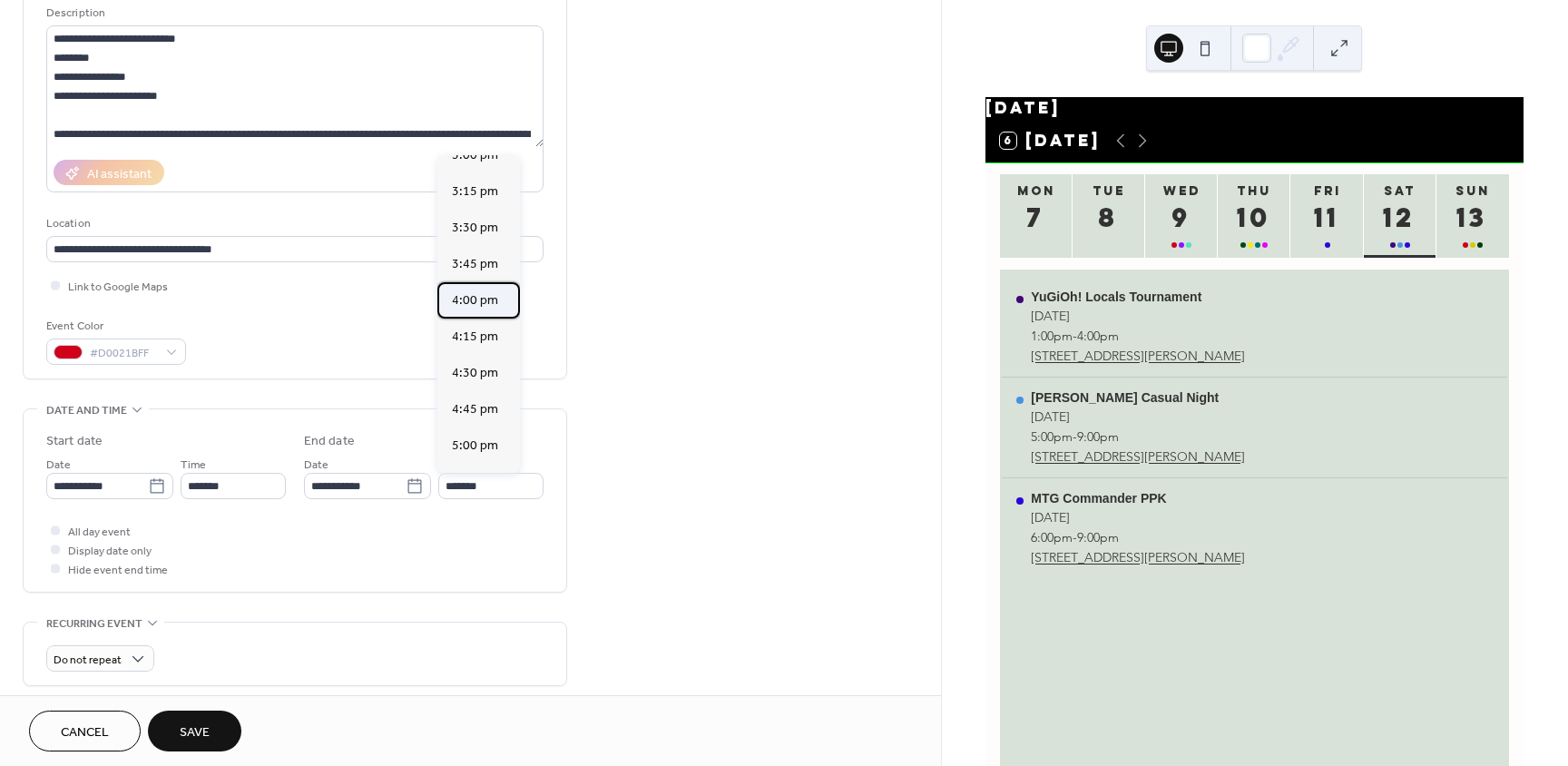 click on "4:00 pm" at bounding box center (475, 300) 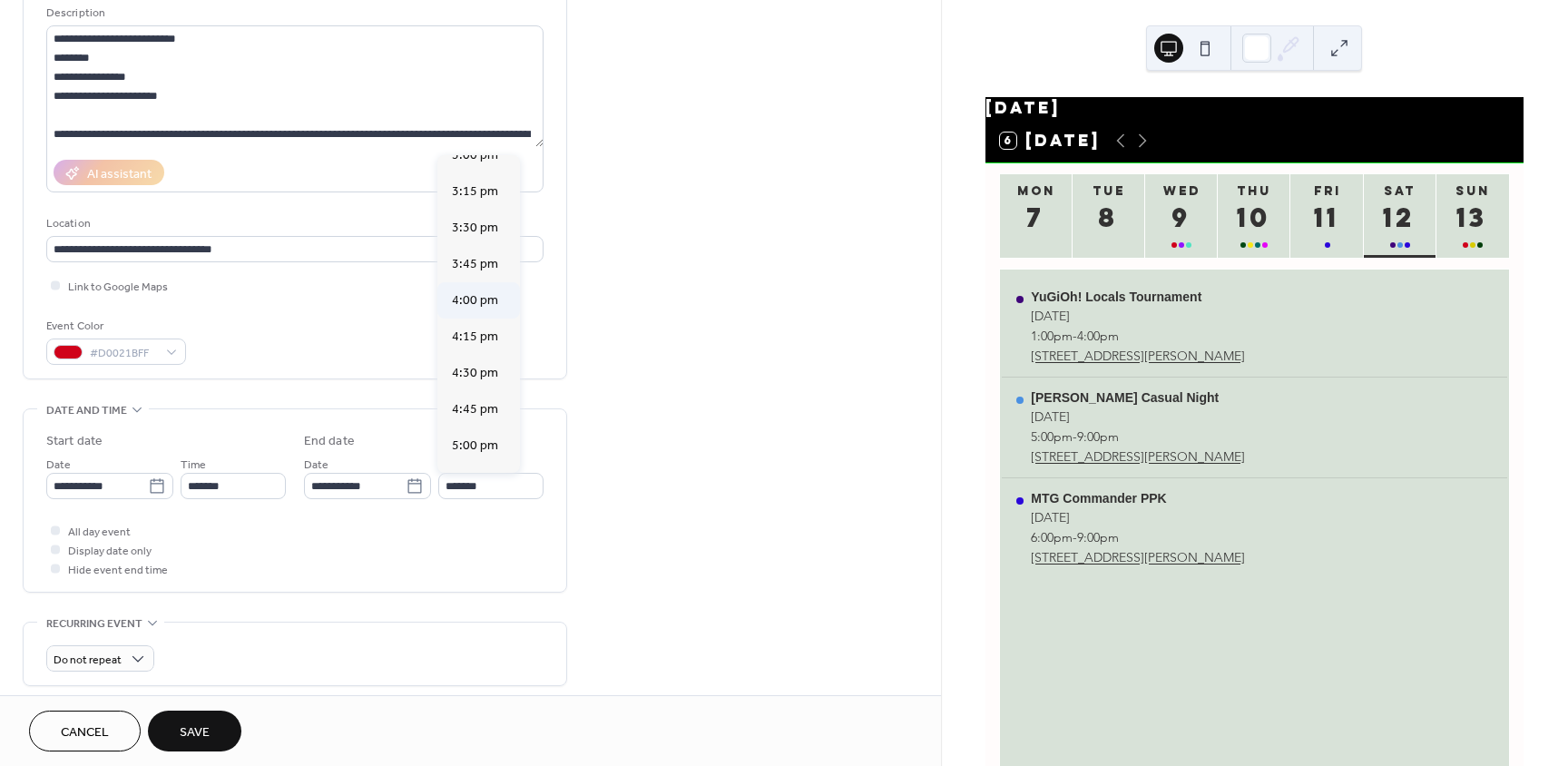 type on "*******" 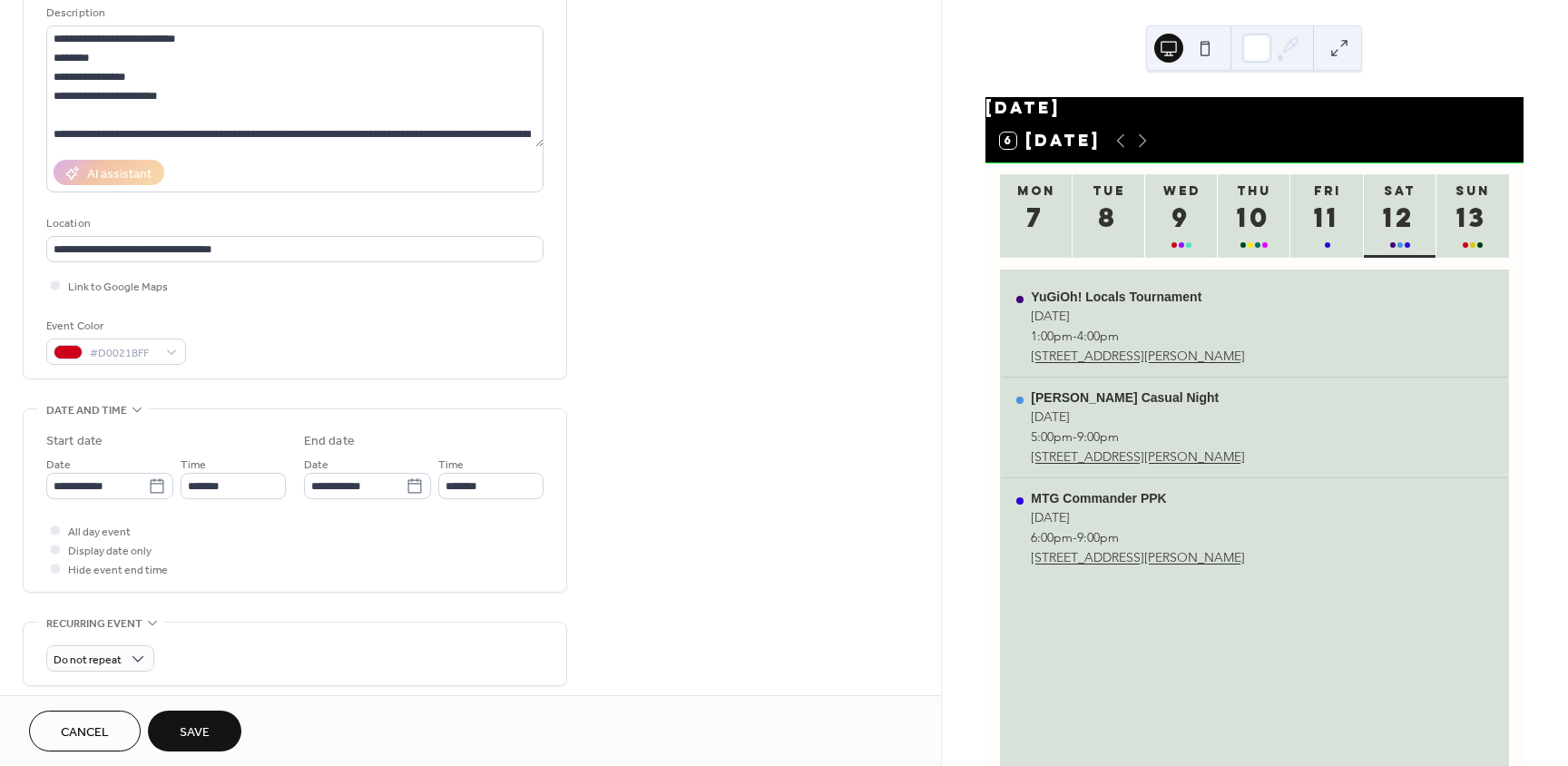 click on "All day event Display date only Hide event end time" at bounding box center [295, 549] 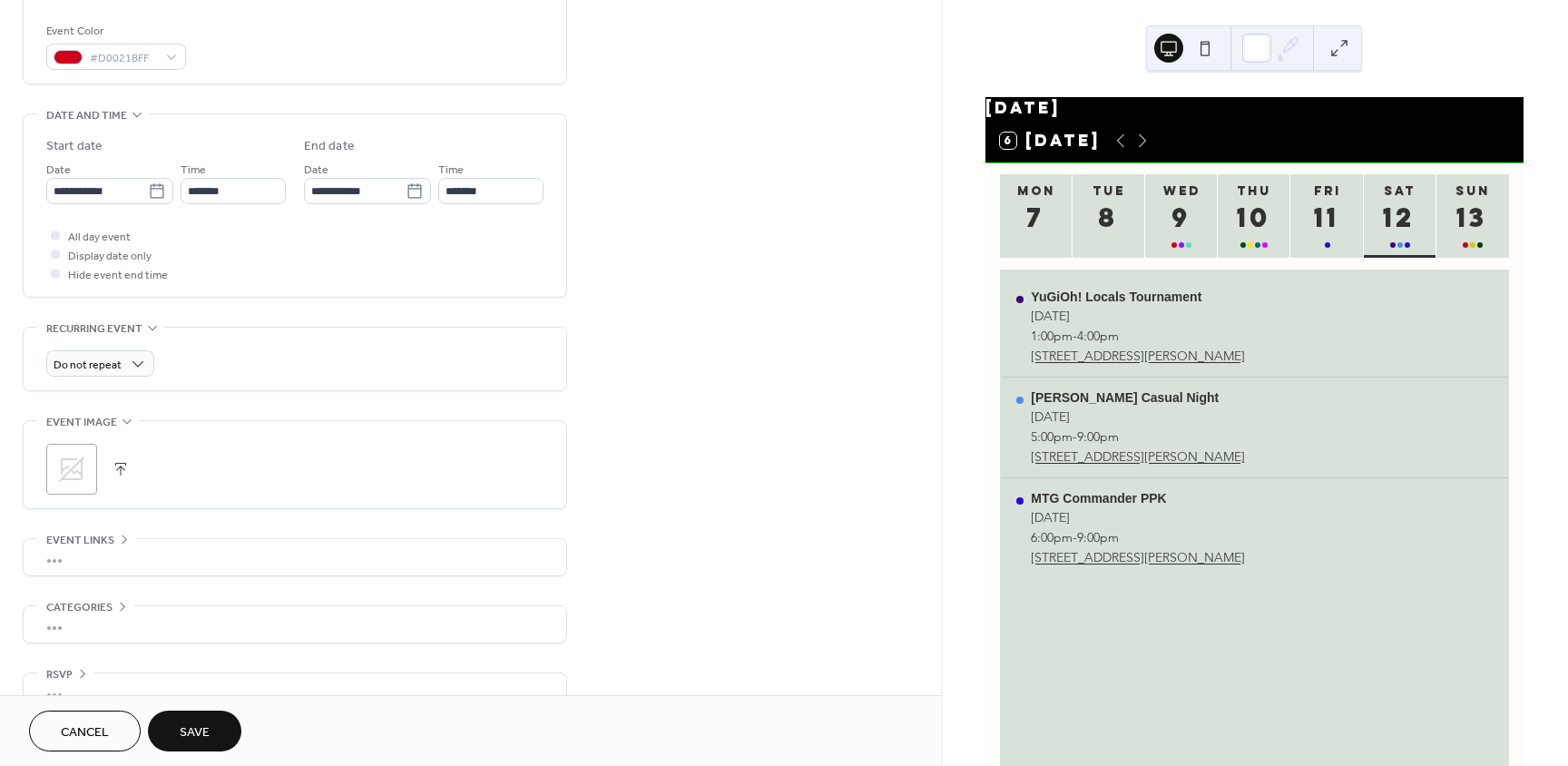 scroll, scrollTop: 510, scrollLeft: 0, axis: vertical 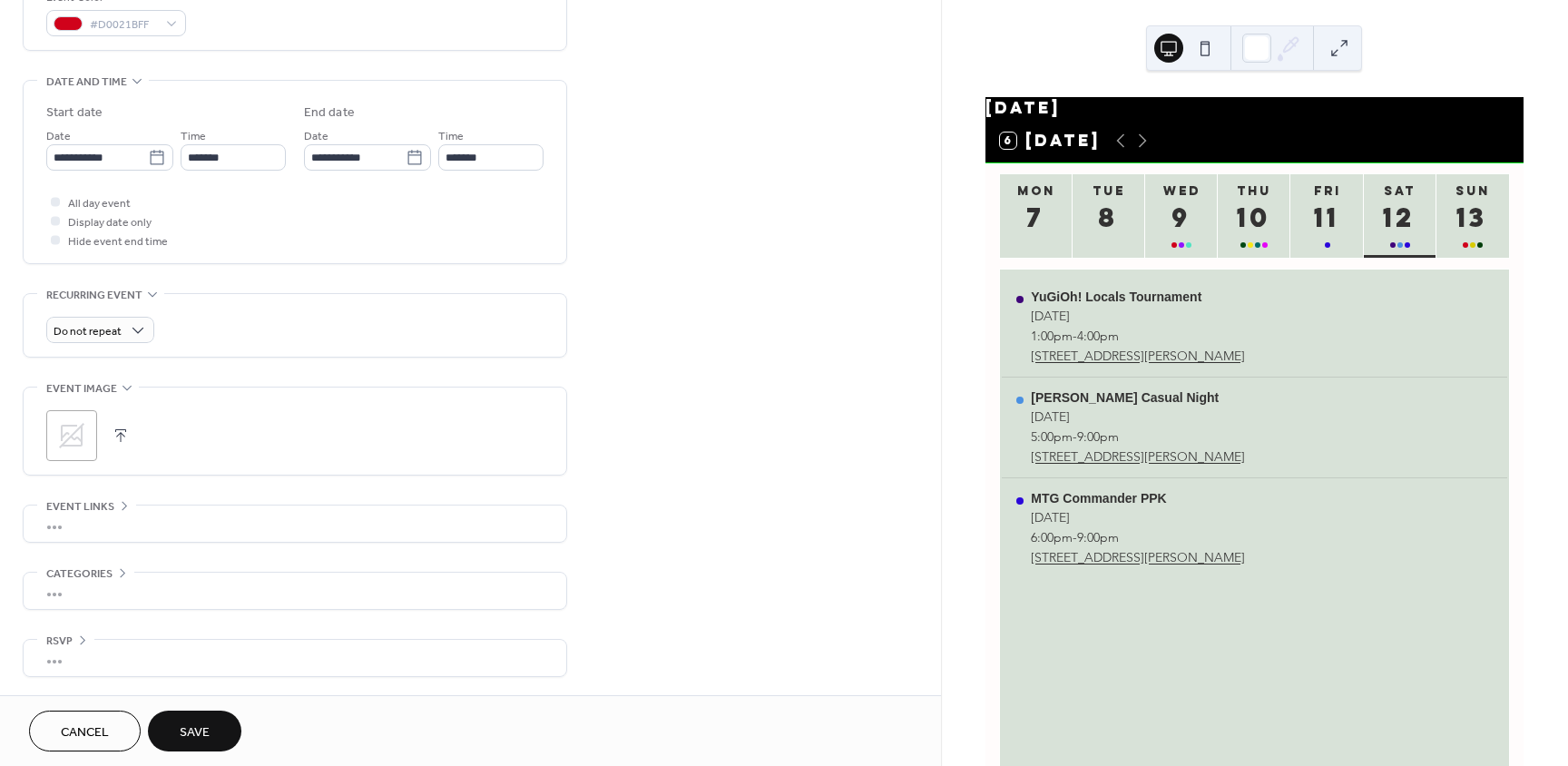 click at bounding box center (121, 436) 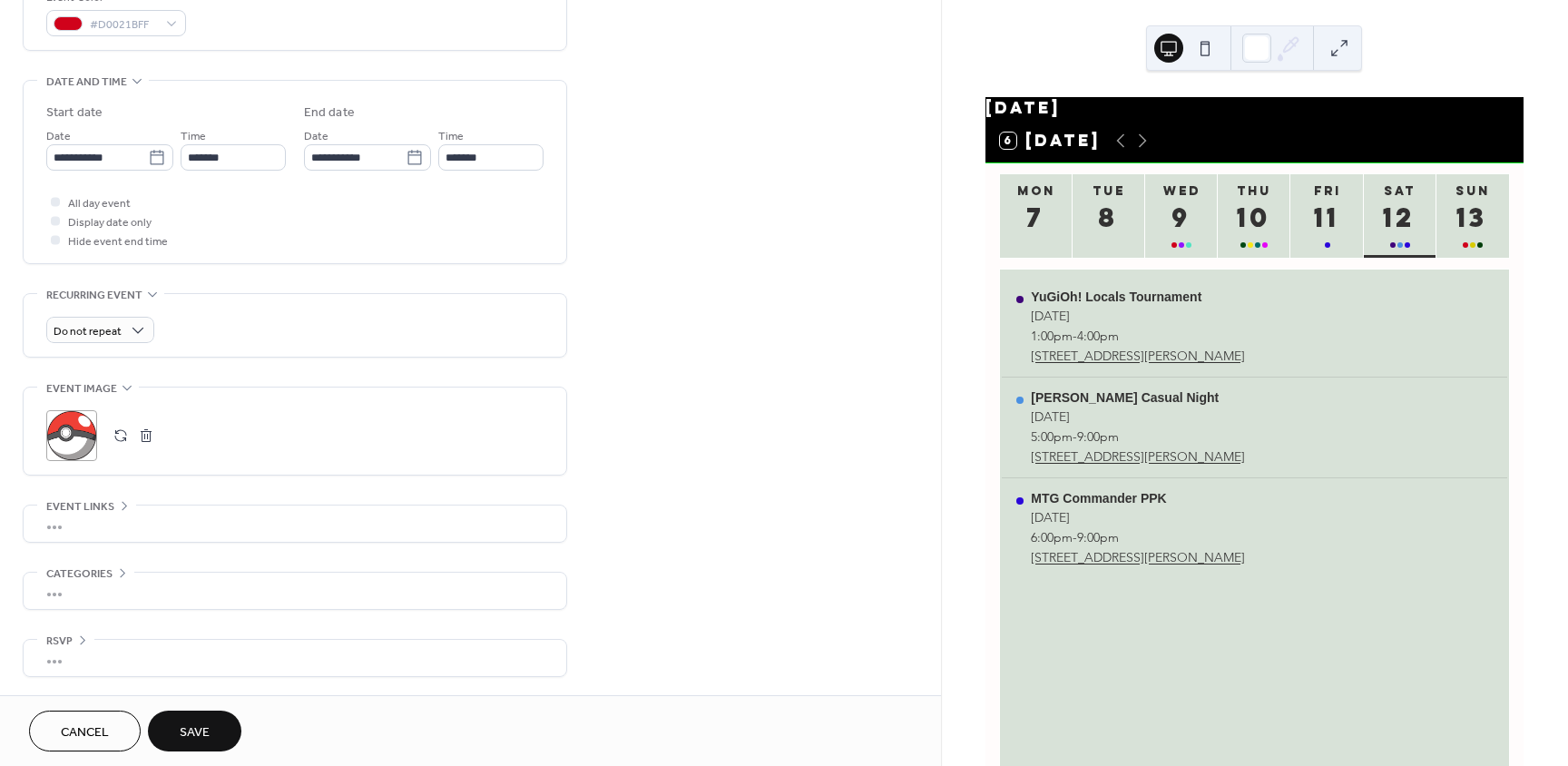 click on "Save" at bounding box center (194, 731) 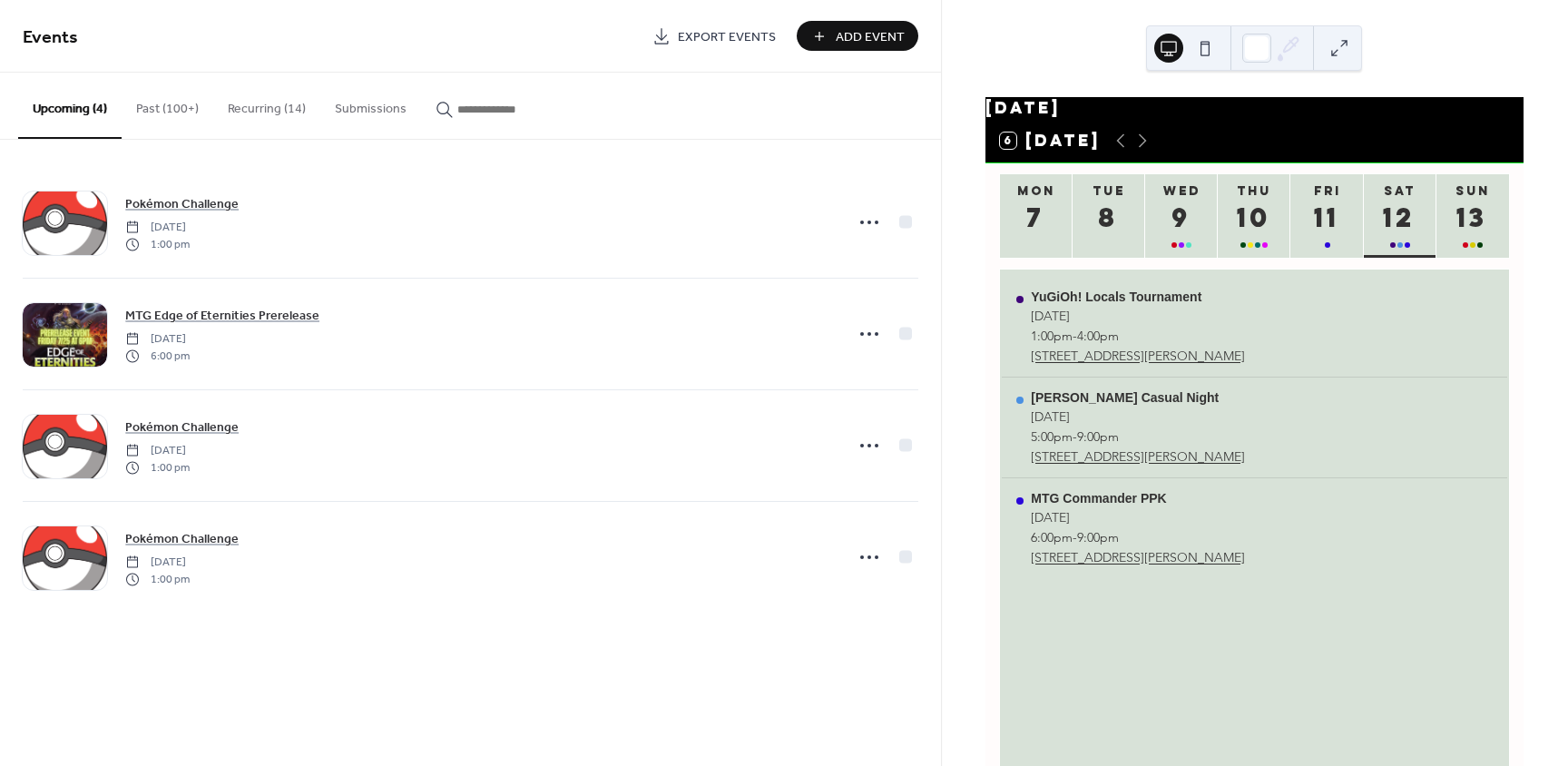 click on "Events Export Events Add Event Upcoming  (4) Past  (100+) Recurring  (14) Submissions  Pokémon Challenge Sunday, July 13, 2025 1:00 pm MTG Edge of Eternities Prerelease Friday, July 25, 2025 6:00 pm Pokémon Challenge Sunday, August 3, 2025 1:00 pm Pokémon Challenge Sunday, September 7, 2025 1:00 pm Cancel" at bounding box center [470, 383] 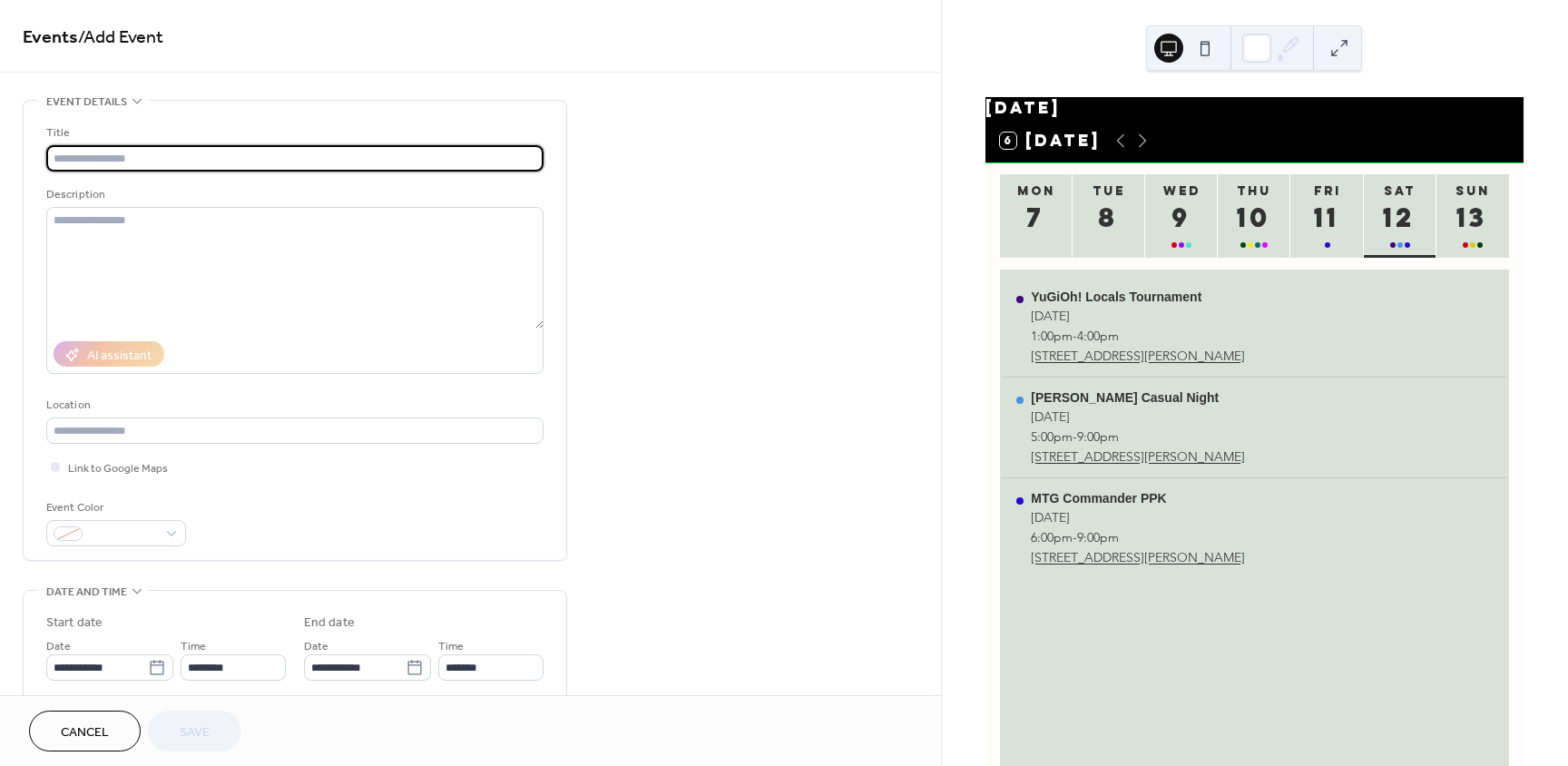 click at bounding box center (295, 158) 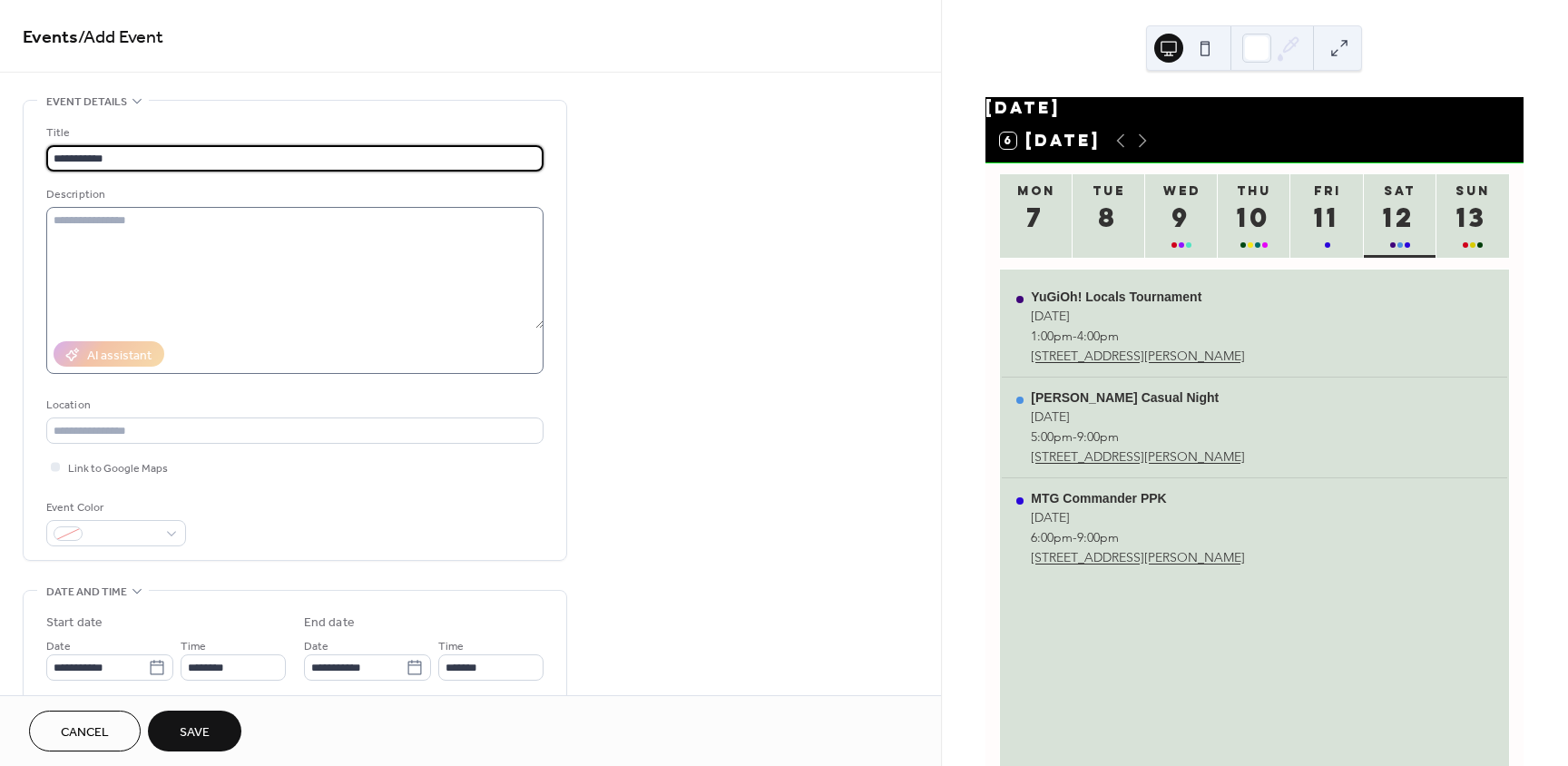 type on "**********" 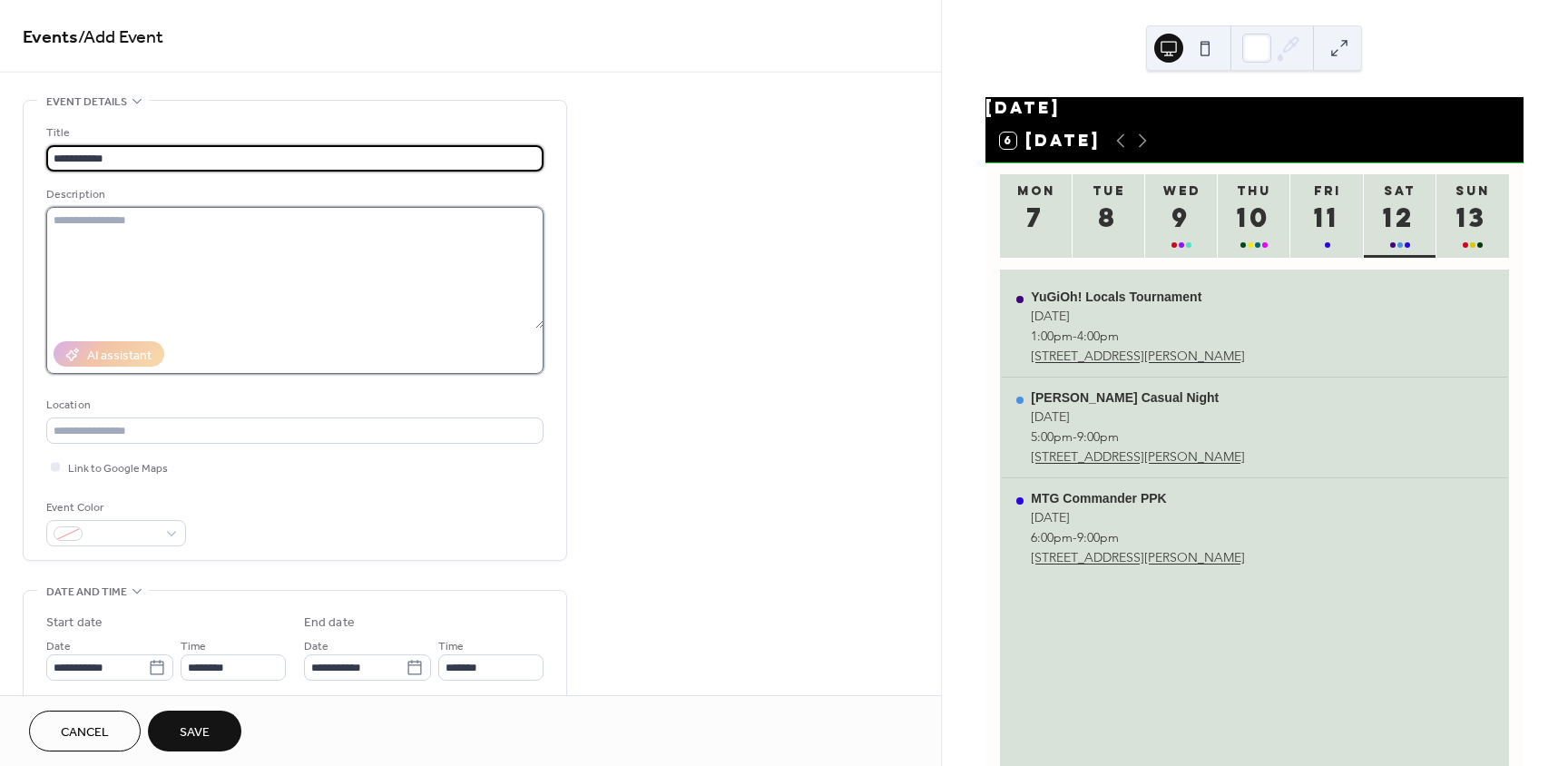 click at bounding box center (295, 268) 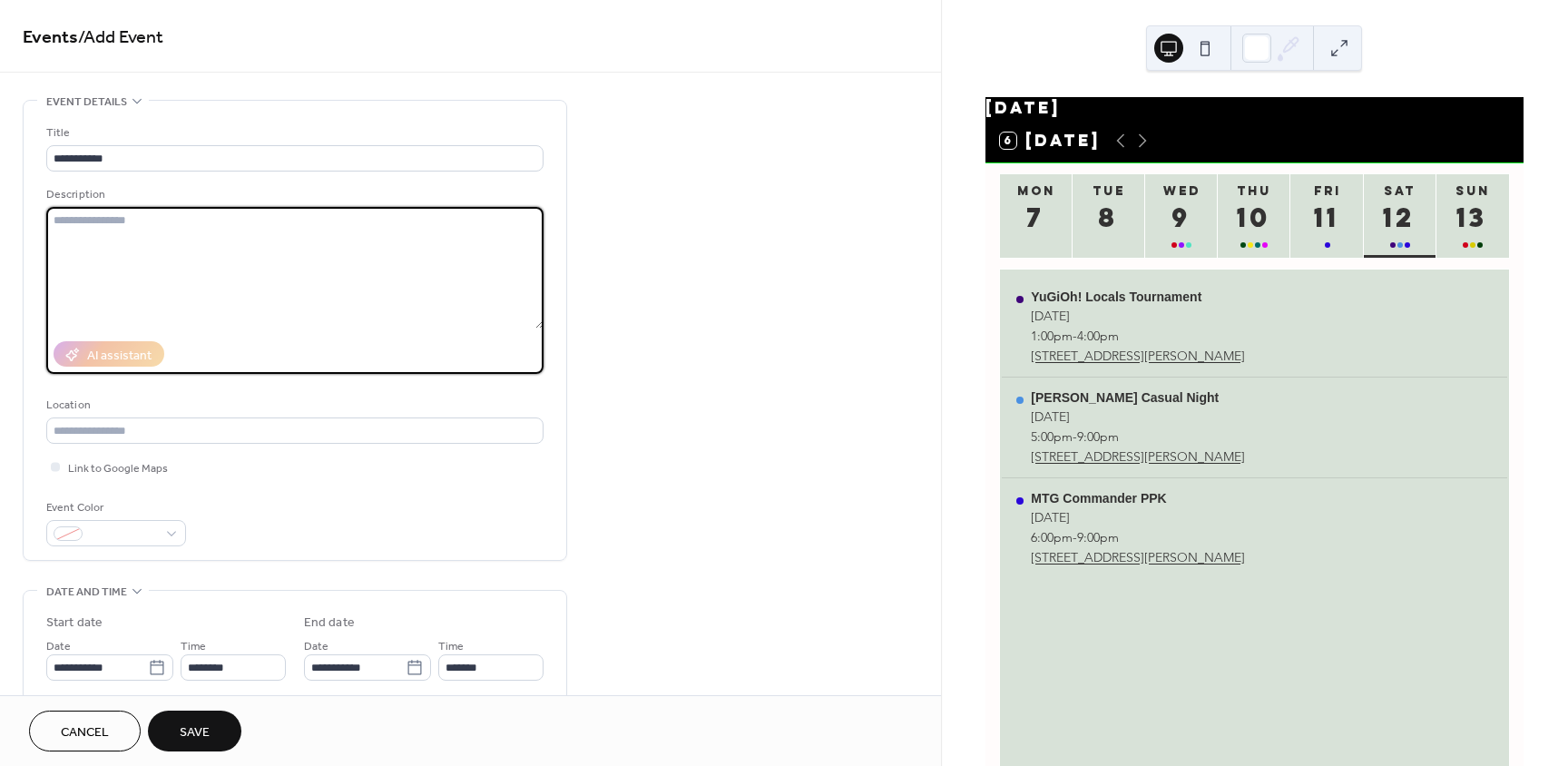 paste on "**********" 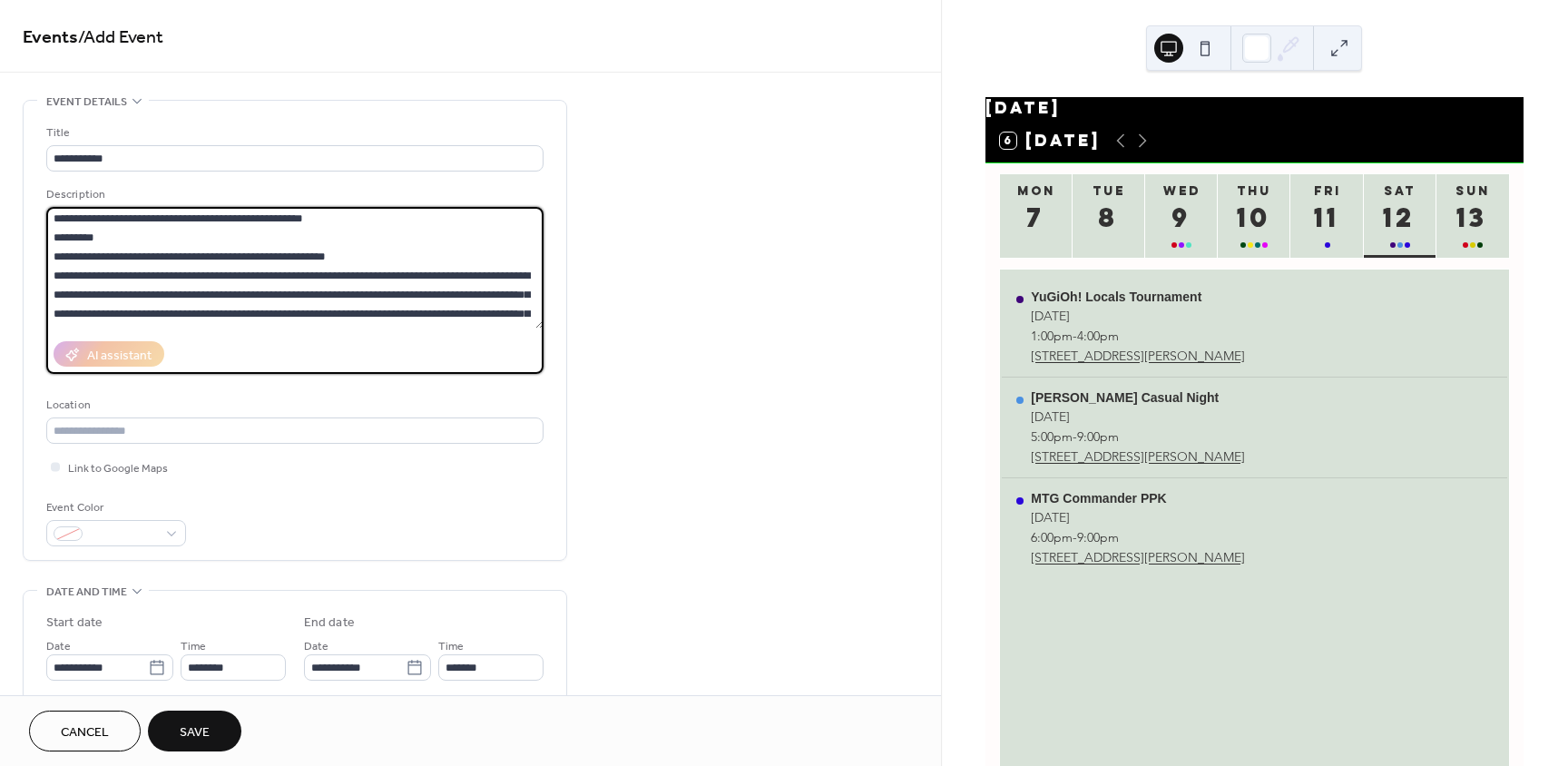 scroll, scrollTop: 0, scrollLeft: 0, axis: both 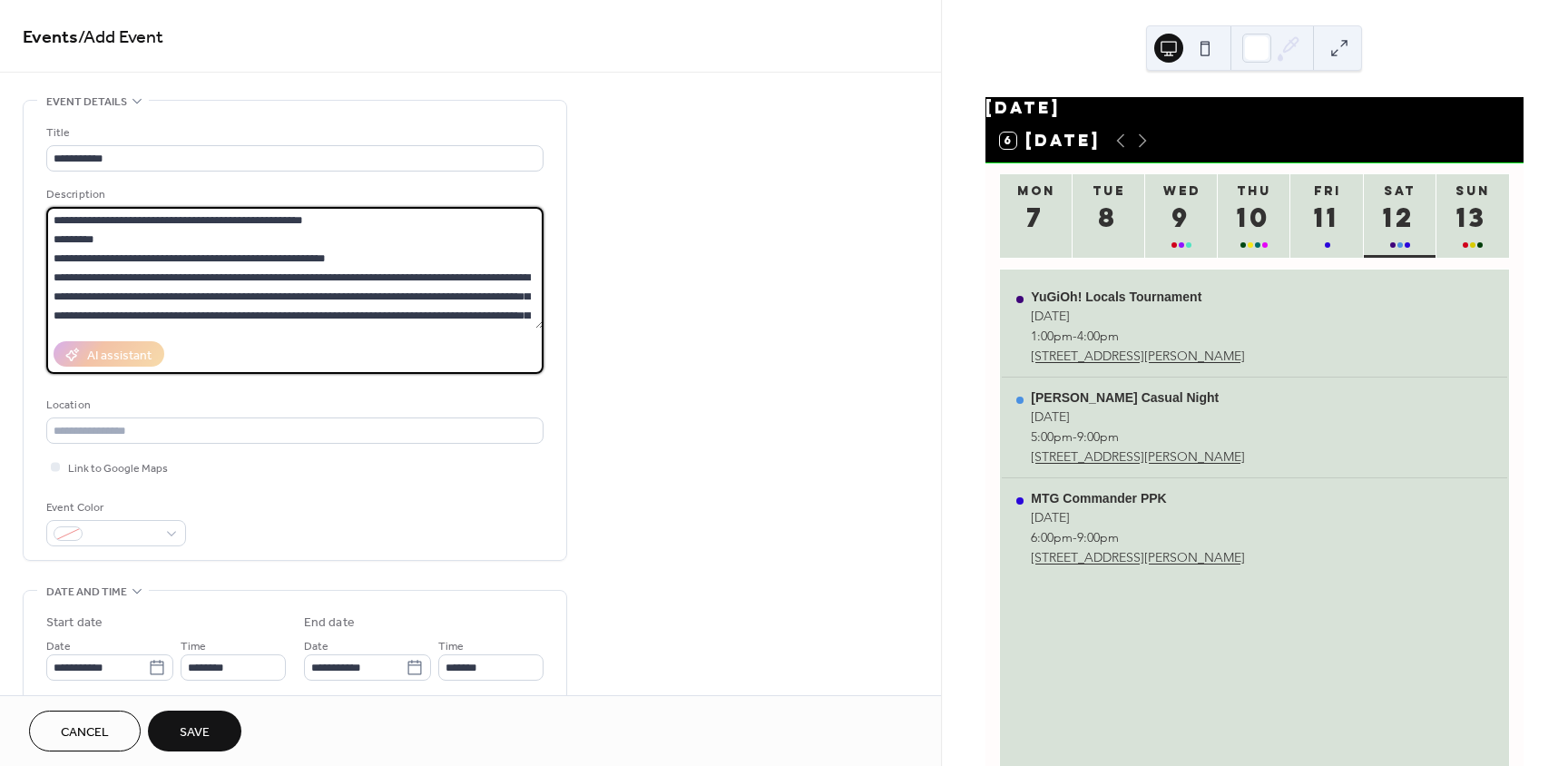 click on "**********" at bounding box center [295, 268] 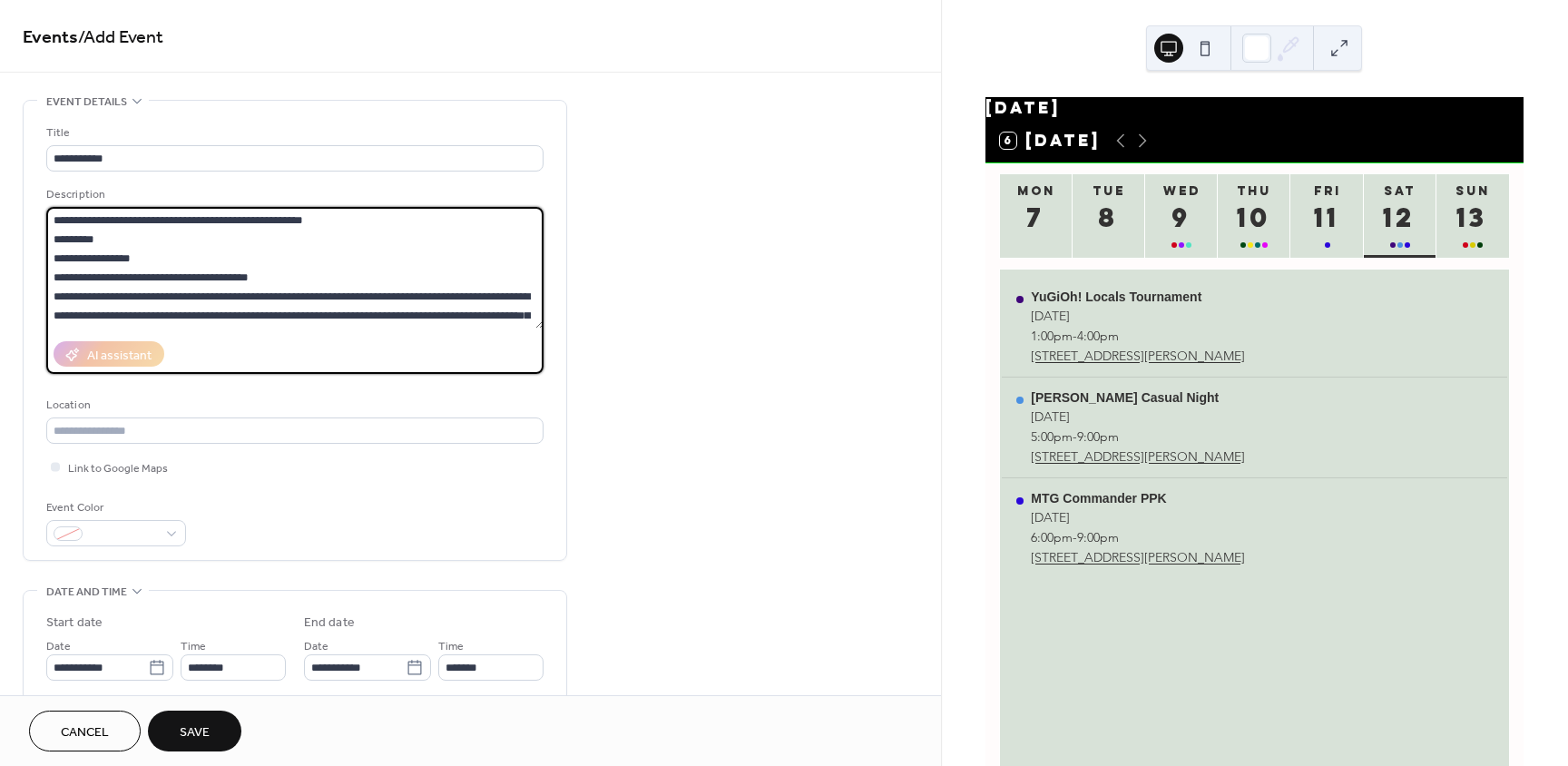 click on "**********" at bounding box center [295, 268] 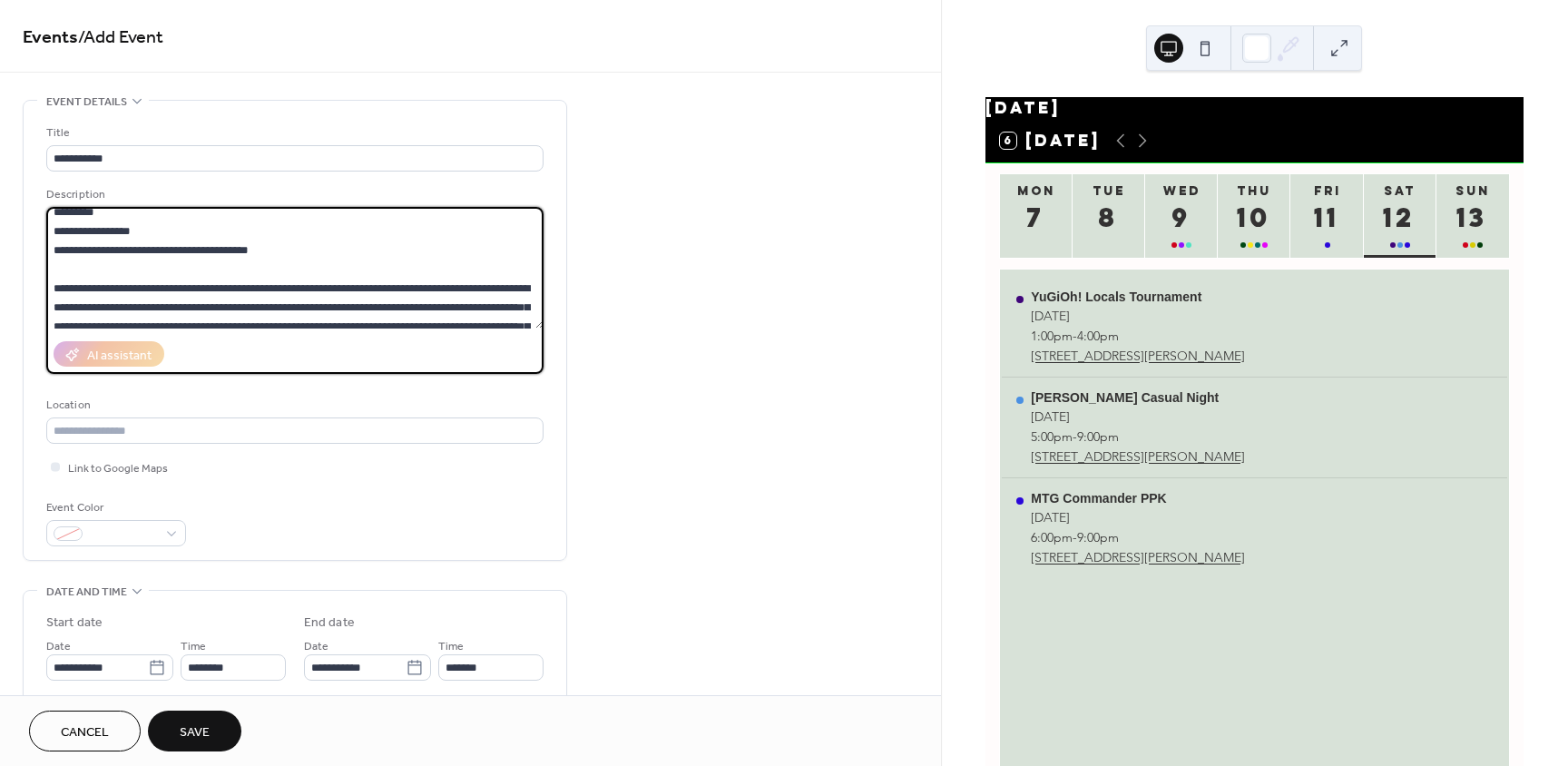 scroll, scrollTop: 76, scrollLeft: 0, axis: vertical 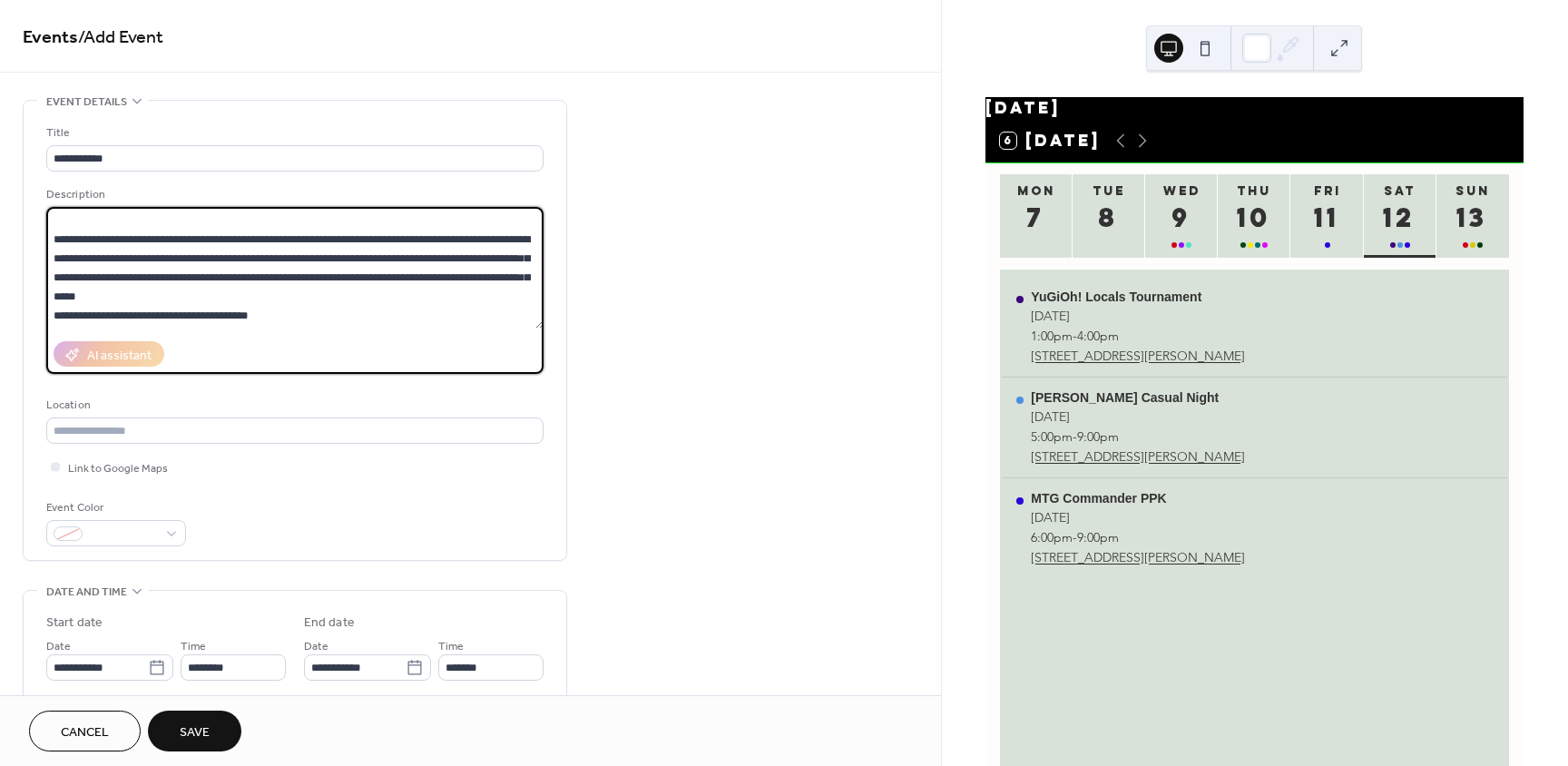 click on "**********" at bounding box center (295, 268) 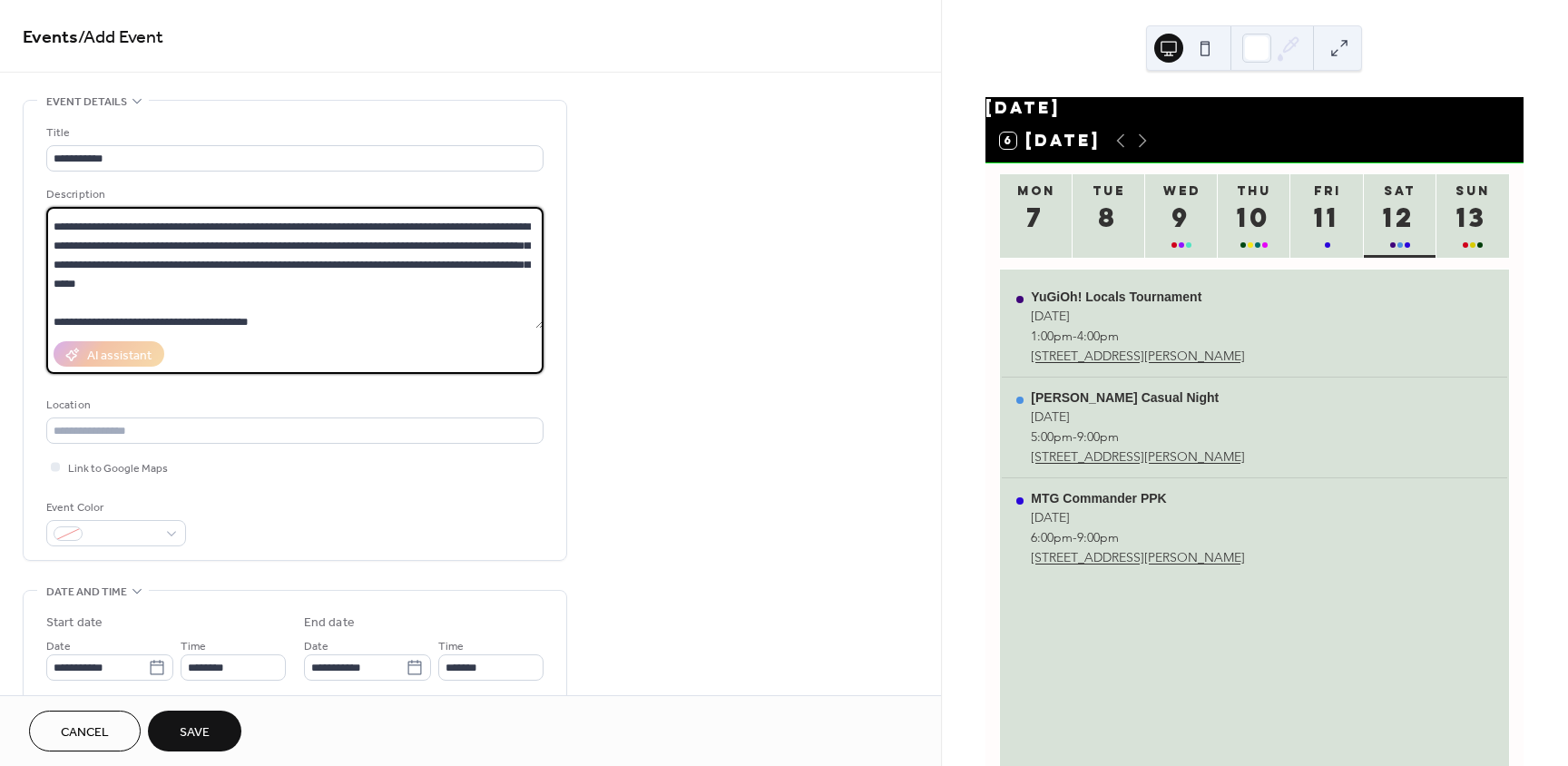 scroll, scrollTop: 95, scrollLeft: 0, axis: vertical 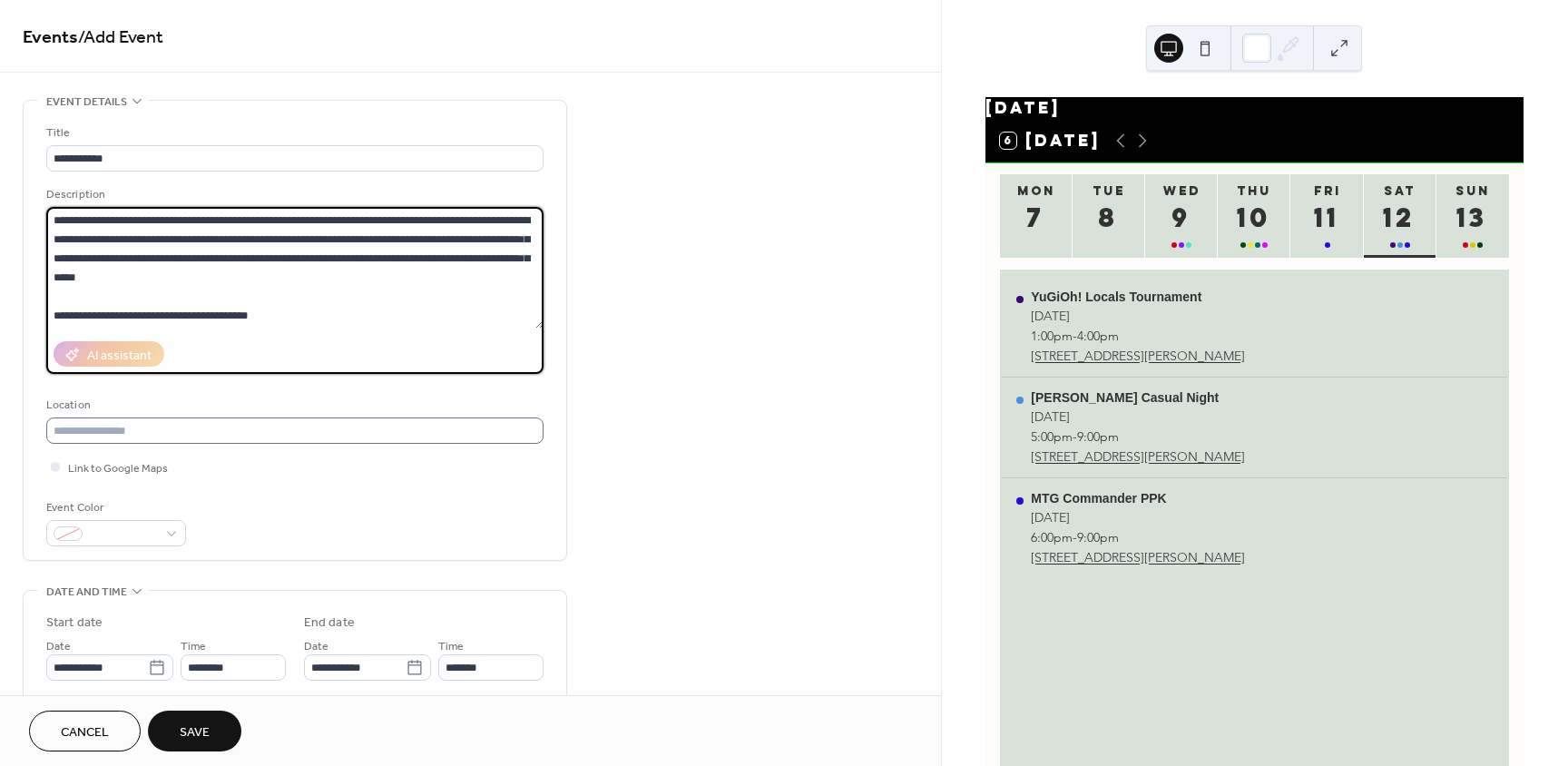 type on "**********" 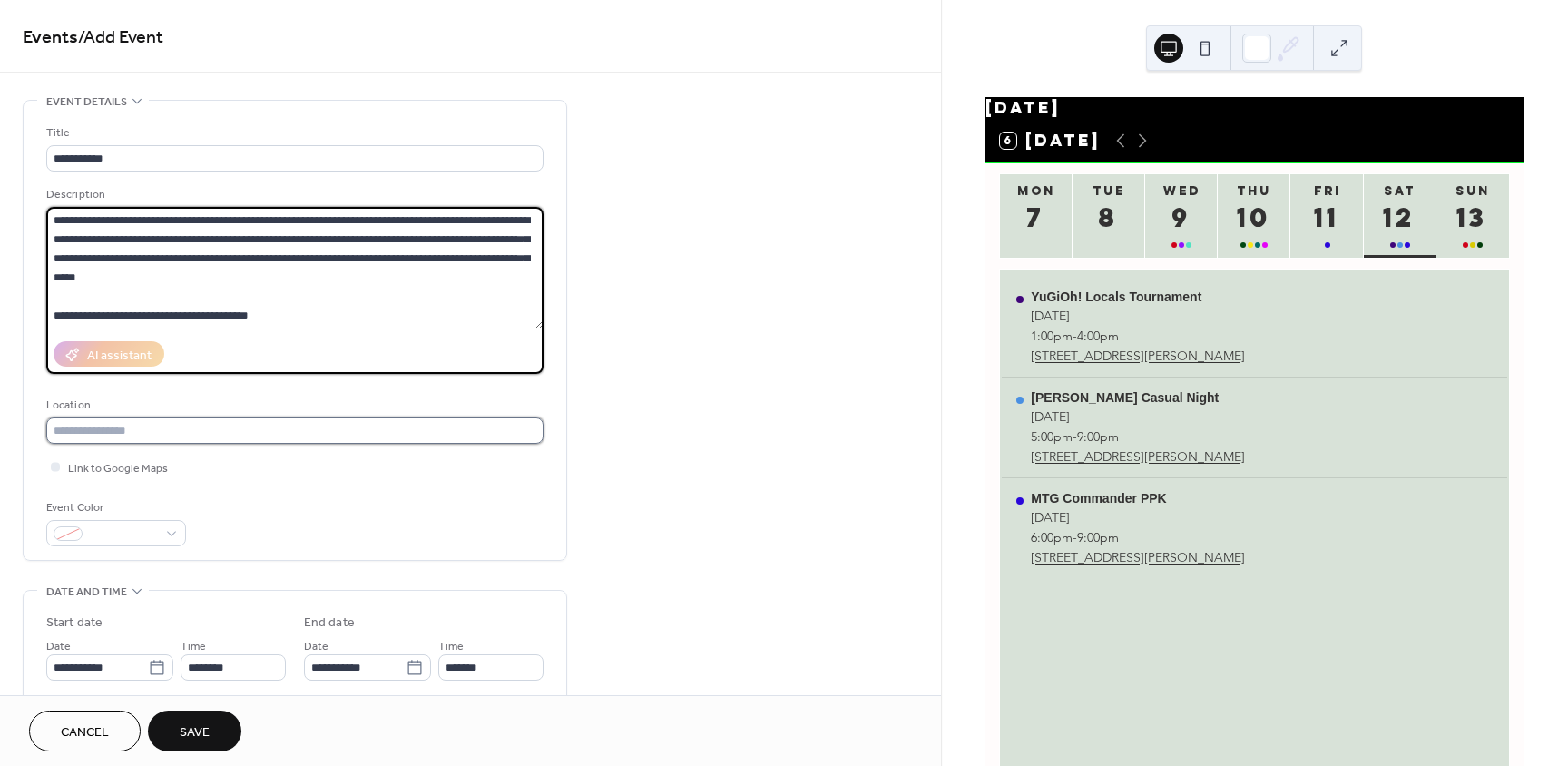 click at bounding box center (295, 430) 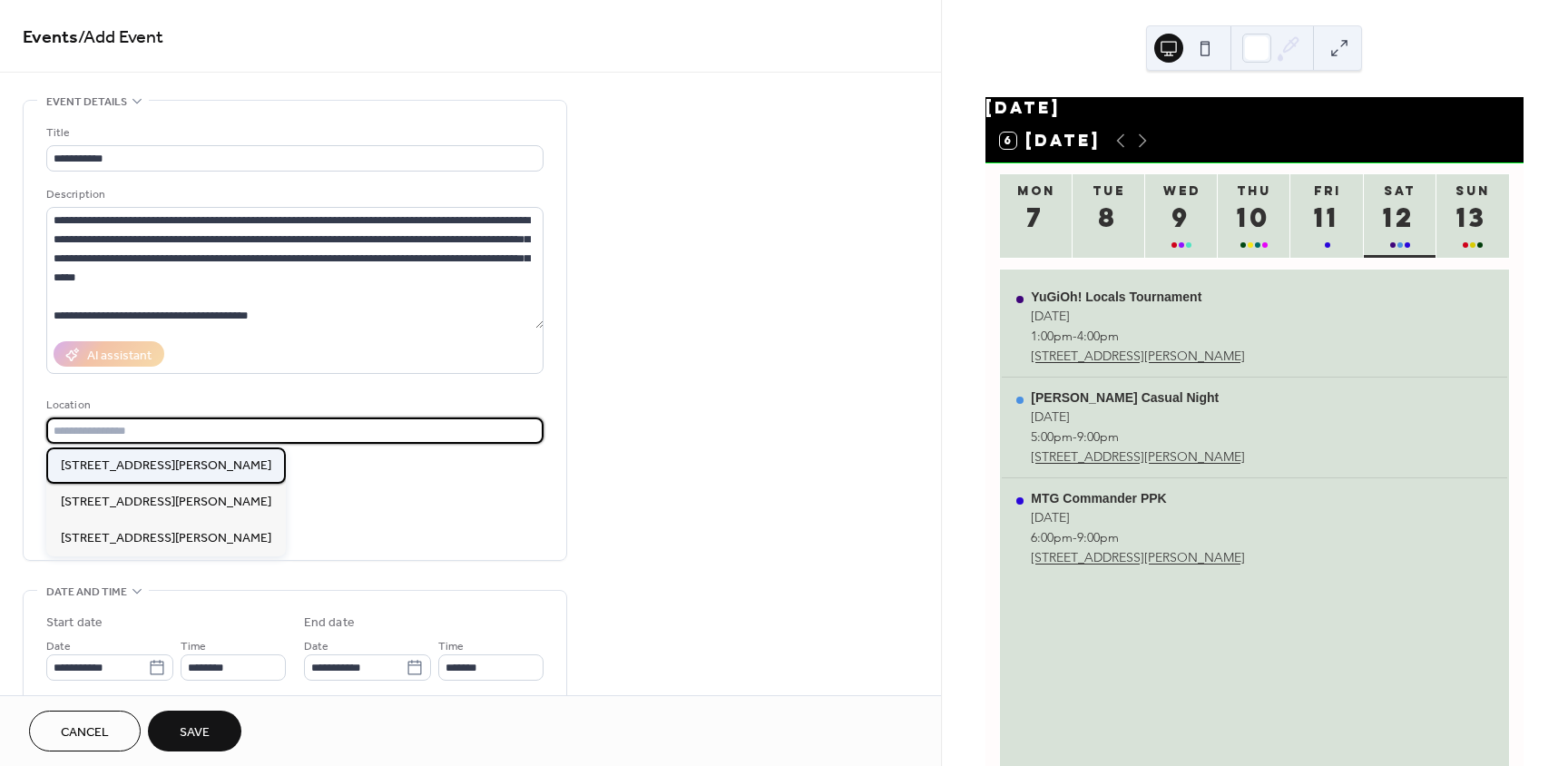 click on "[STREET_ADDRESS][PERSON_NAME]" at bounding box center (166, 466) 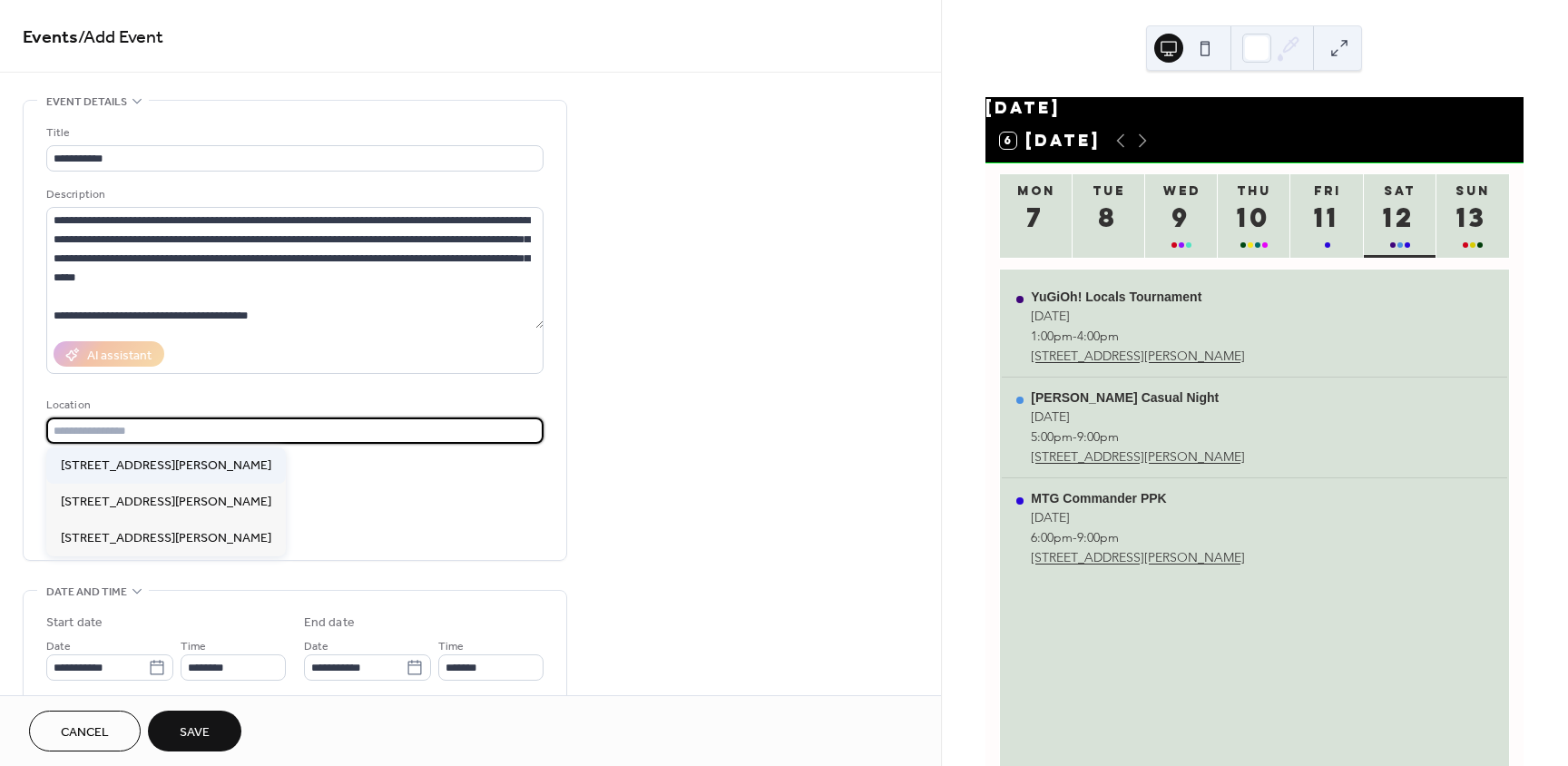 type on "**********" 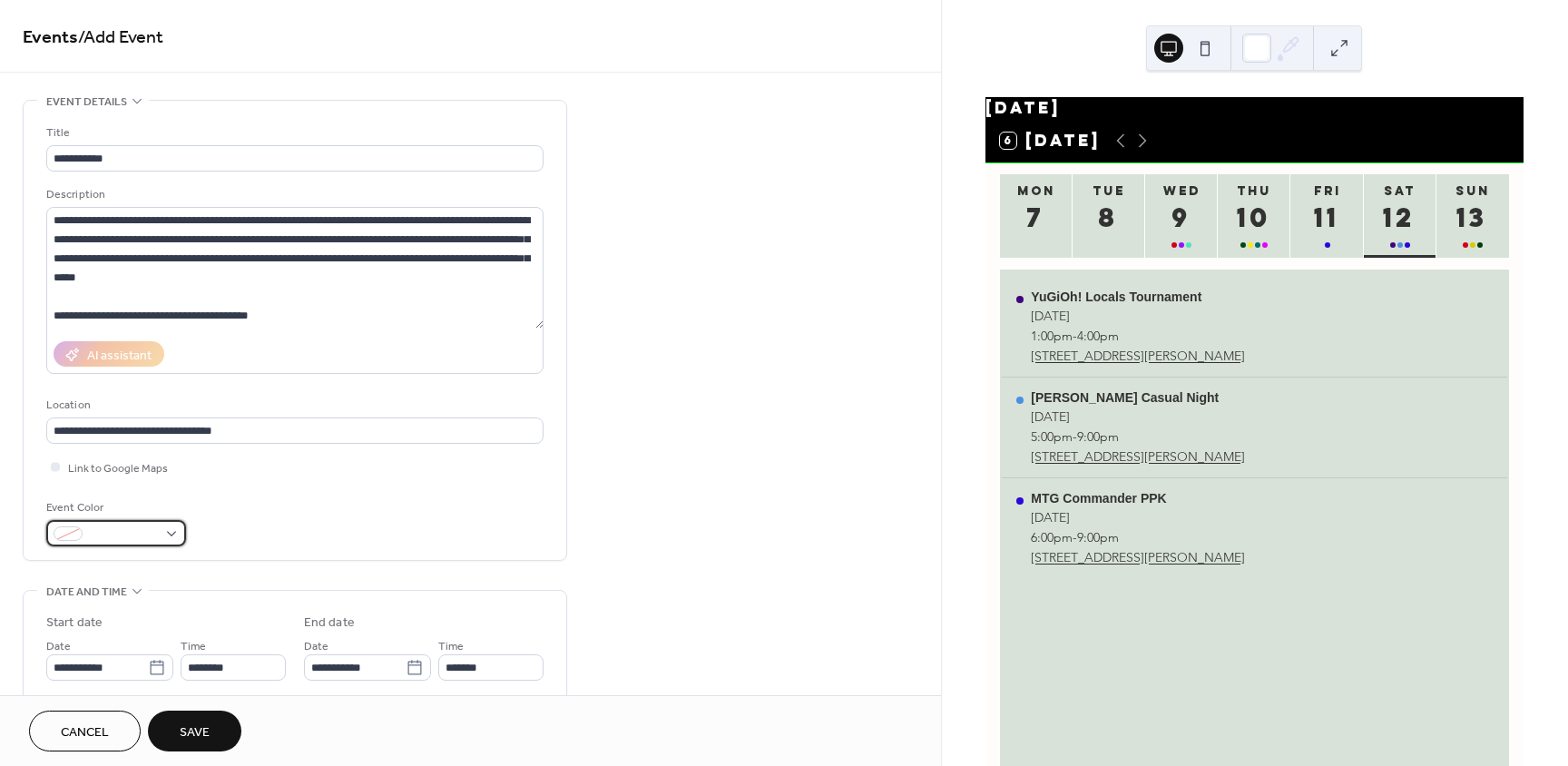 click at bounding box center [116, 533] 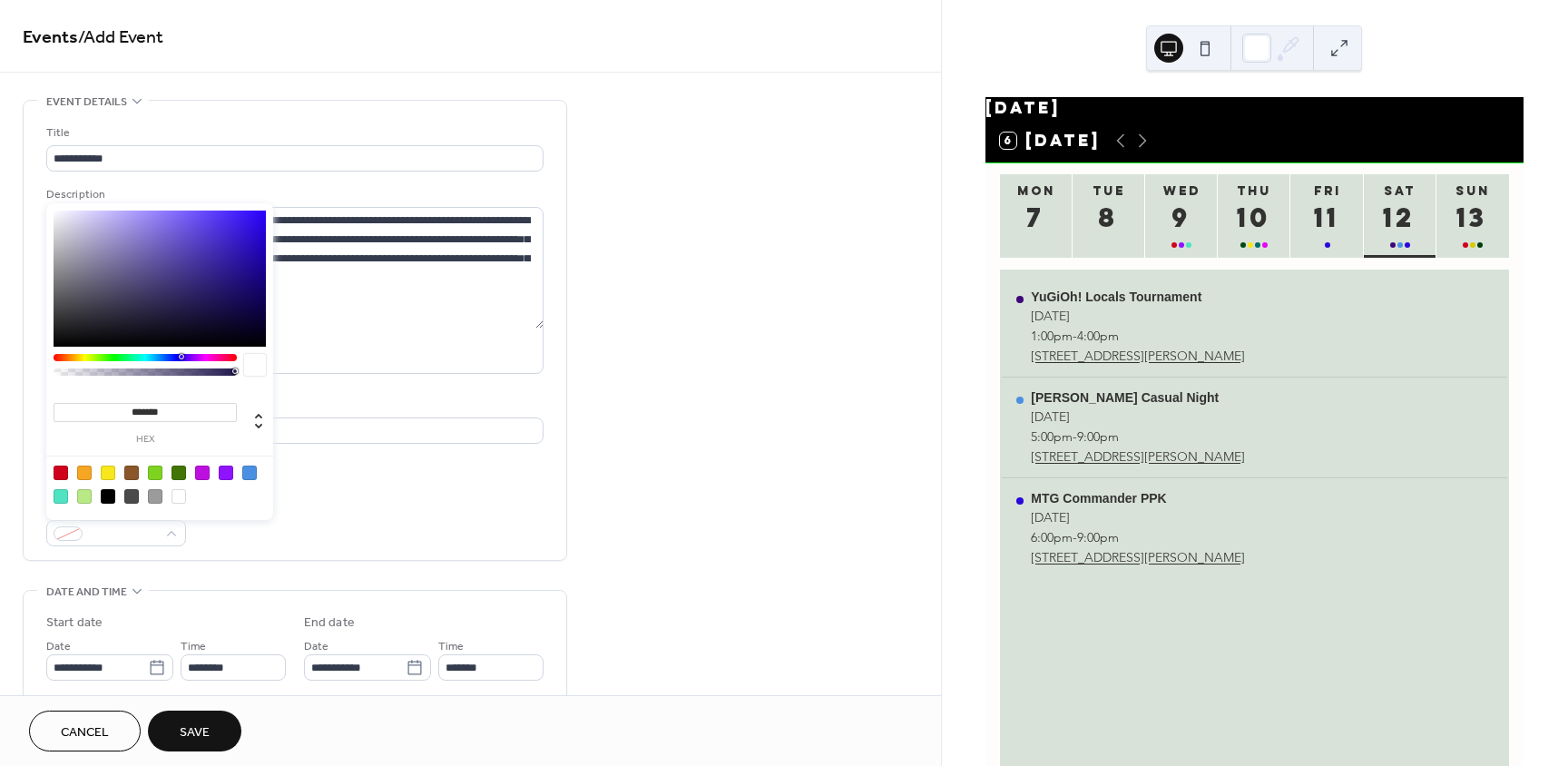 click at bounding box center (61, 473) 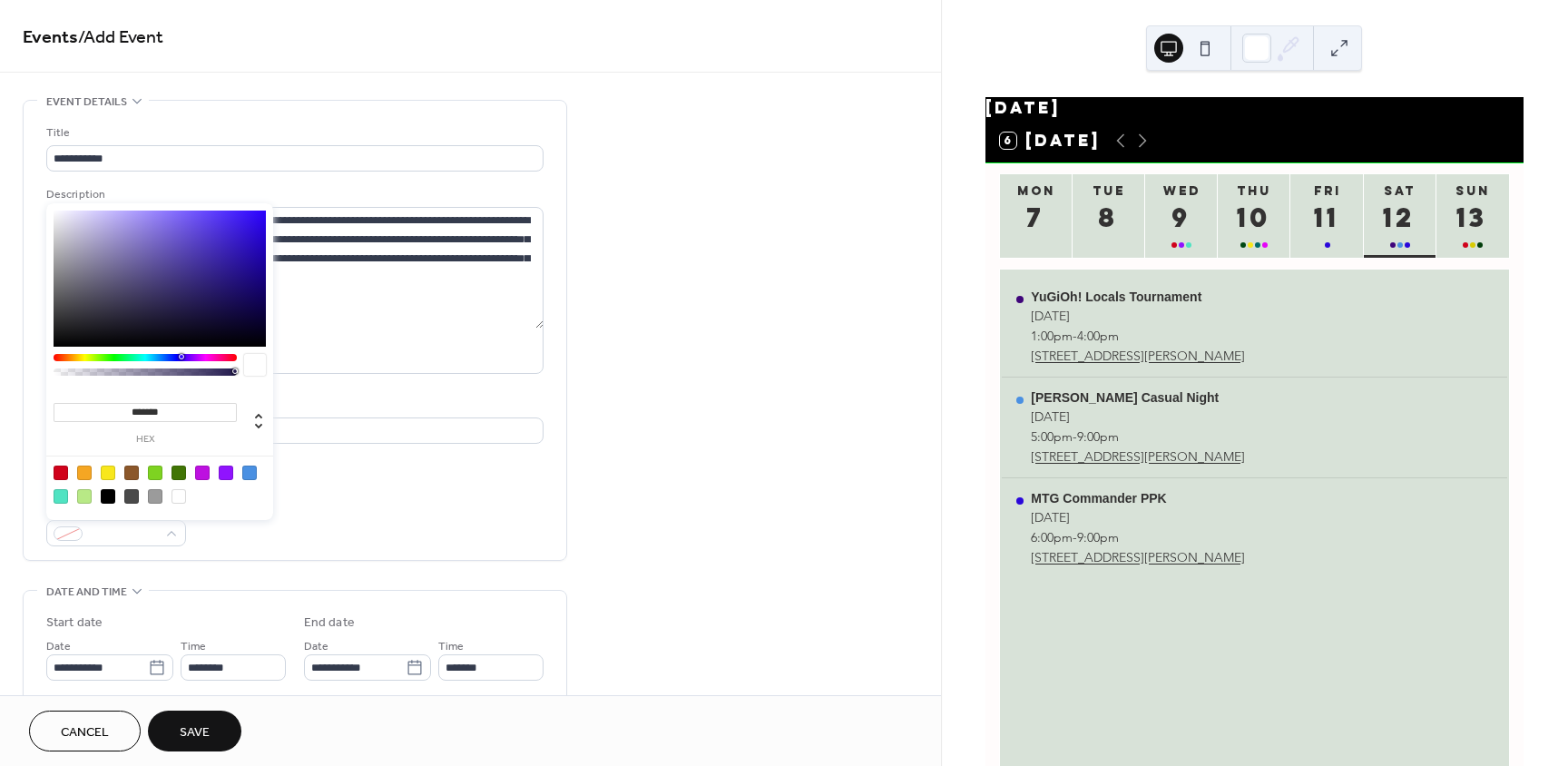 type on "*******" 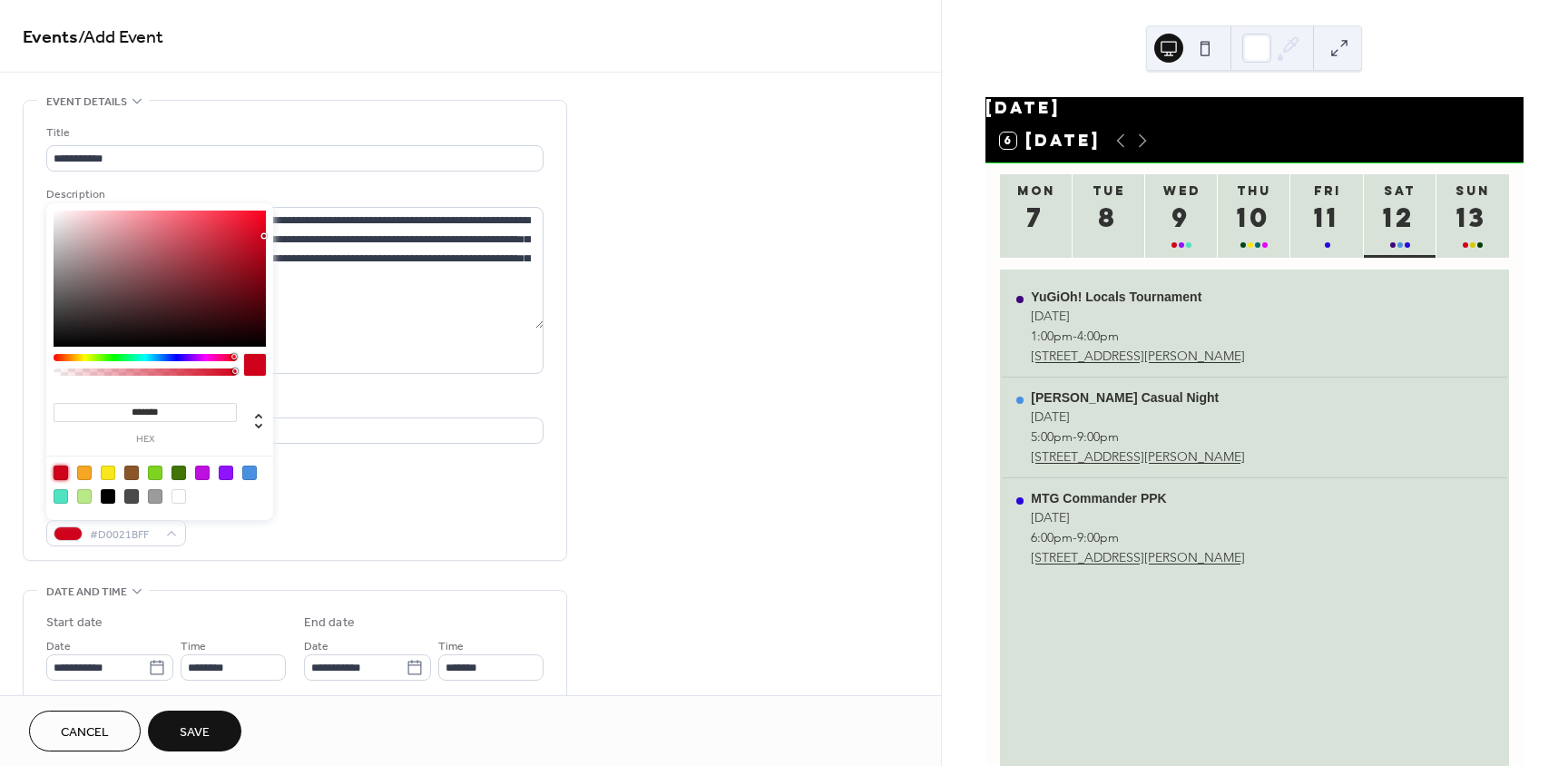 click on "Event Color #D0021BFF" at bounding box center (295, 522) 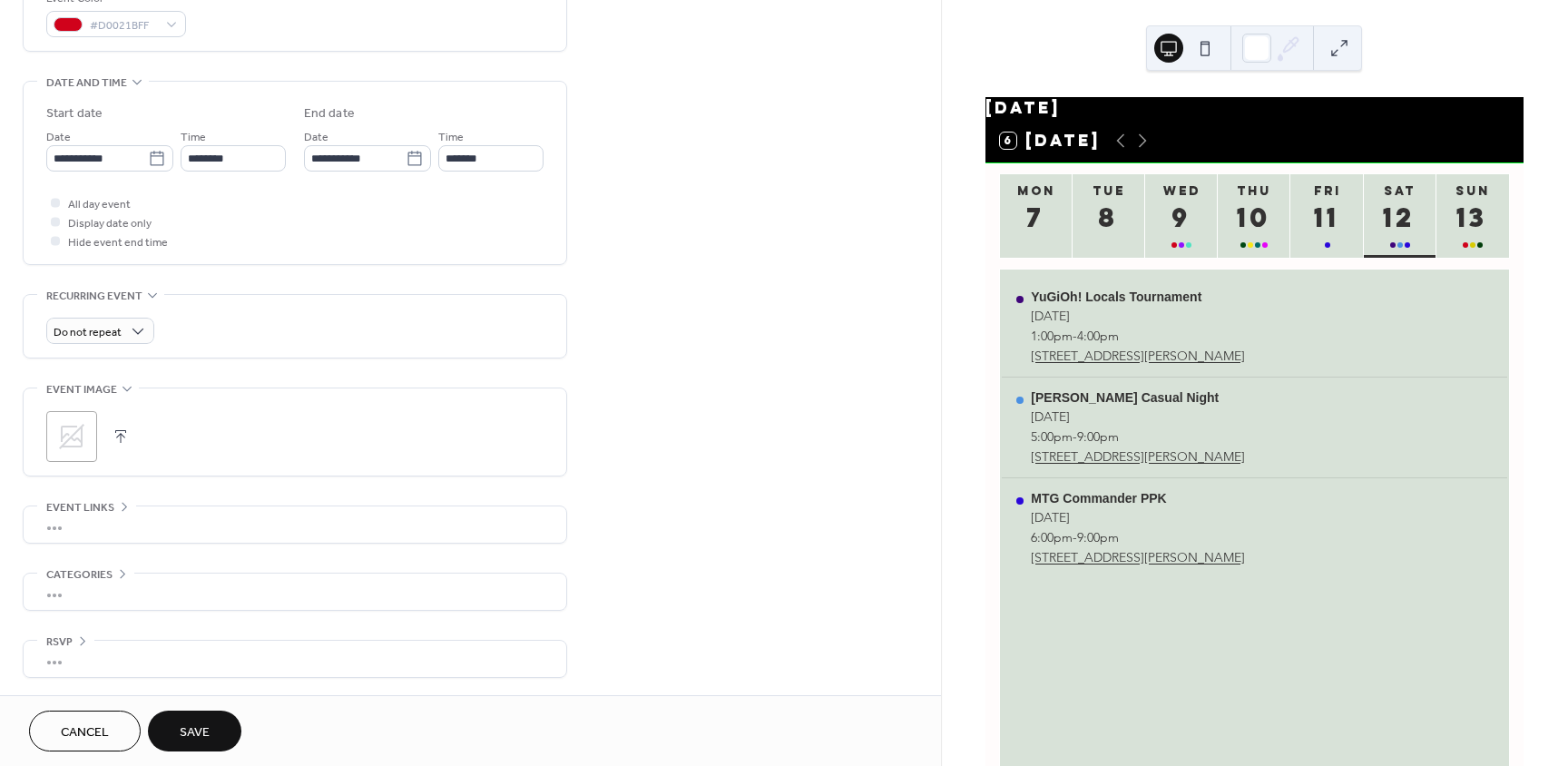 scroll, scrollTop: 510, scrollLeft: 0, axis: vertical 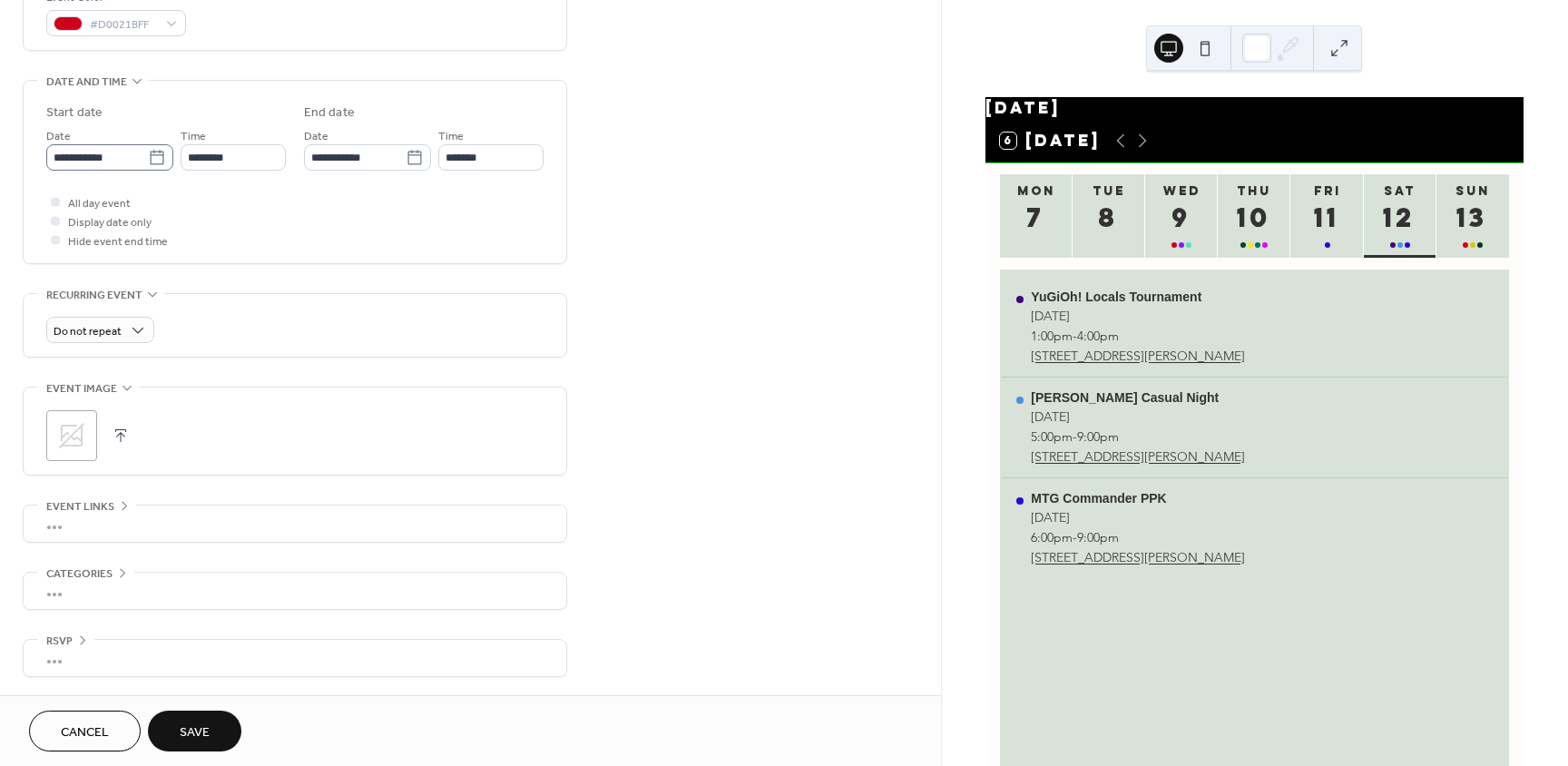 click 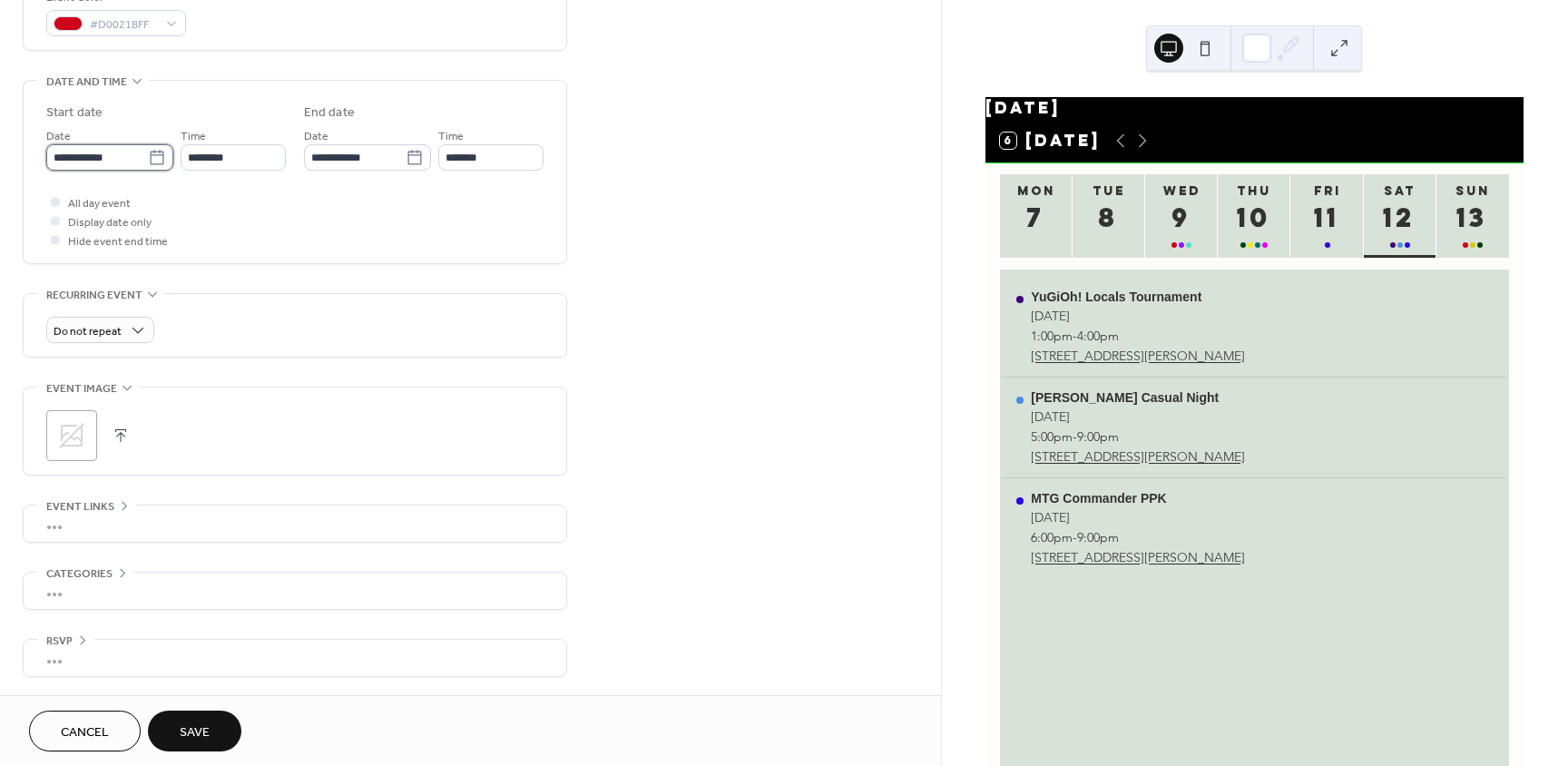click on "**********" at bounding box center (97, 157) 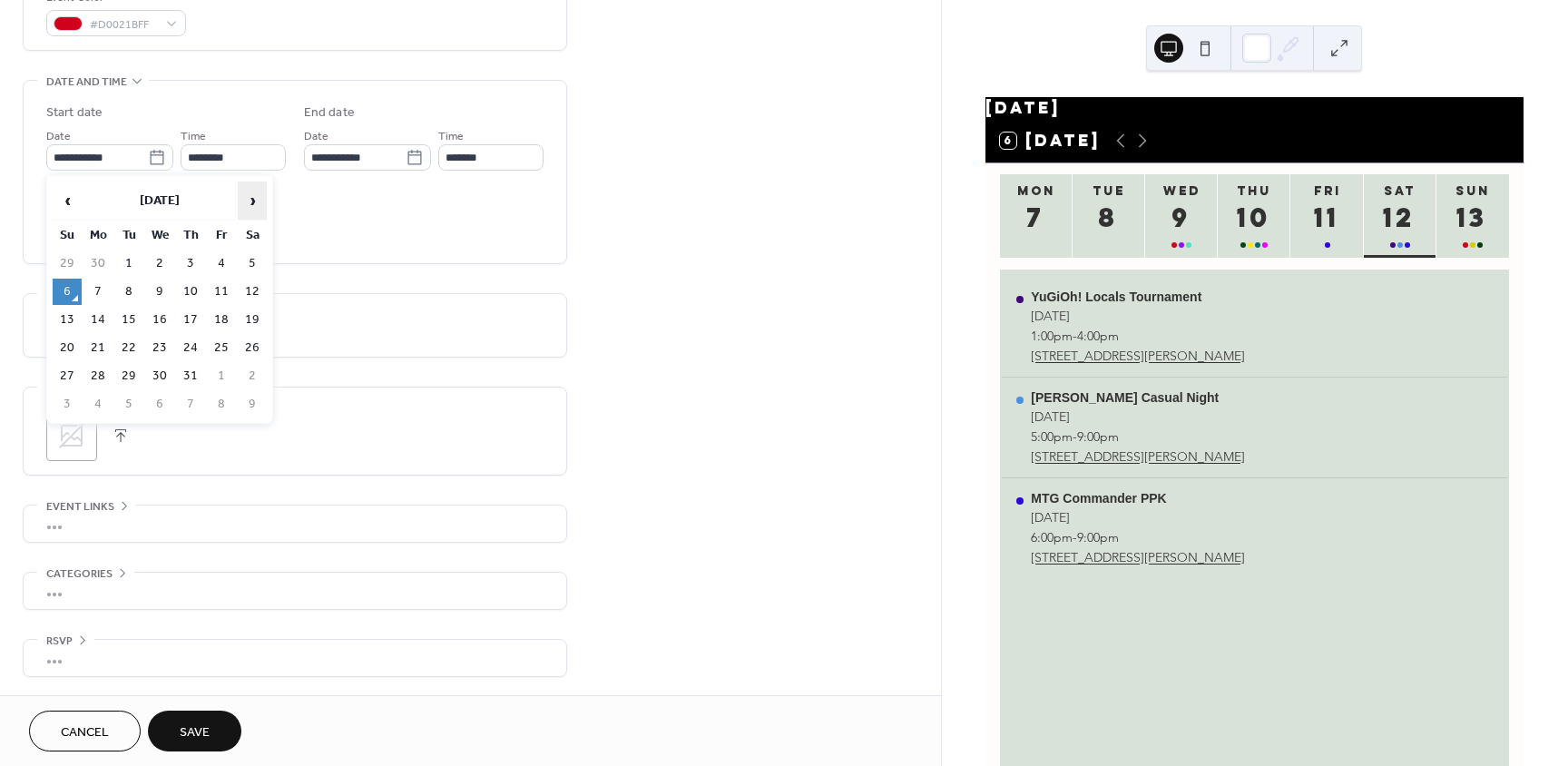 click on "›" at bounding box center (252, 201) 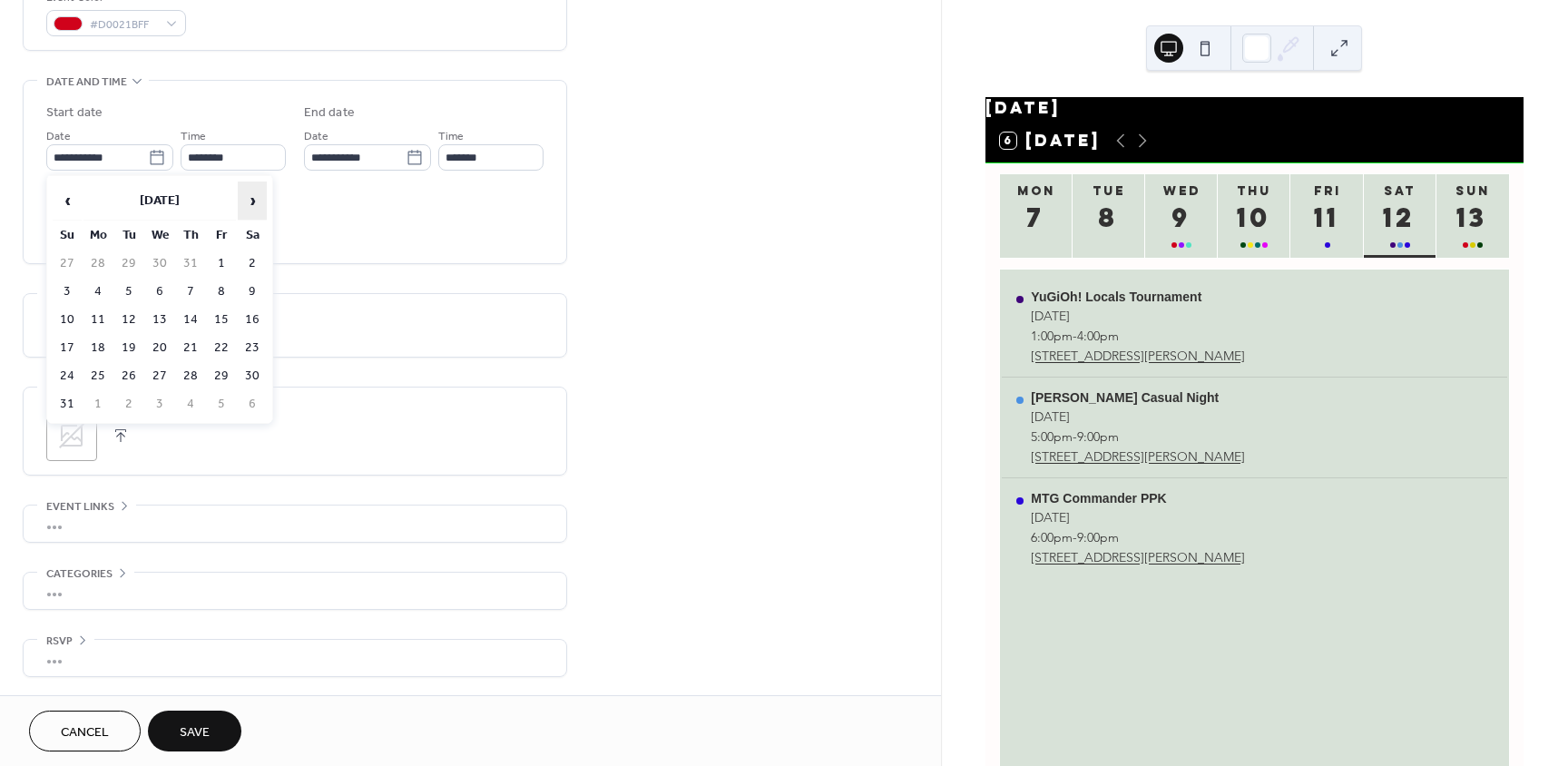 click on "›" at bounding box center (252, 201) 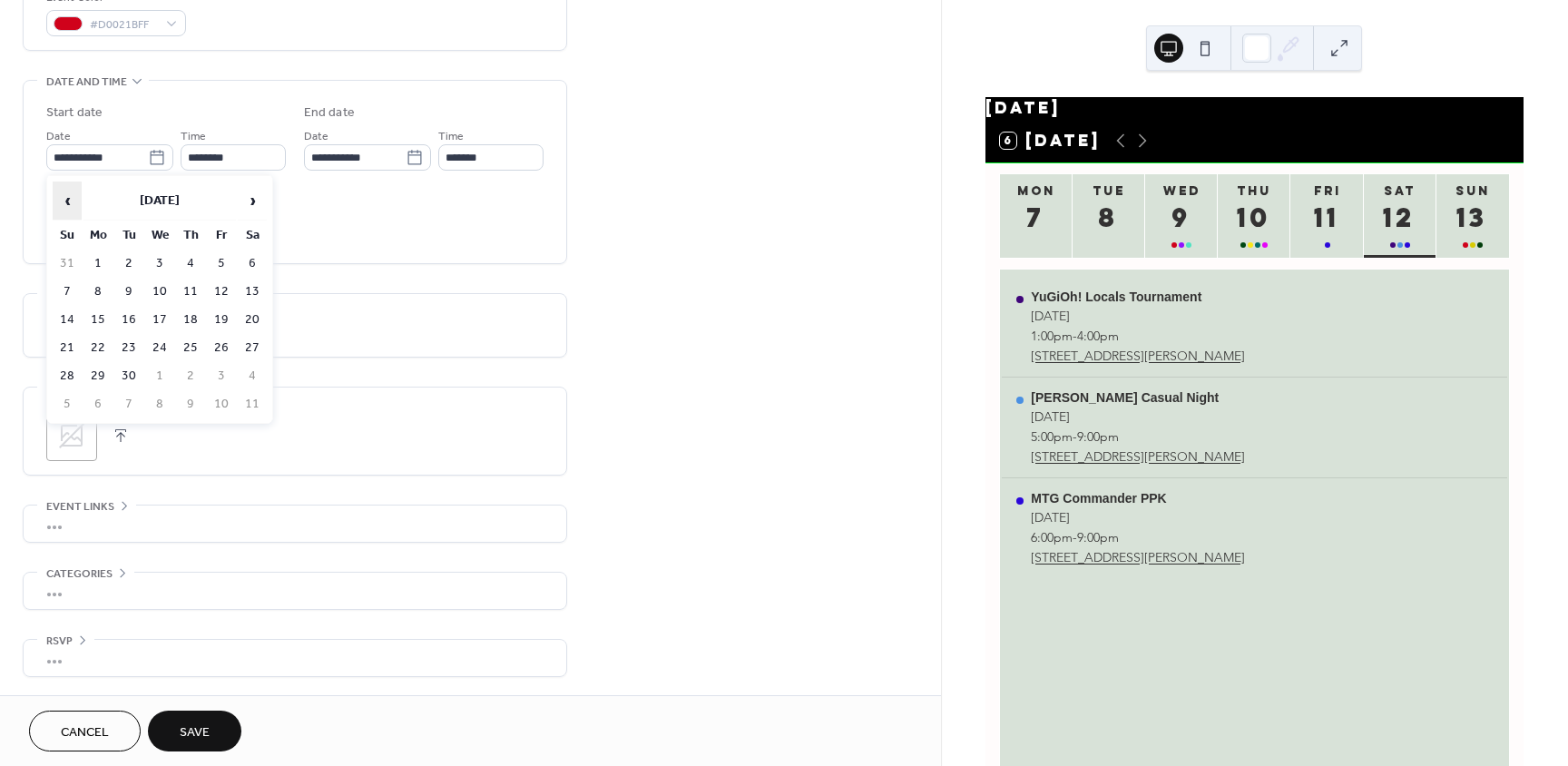 click on "‹" at bounding box center [67, 201] 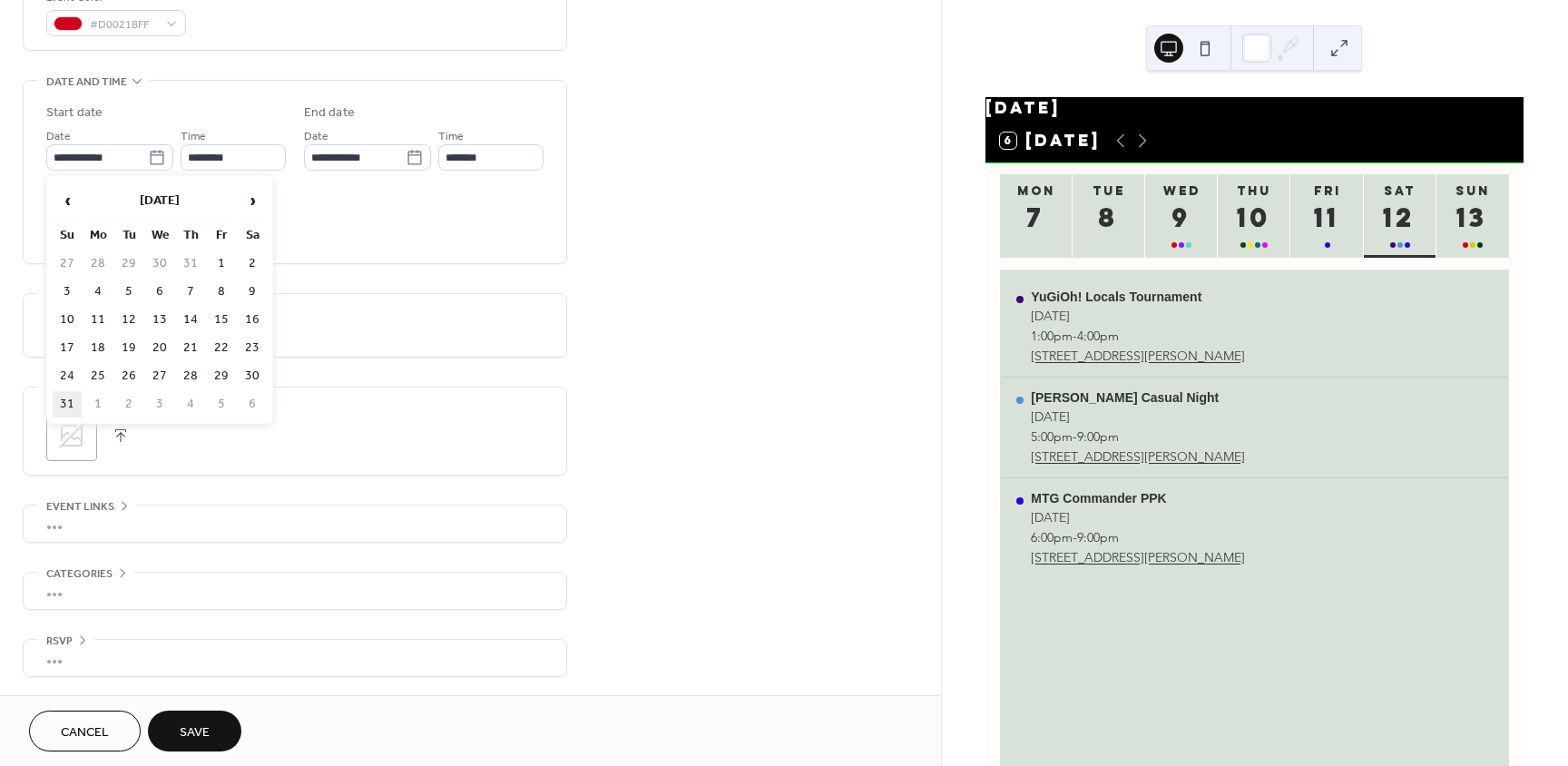 click on "31" at bounding box center [67, 404] 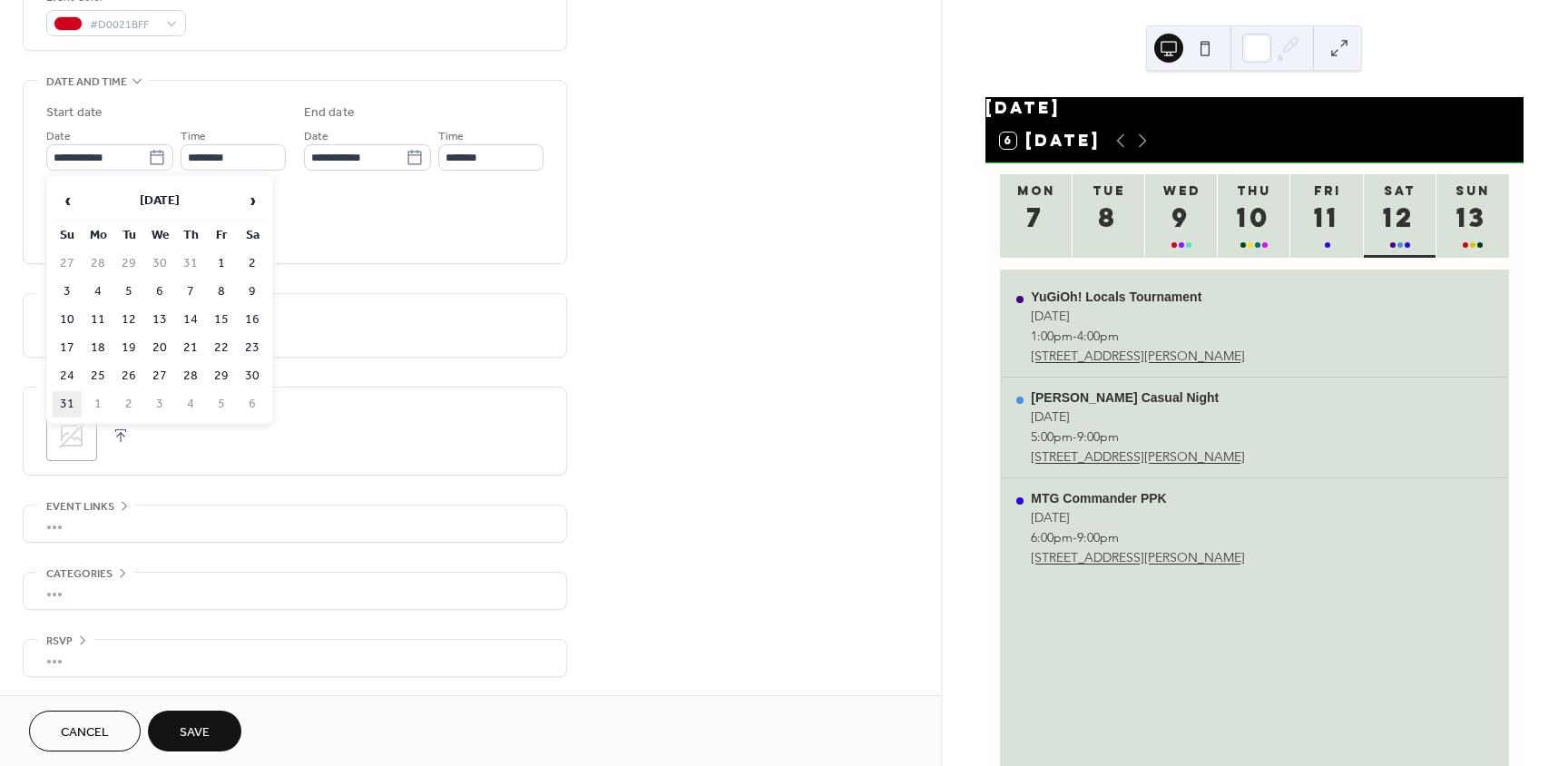 type on "**********" 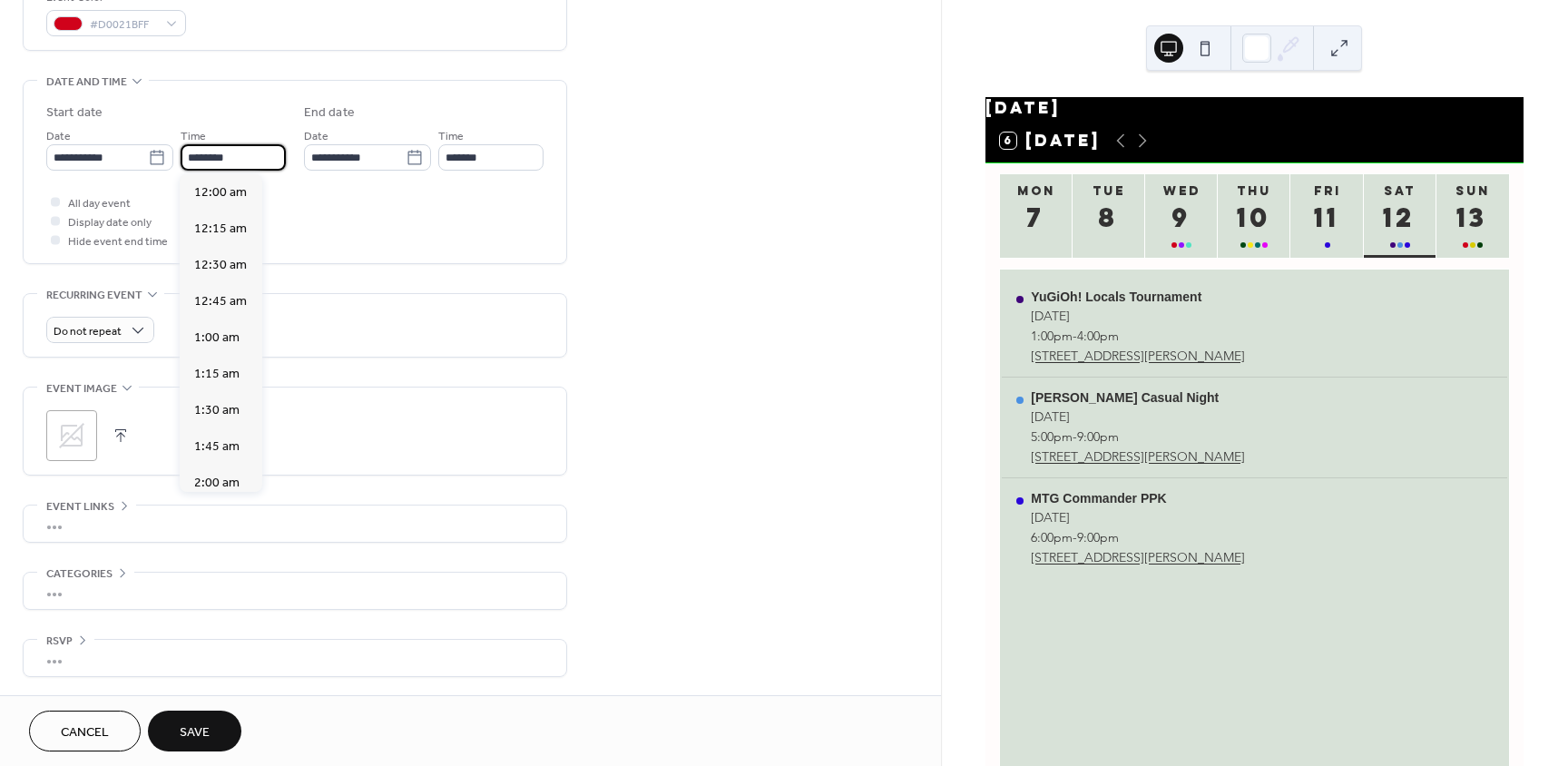 click on "********" at bounding box center (233, 157) 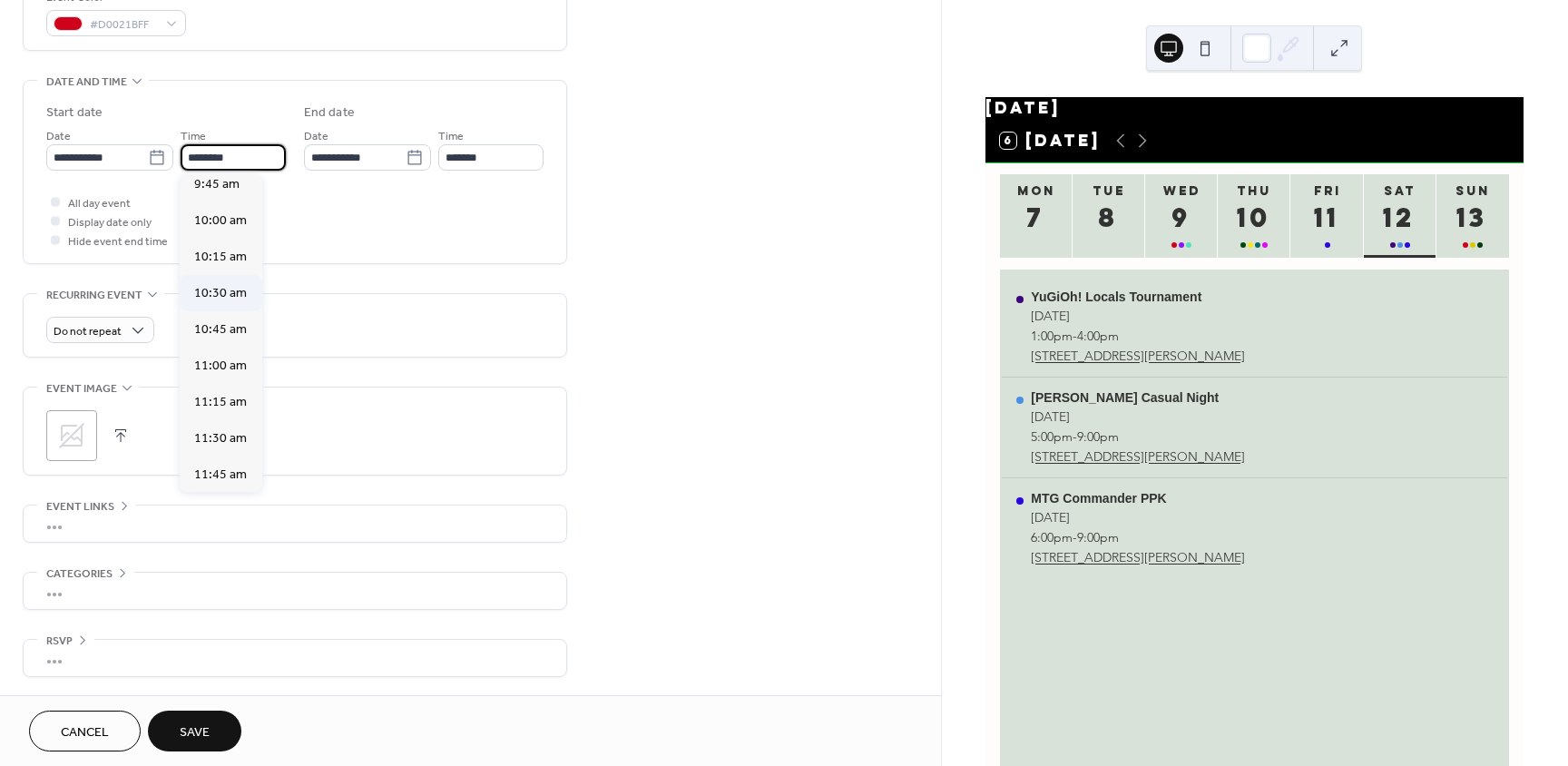 scroll, scrollTop: 1423, scrollLeft: 0, axis: vertical 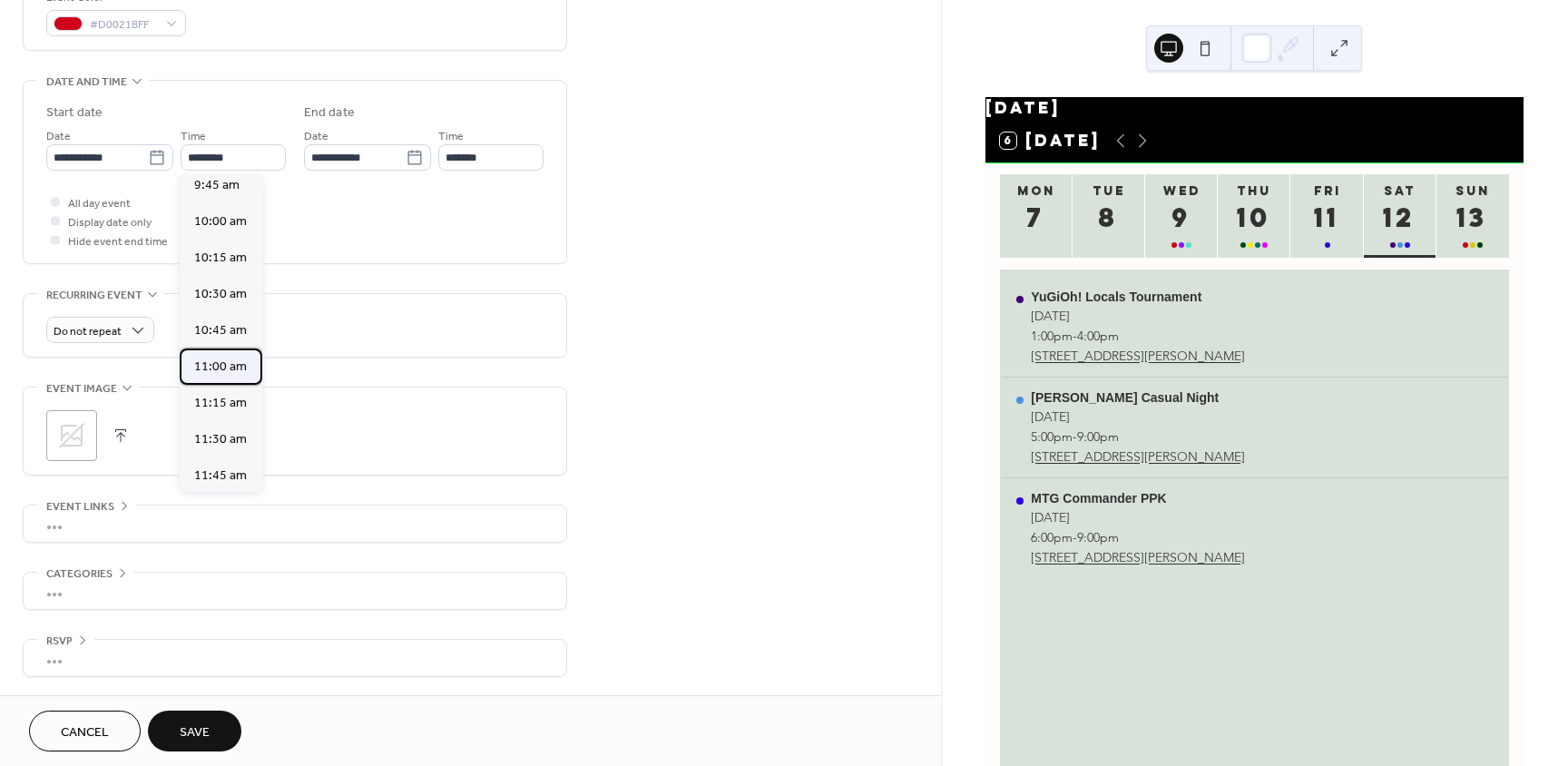 click on "11:00 am" at bounding box center [220, 367] 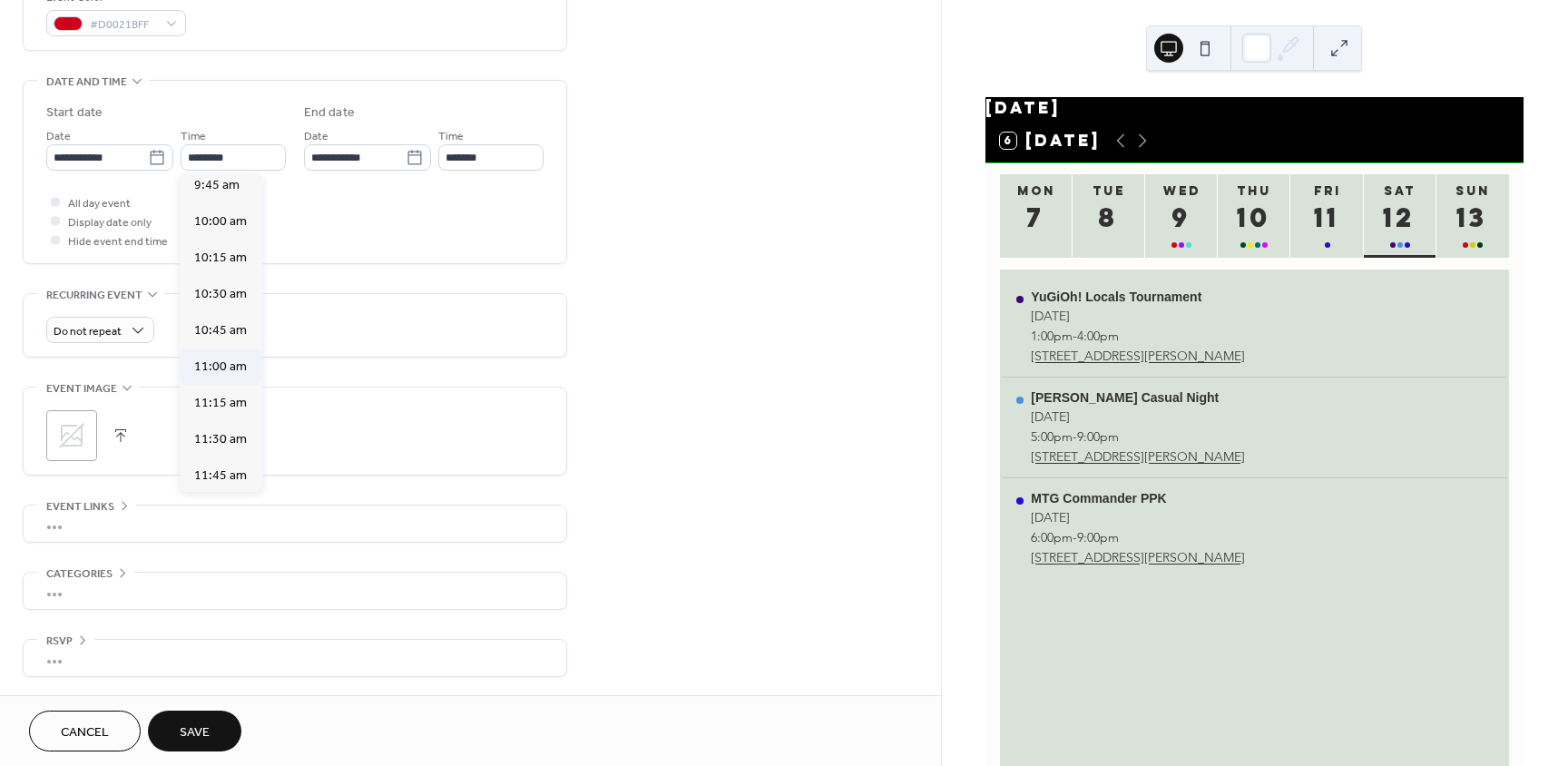 type on "********" 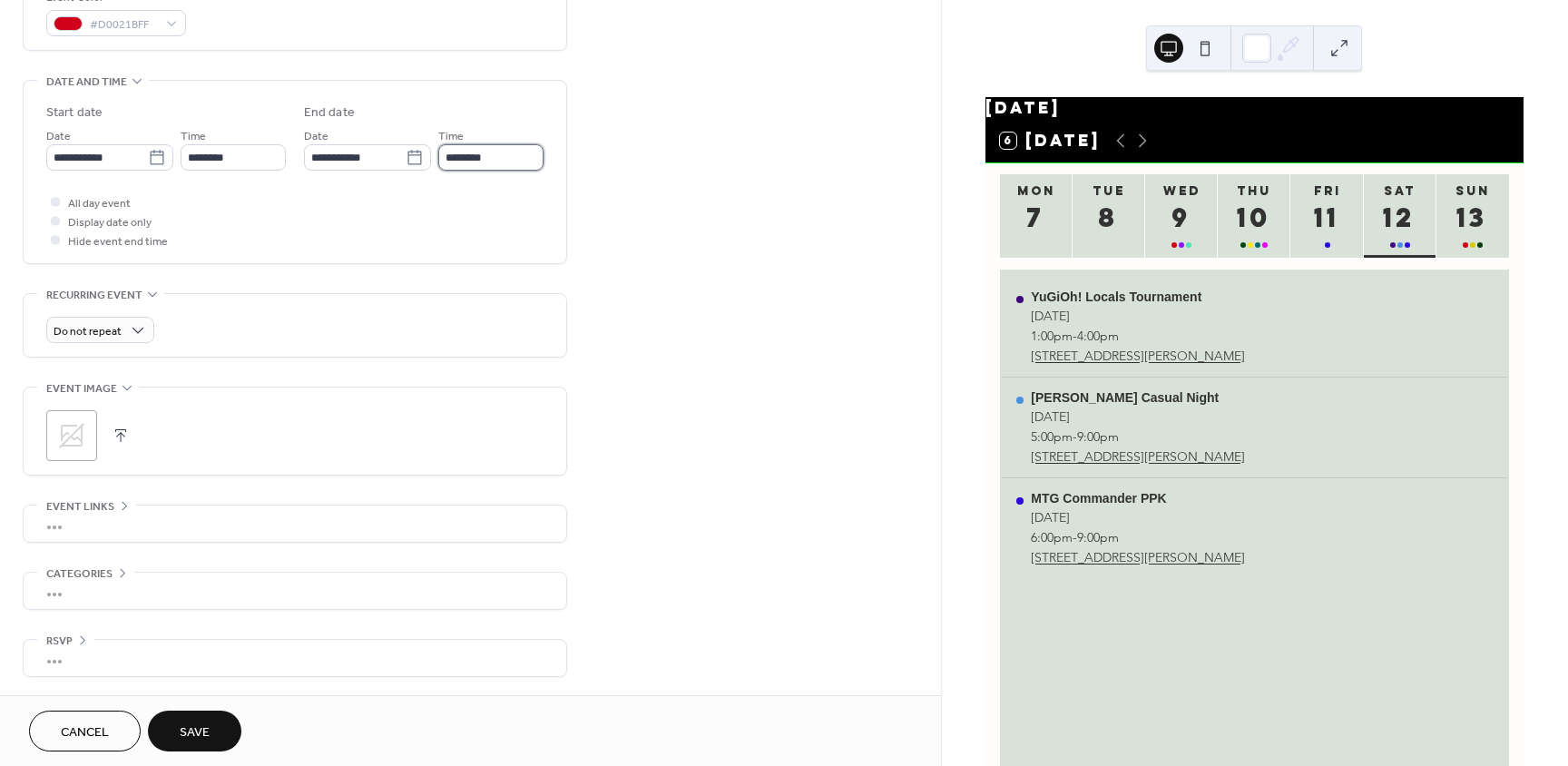 click on "********" at bounding box center (491, 157) 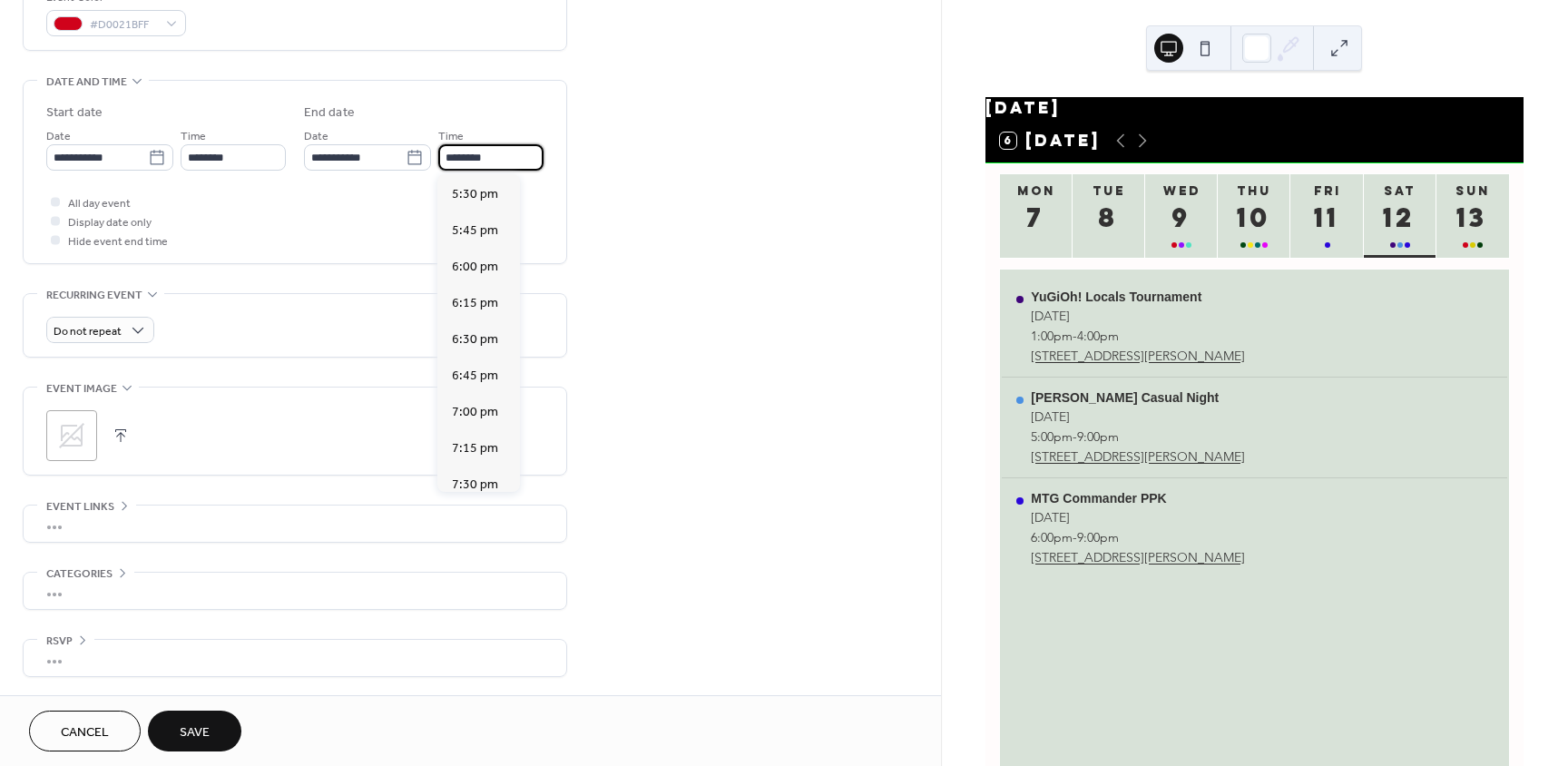 scroll, scrollTop: 908, scrollLeft: 0, axis: vertical 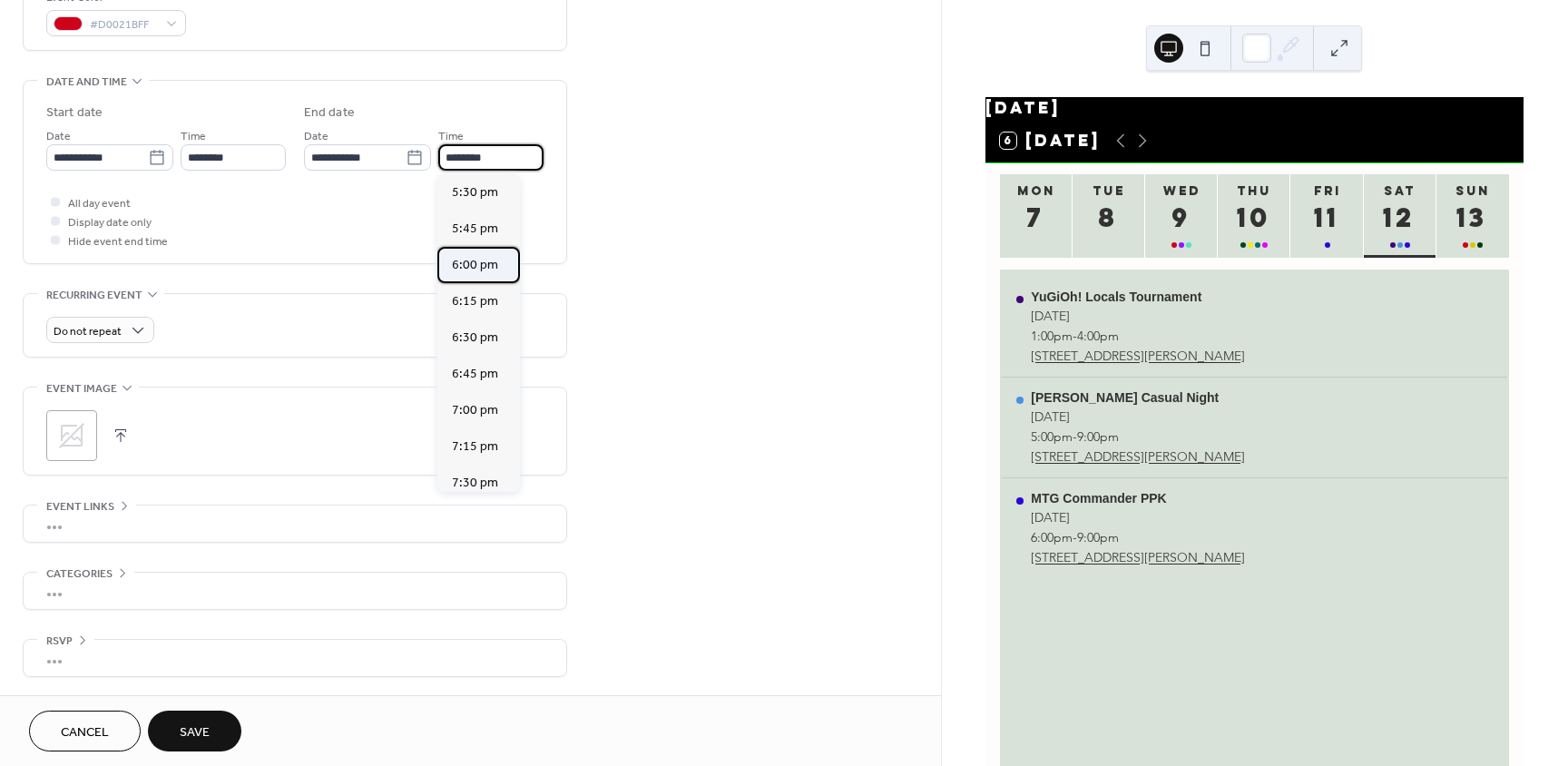 click on "6:00 pm" at bounding box center (475, 265) 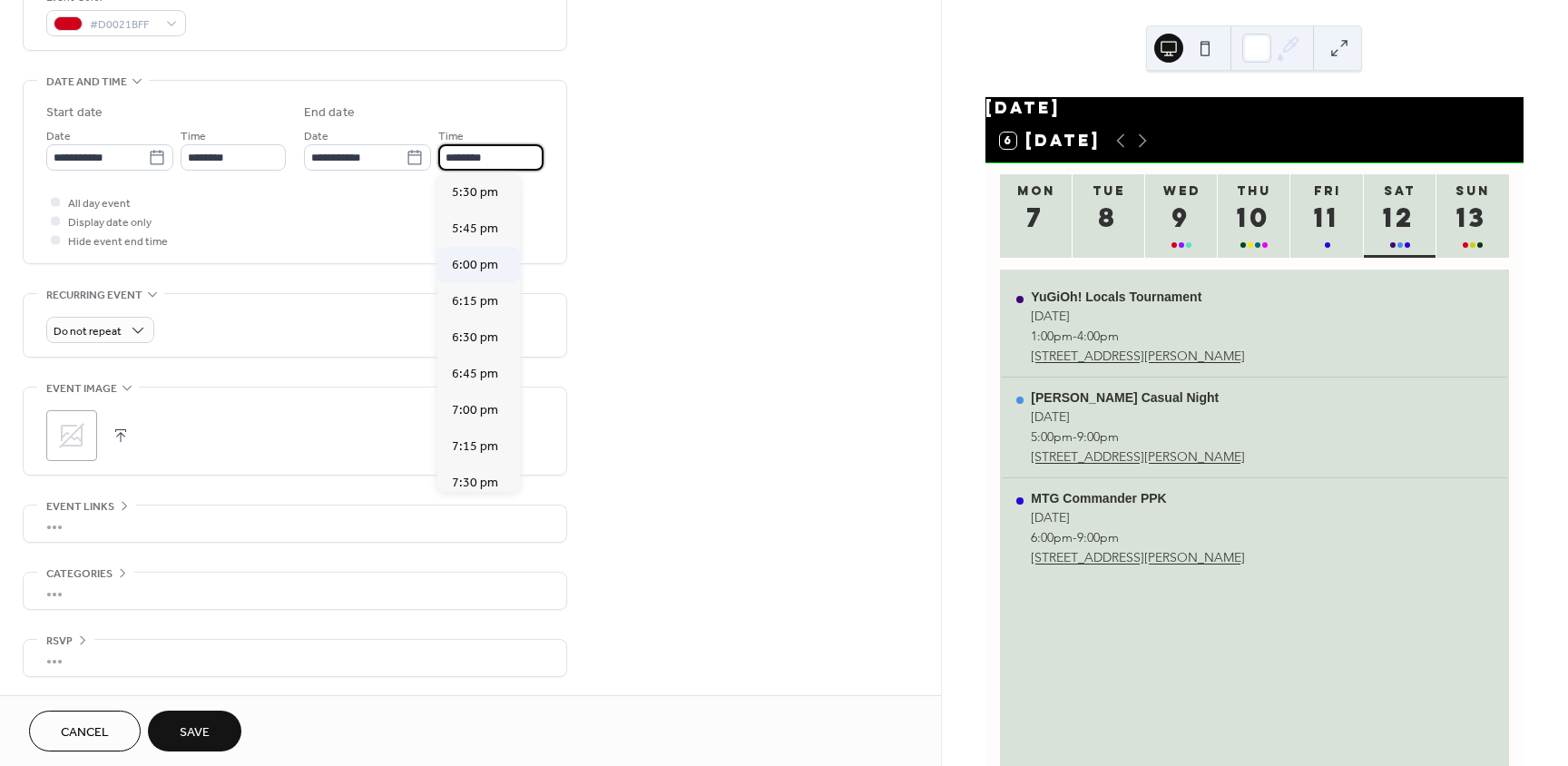 type on "*******" 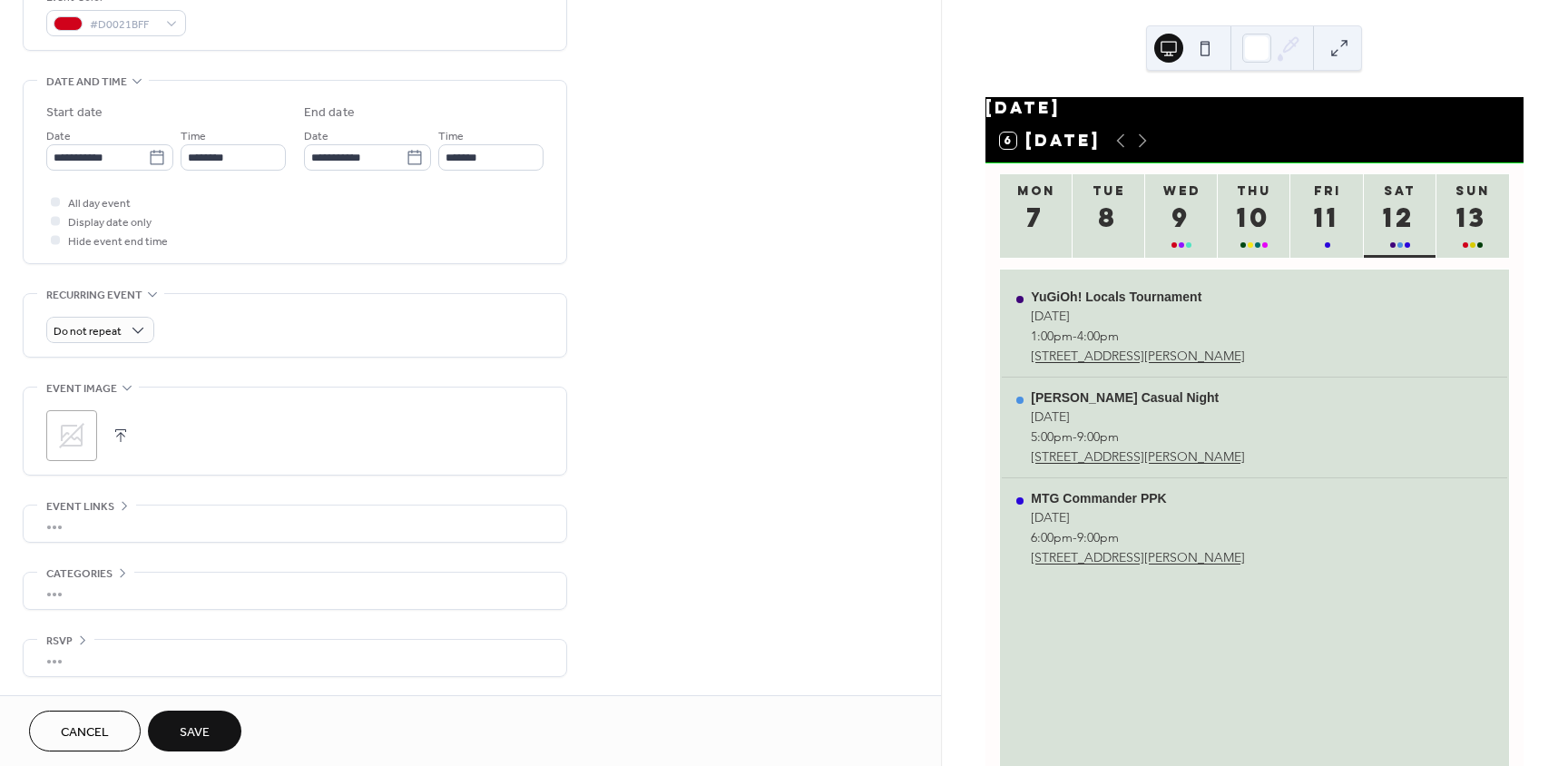click on "All day event Display date only Hide event end time" at bounding box center [295, 221] 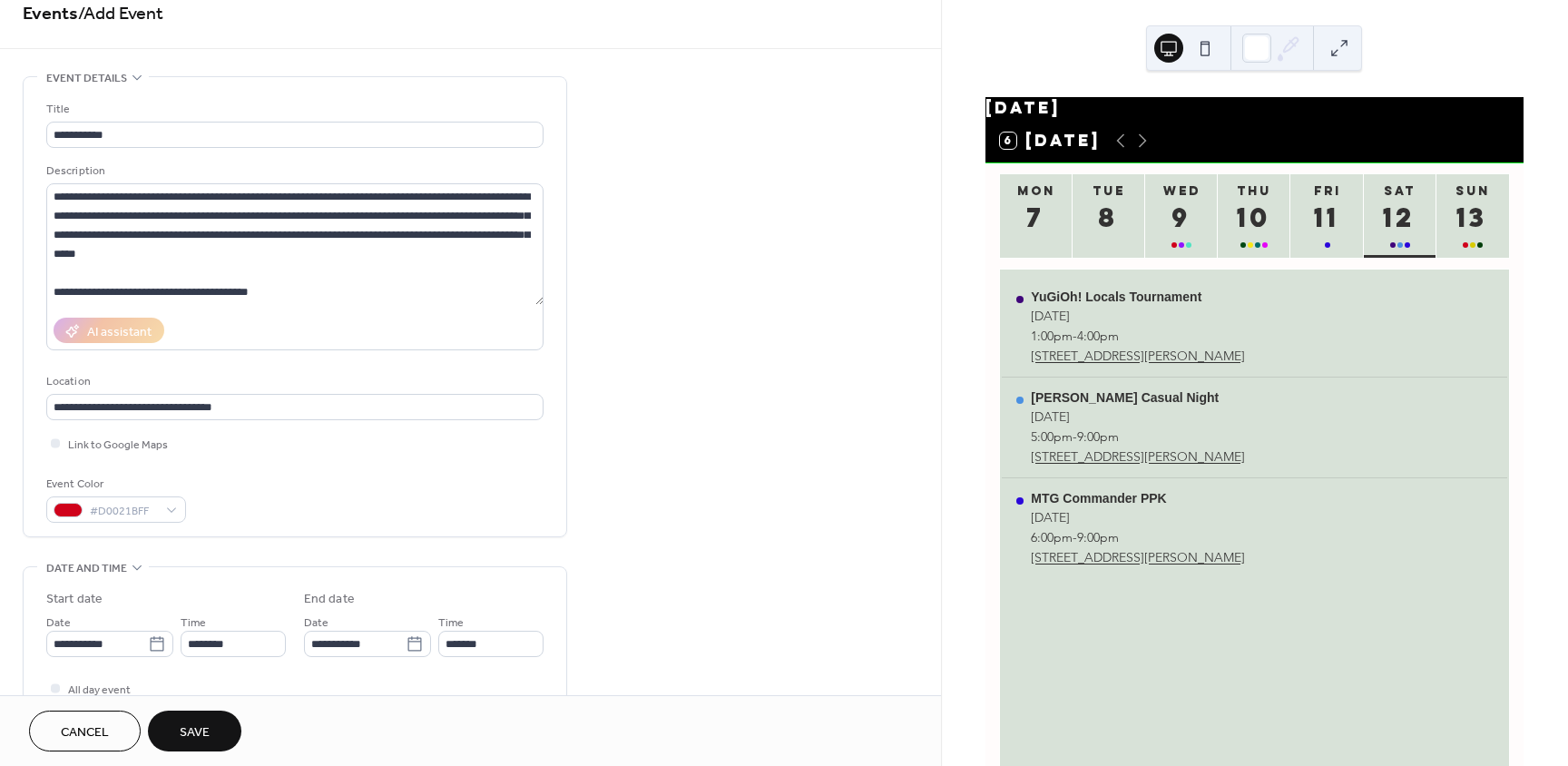 scroll, scrollTop: 0, scrollLeft: 0, axis: both 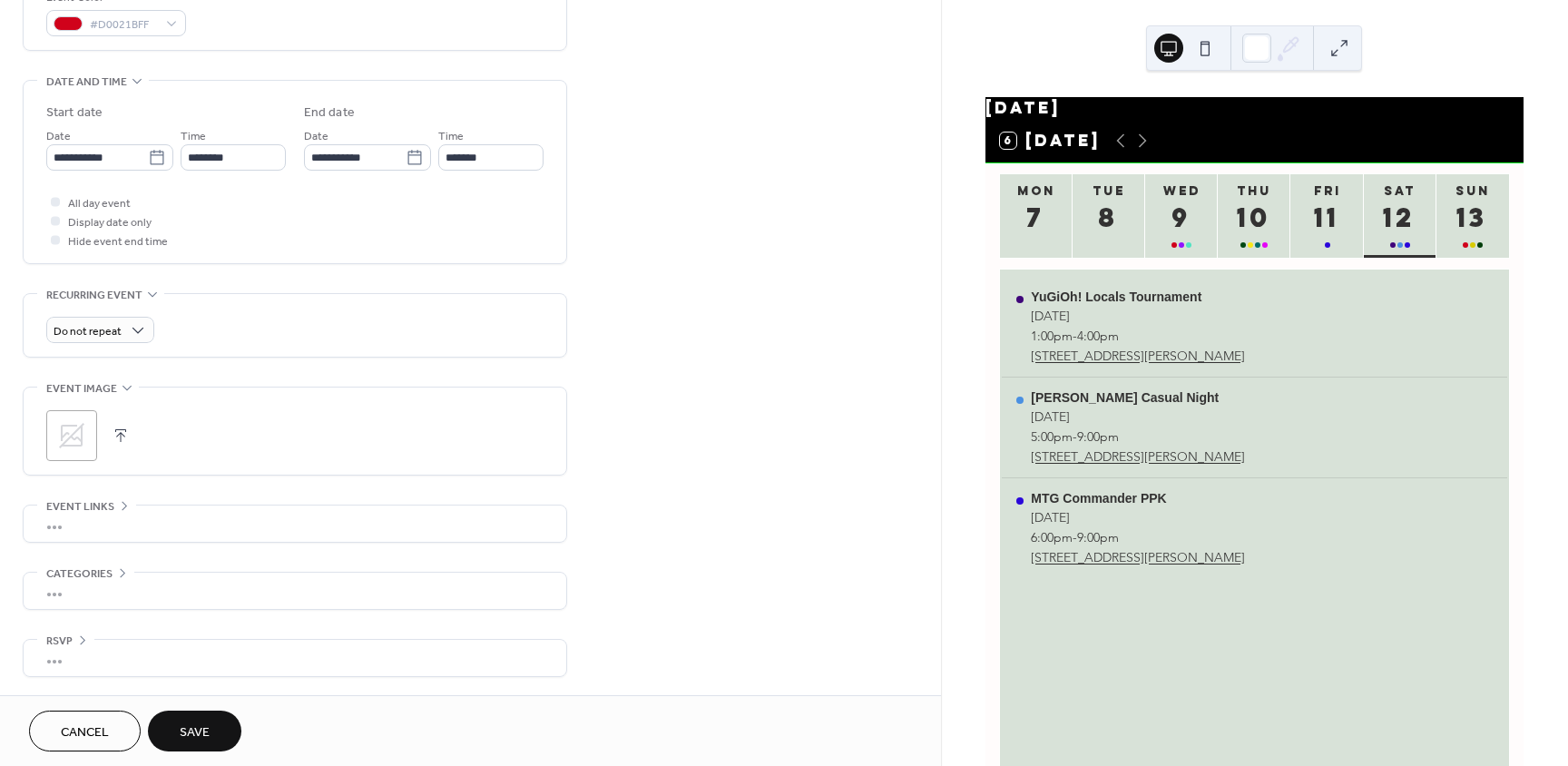 click at bounding box center [121, 436] 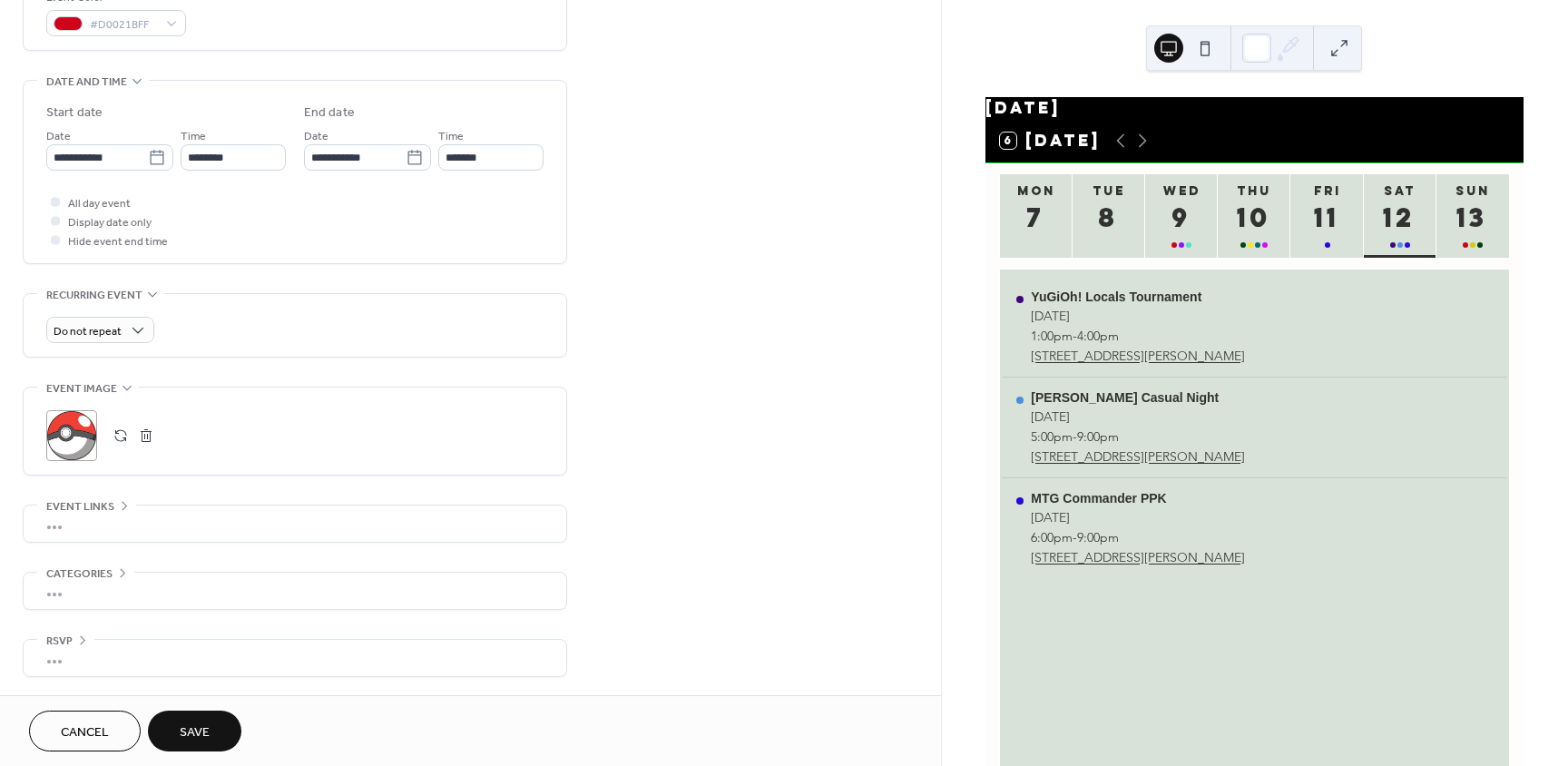 click on "Save" at bounding box center [194, 732] 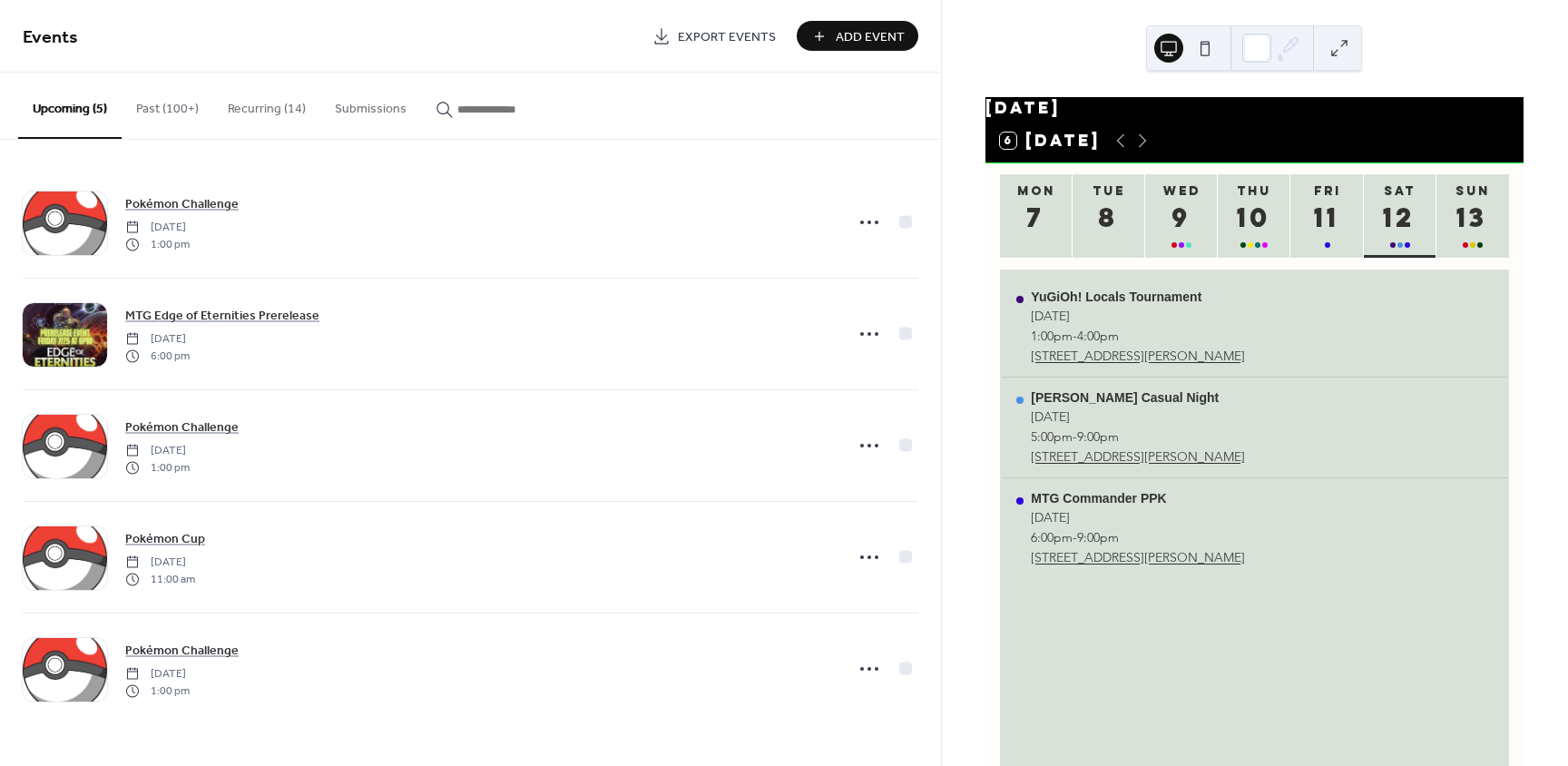 click on "Events" at bounding box center (330, 37) 